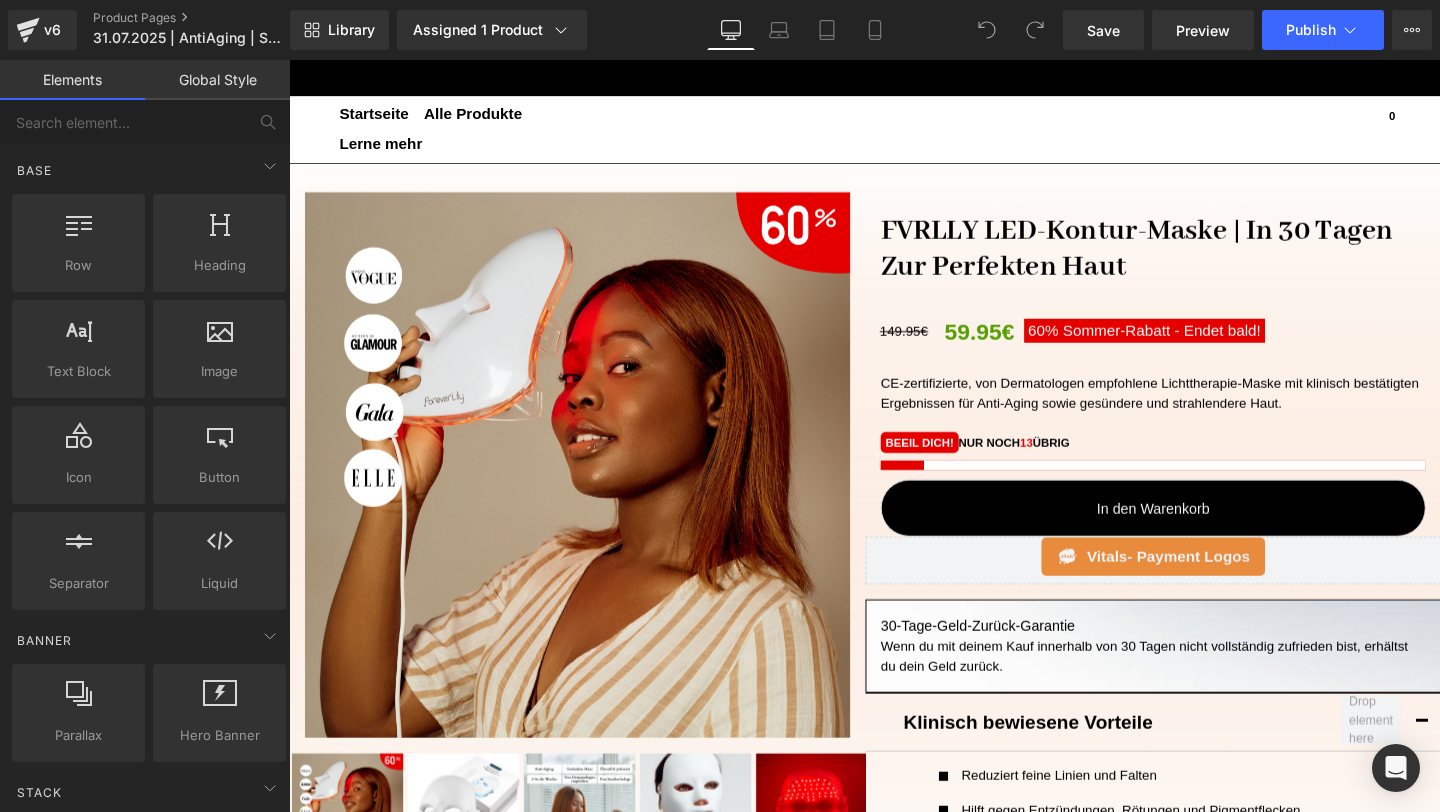 scroll, scrollTop: 0, scrollLeft: 0, axis: both 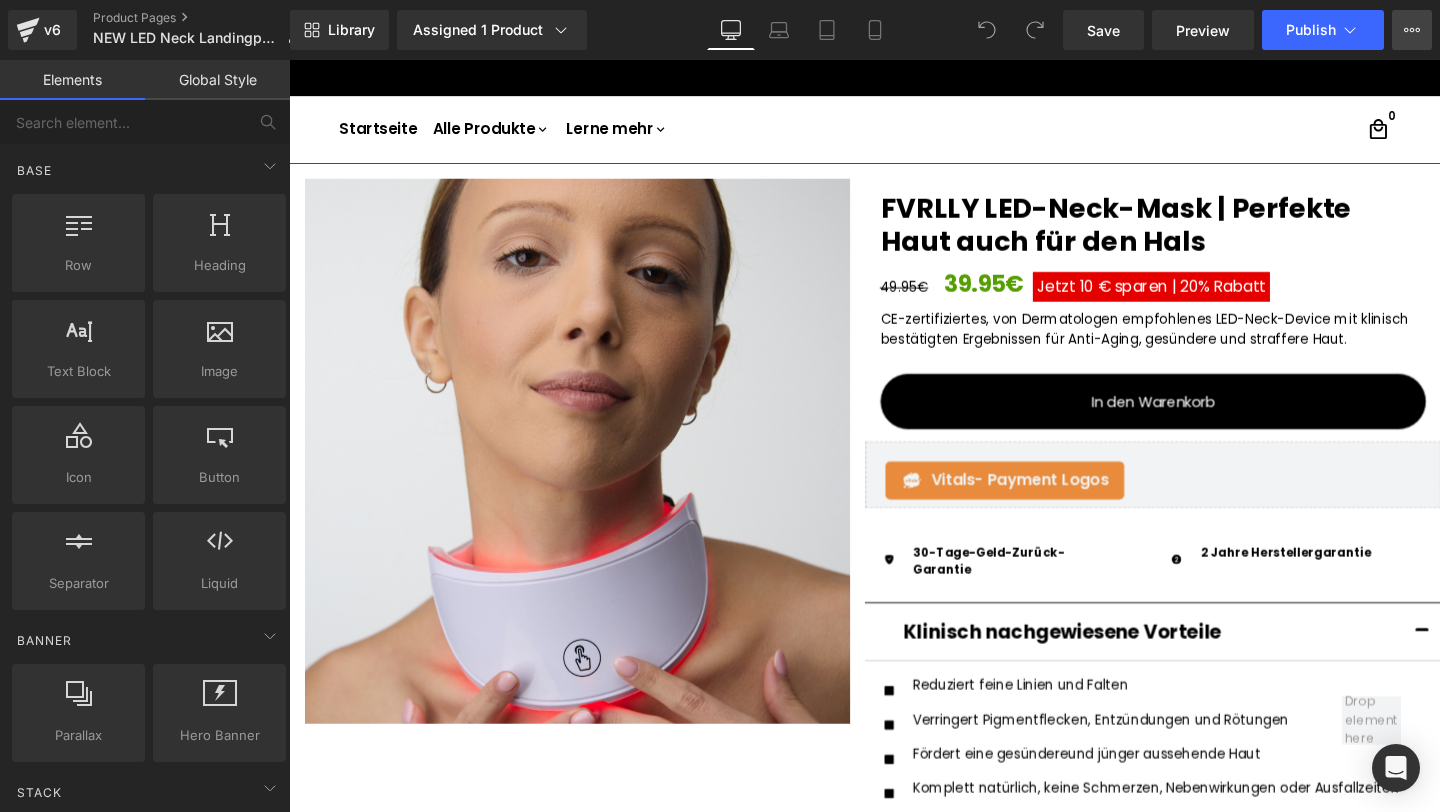 click 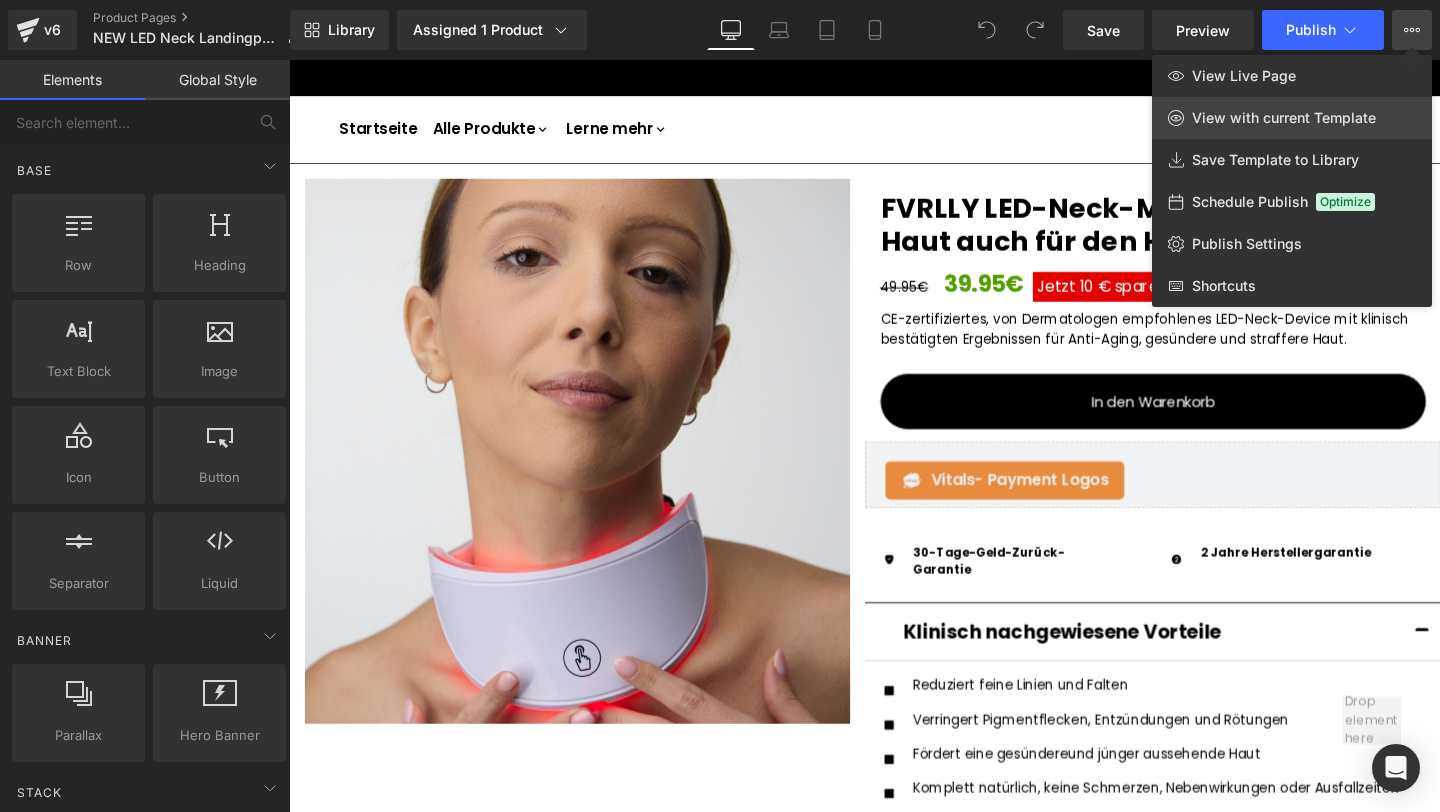 click on "View with current Template" at bounding box center (1292, 118) 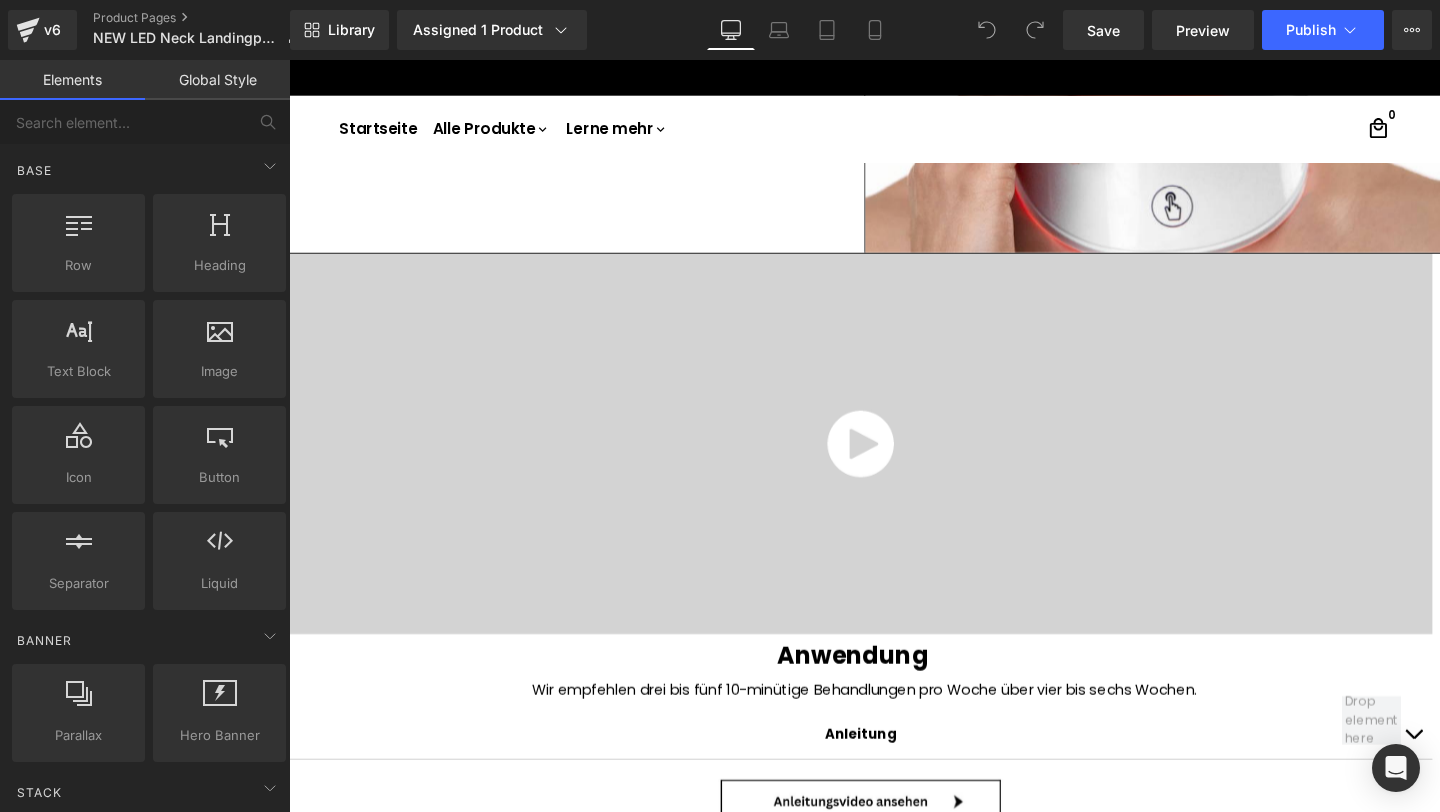 scroll, scrollTop: 1649, scrollLeft: 0, axis: vertical 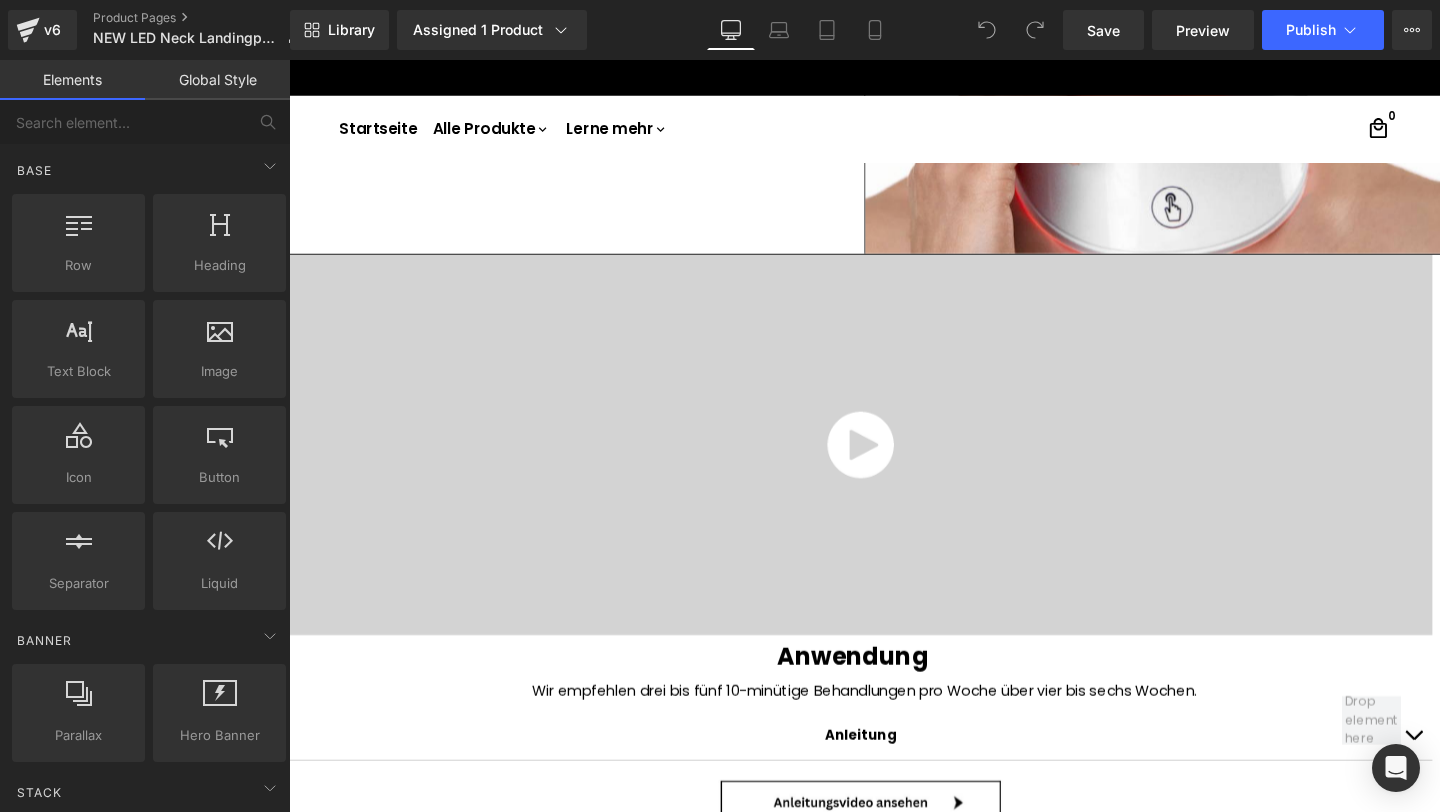 click at bounding box center (890, 465) 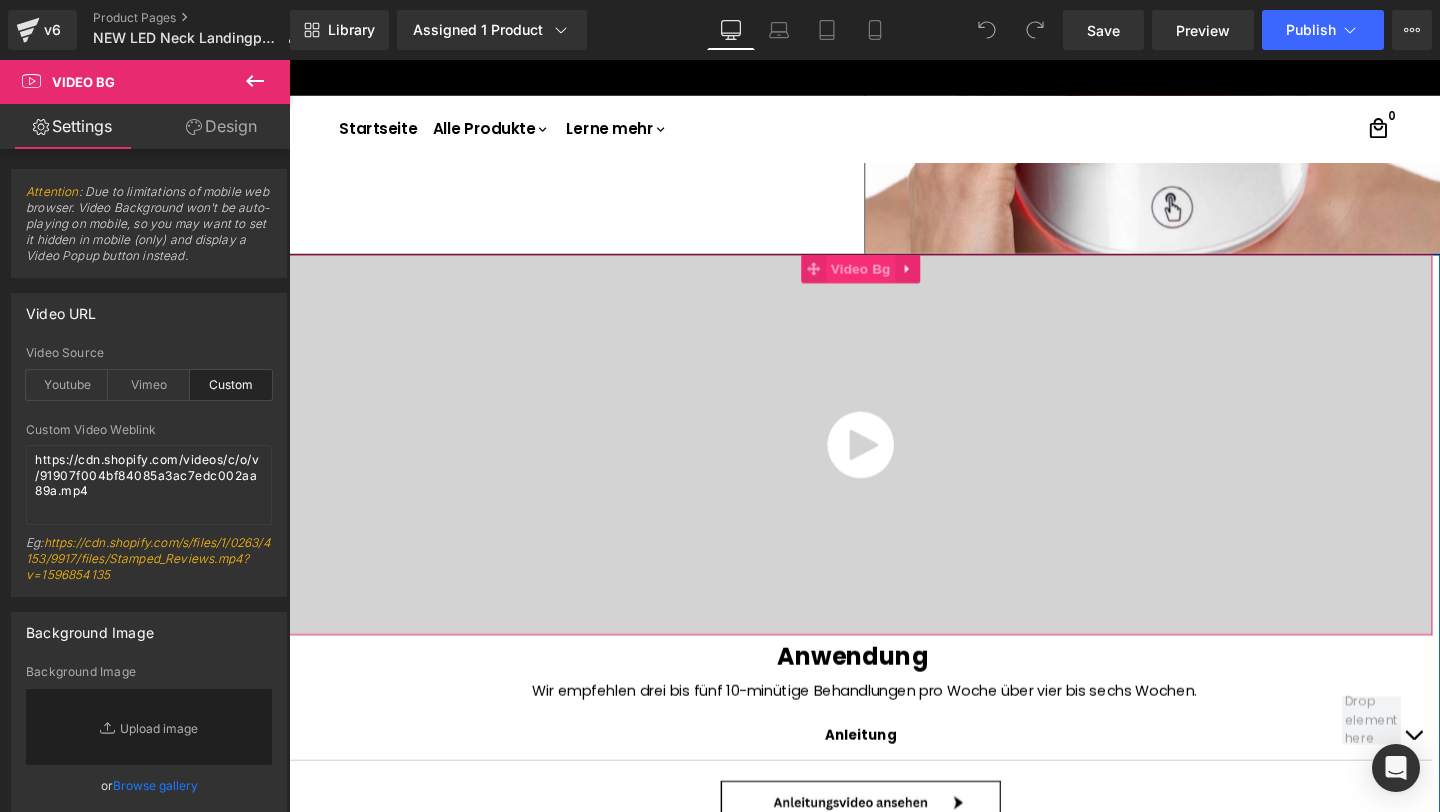 click on "Video Bg" at bounding box center (890, 280) 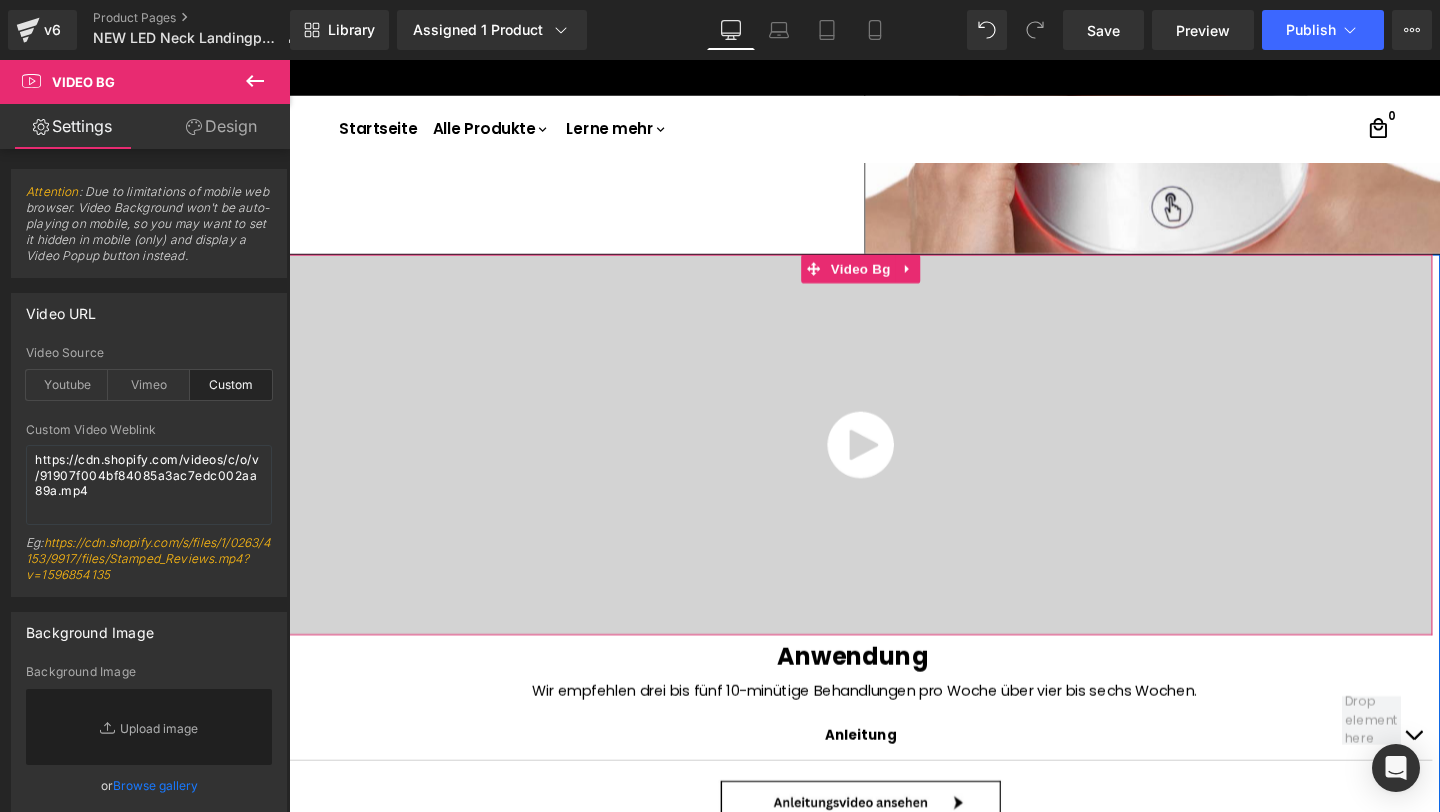 click on "Video Bg" at bounding box center [890, 280] 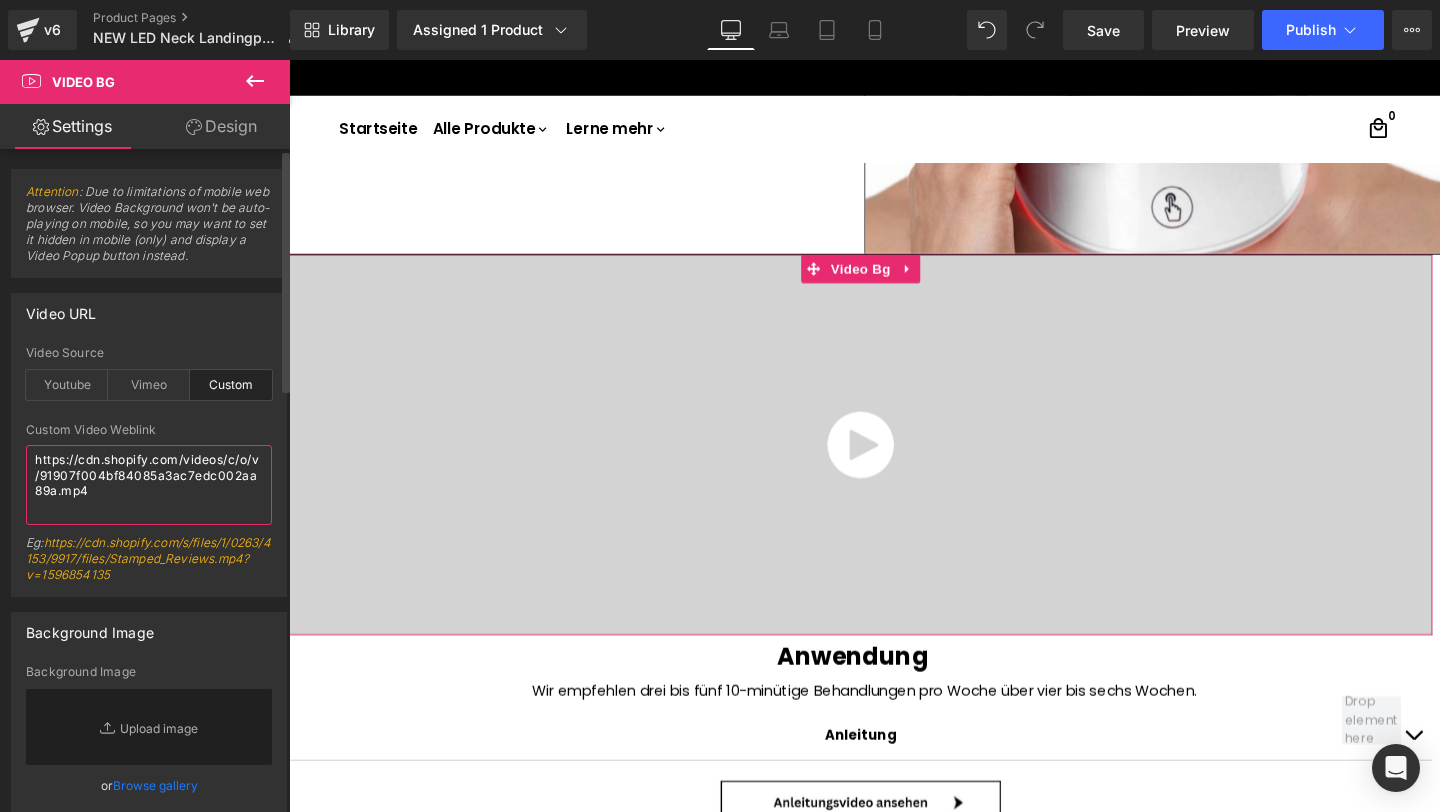 drag, startPoint x: 150, startPoint y: 513, endPoint x: 6, endPoint y: 462, distance: 152.76453 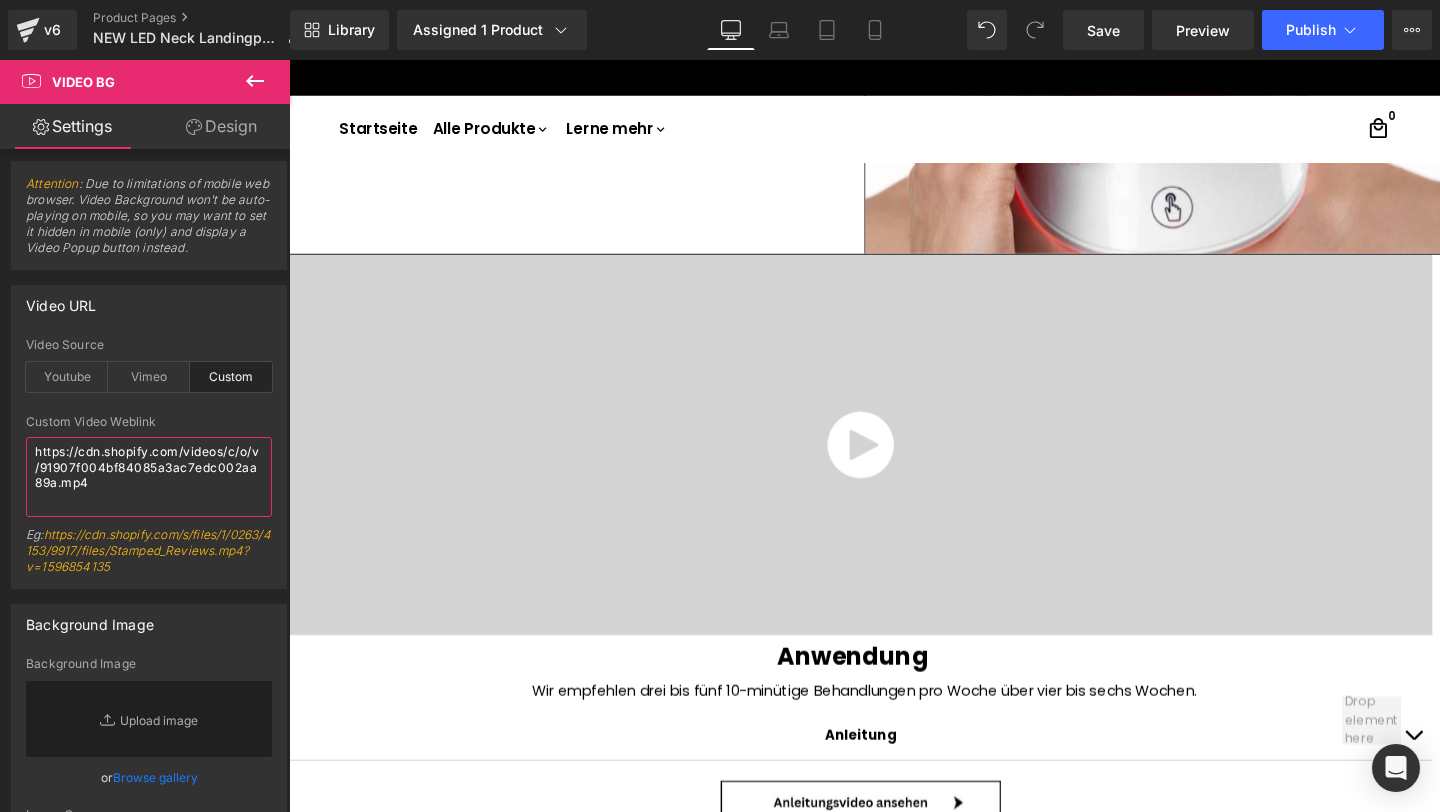 scroll, scrollTop: 27, scrollLeft: 0, axis: vertical 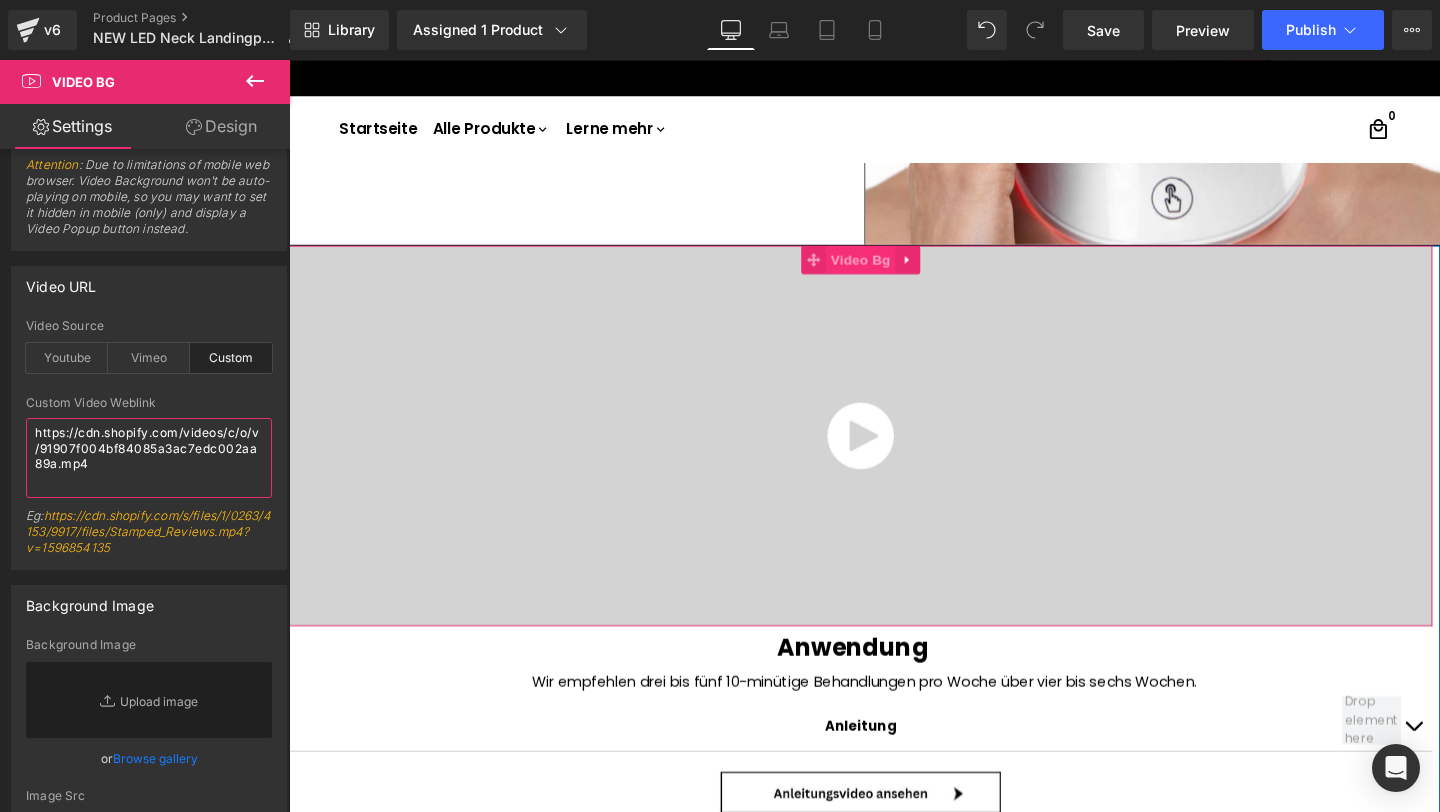 click on "Video Bg" at bounding box center (890, 270) 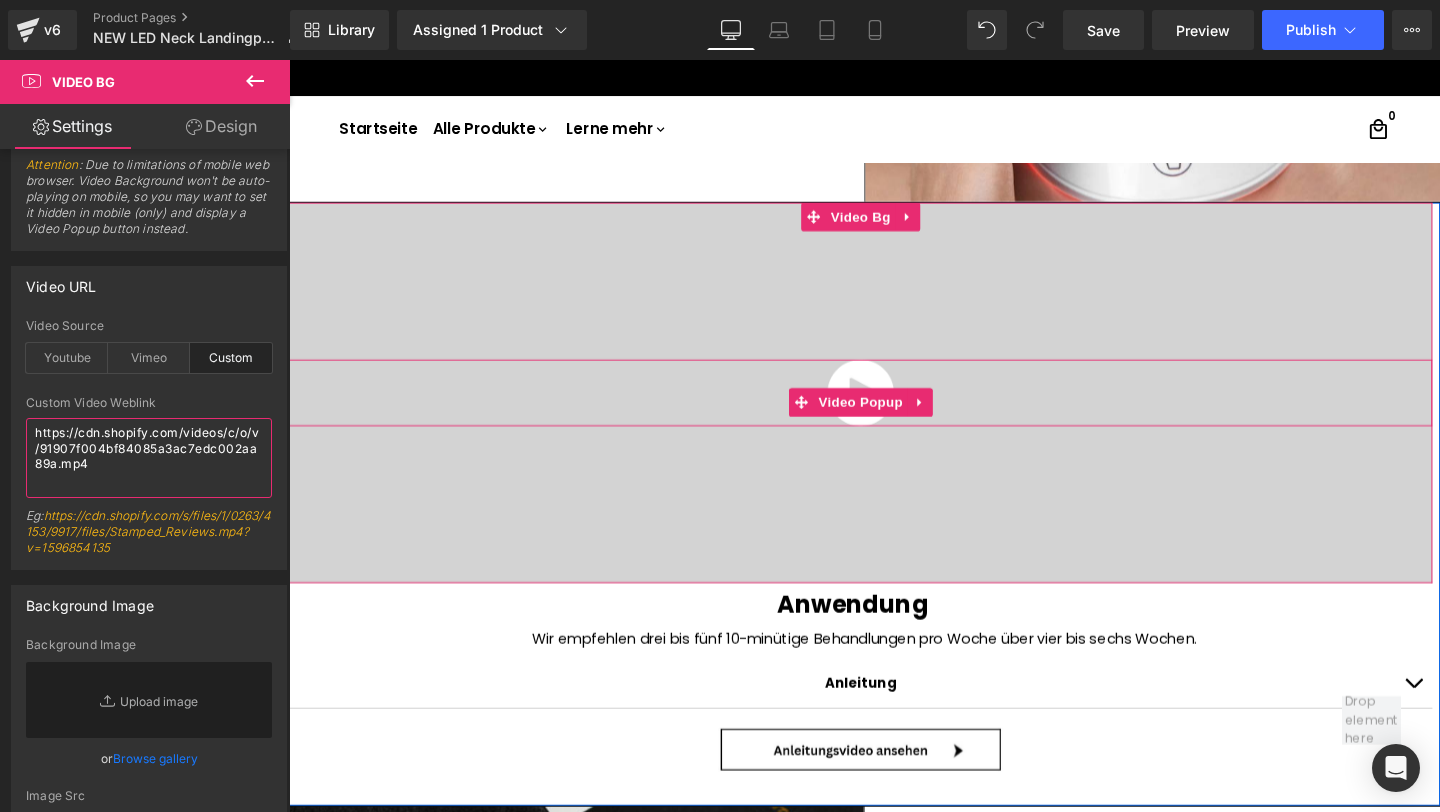 scroll, scrollTop: 1703, scrollLeft: 0, axis: vertical 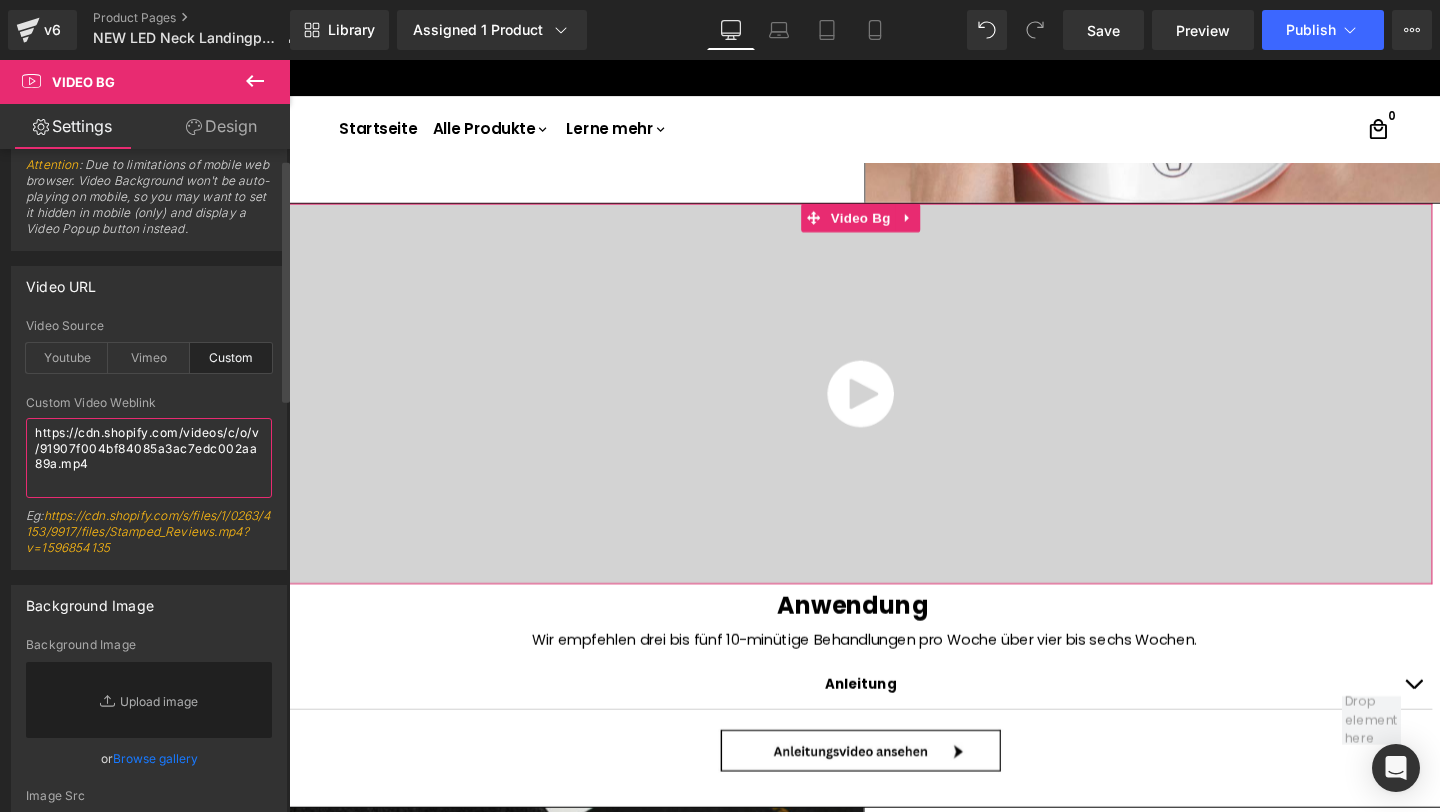 click on "https://cdn.shopify.com/videos/c/o/v/91907f004bf84085a3ac7edc002aa89a.mp4" at bounding box center [149, 458] 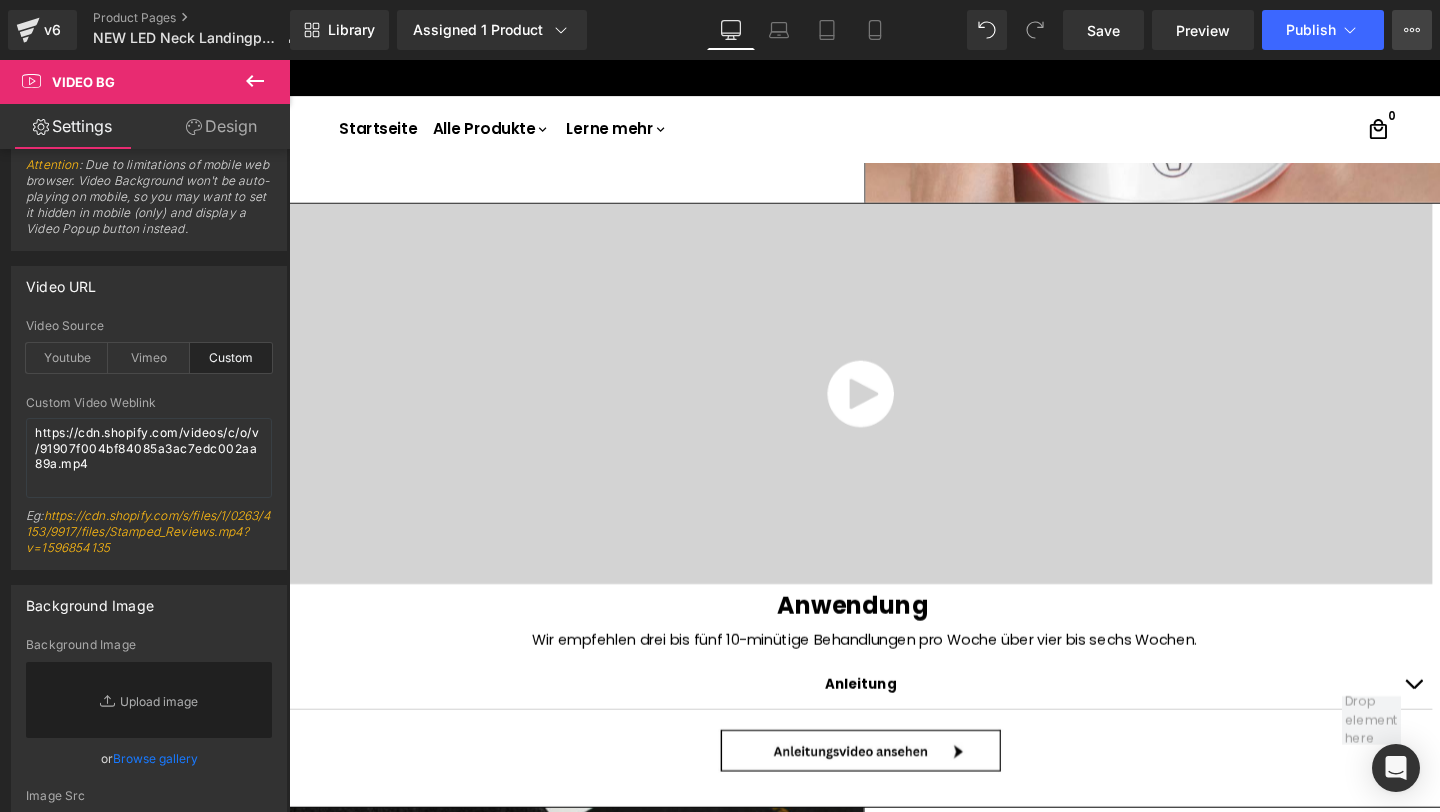 click on "View Live Page View with current Template Save Template to Library Schedule Publish  Optimize  Publish Settings Shortcuts" at bounding box center (1412, 30) 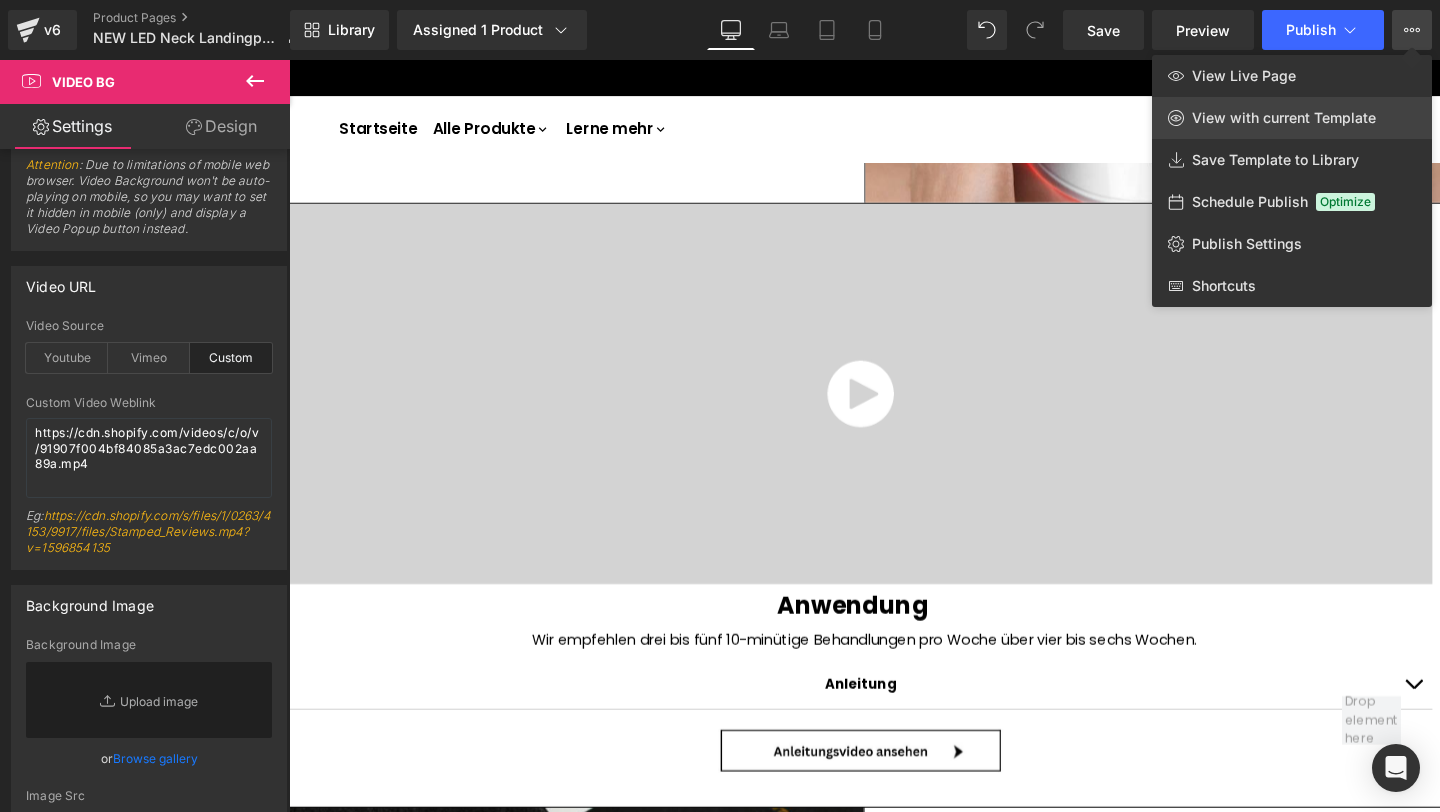 click on "View with current Template" at bounding box center [1292, 118] 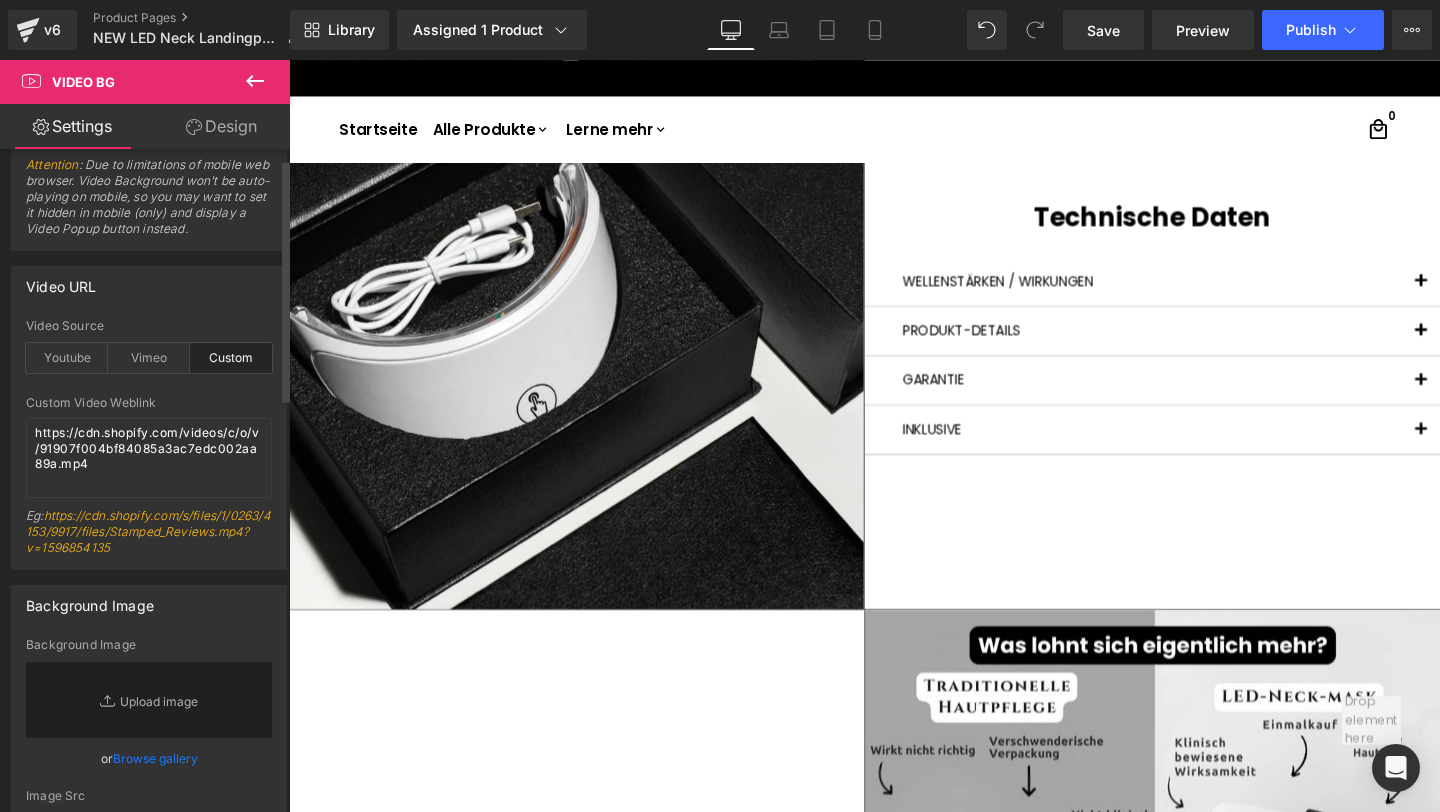 scroll, scrollTop: 2470, scrollLeft: 0, axis: vertical 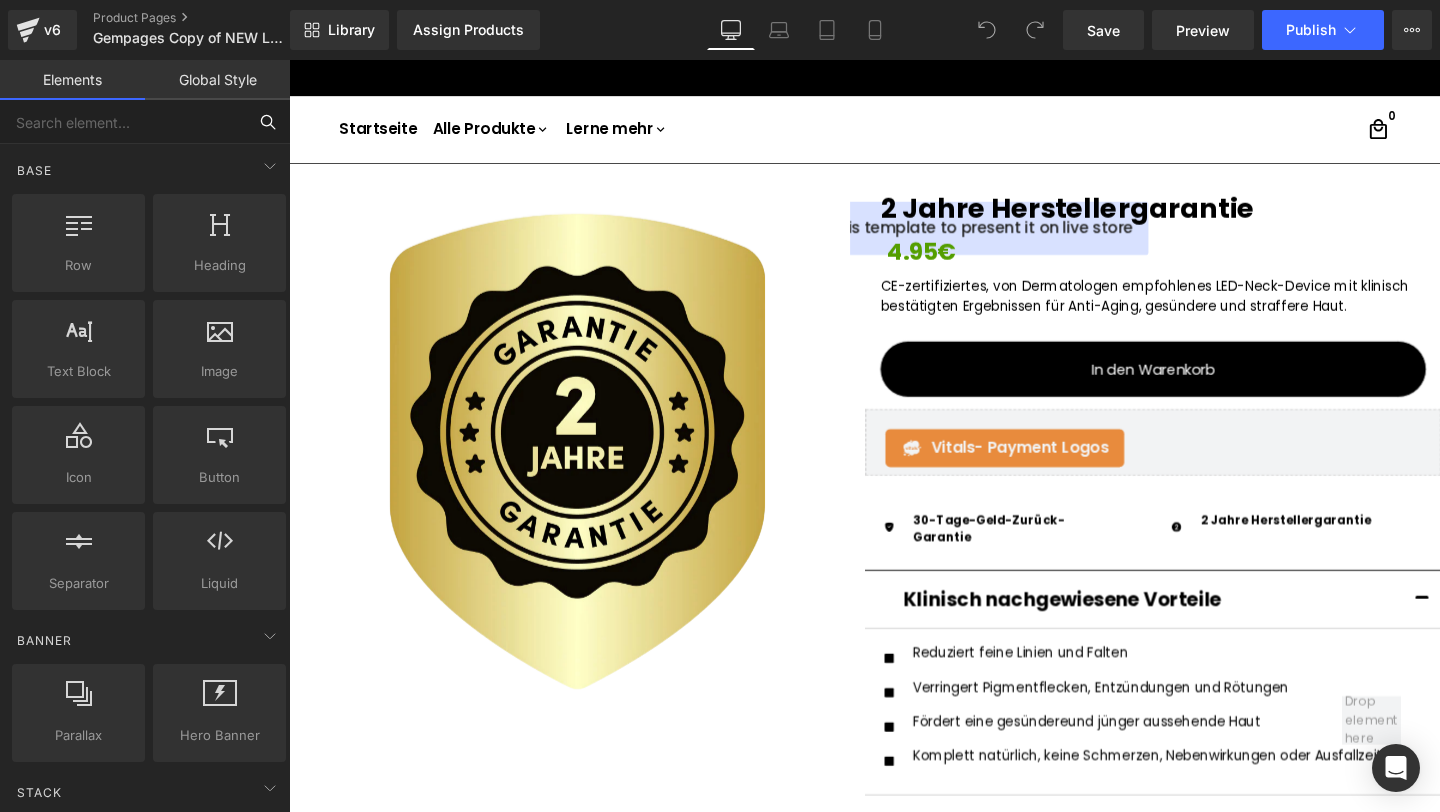 click at bounding box center (123, 122) 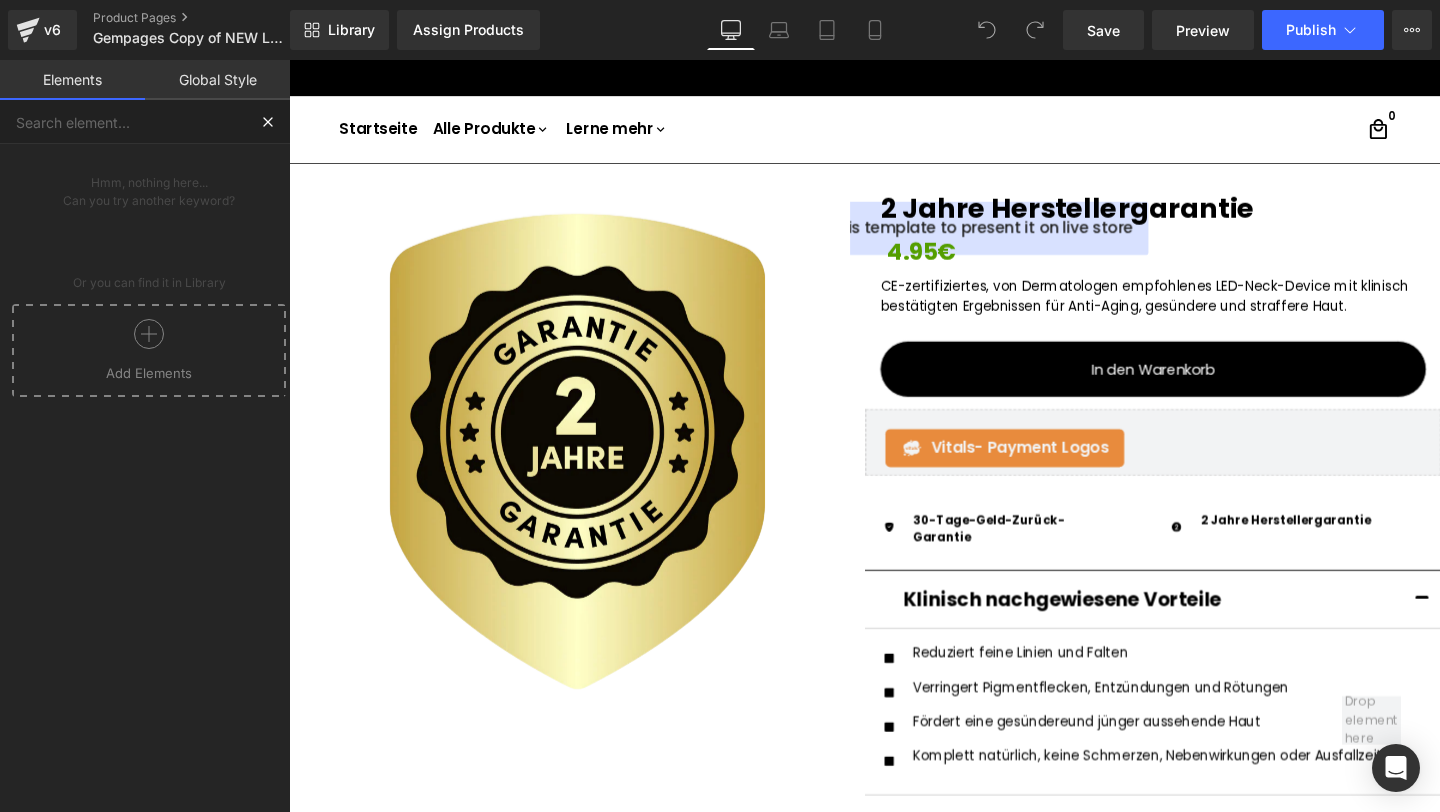 scroll, scrollTop: 0, scrollLeft: 0, axis: both 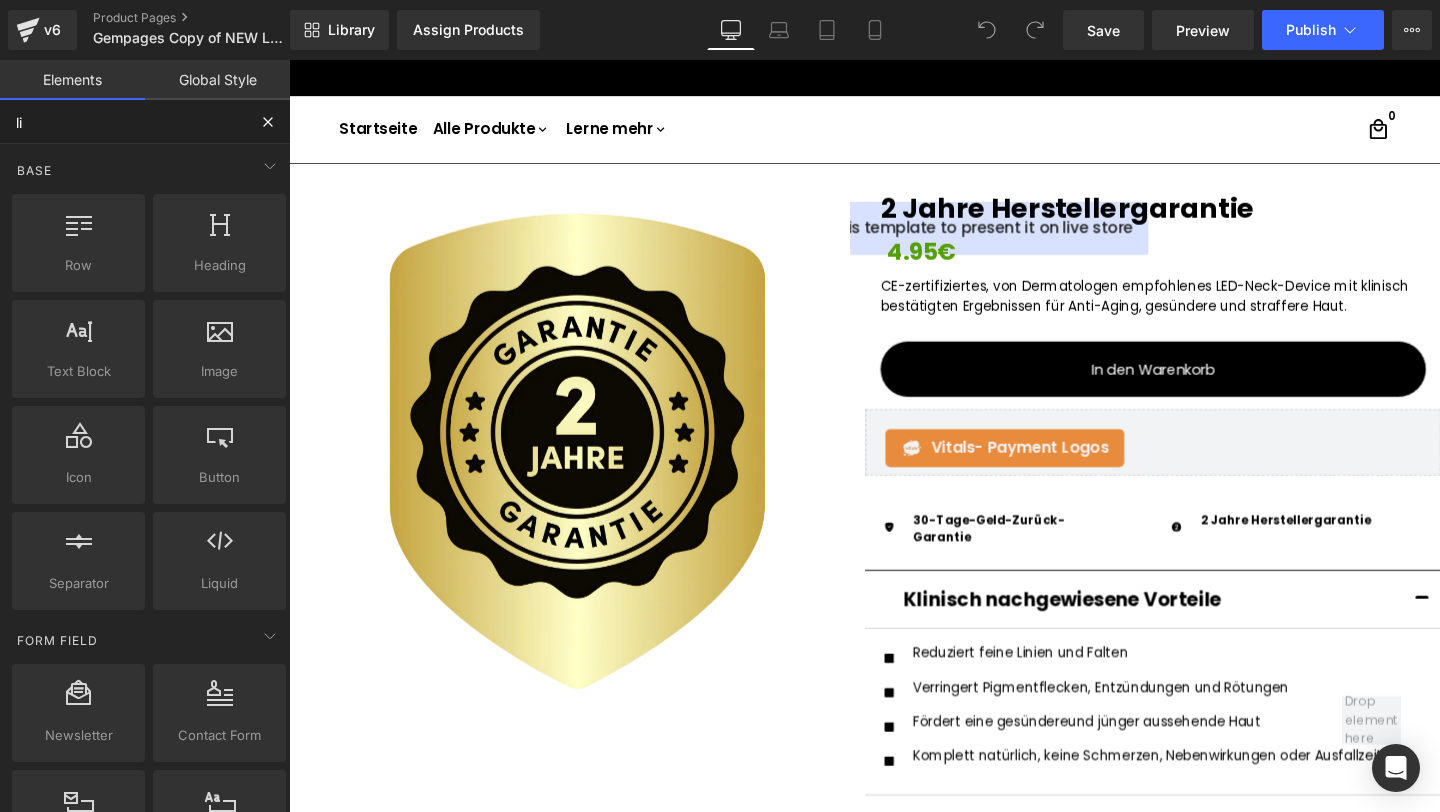 type on "liq" 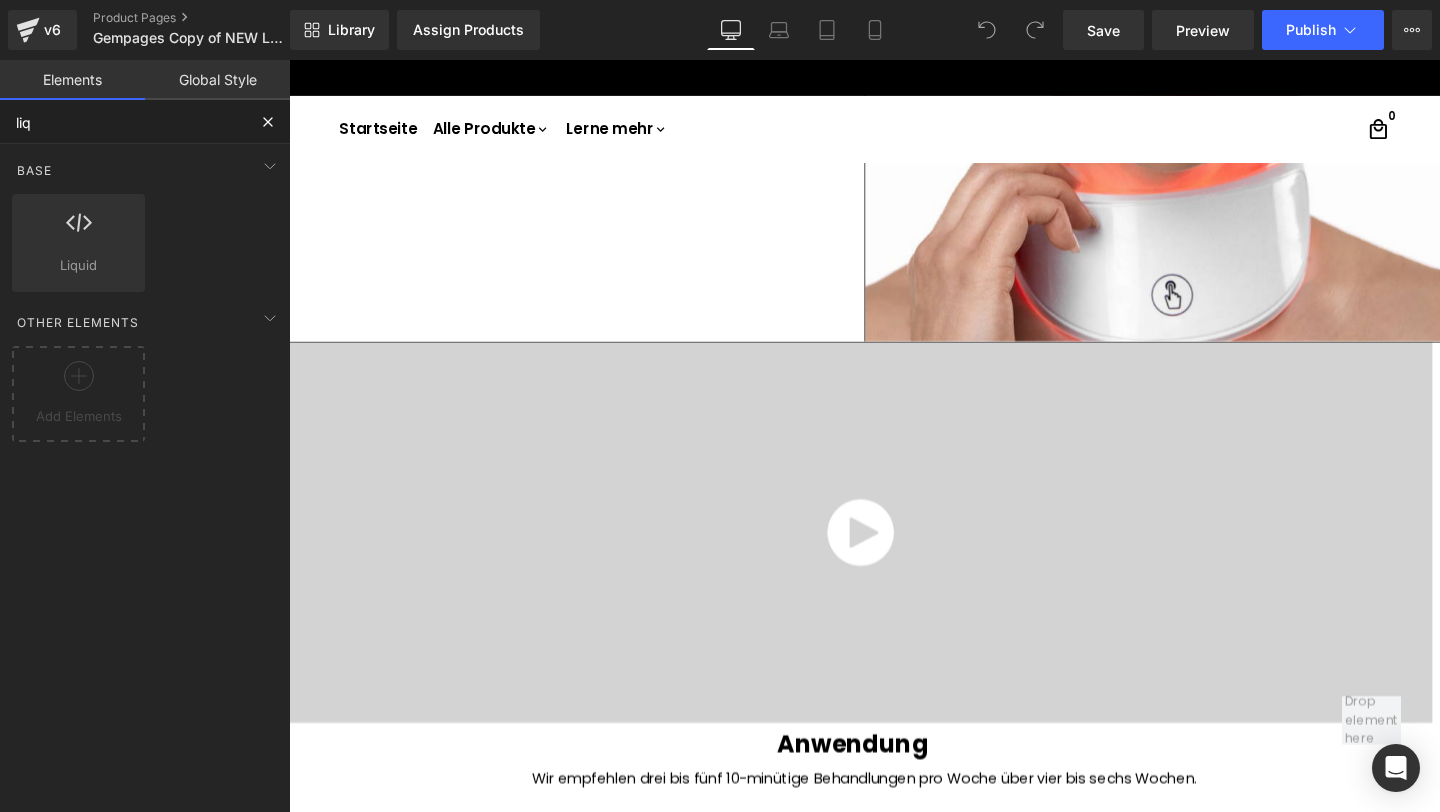 scroll, scrollTop: 1569, scrollLeft: 0, axis: vertical 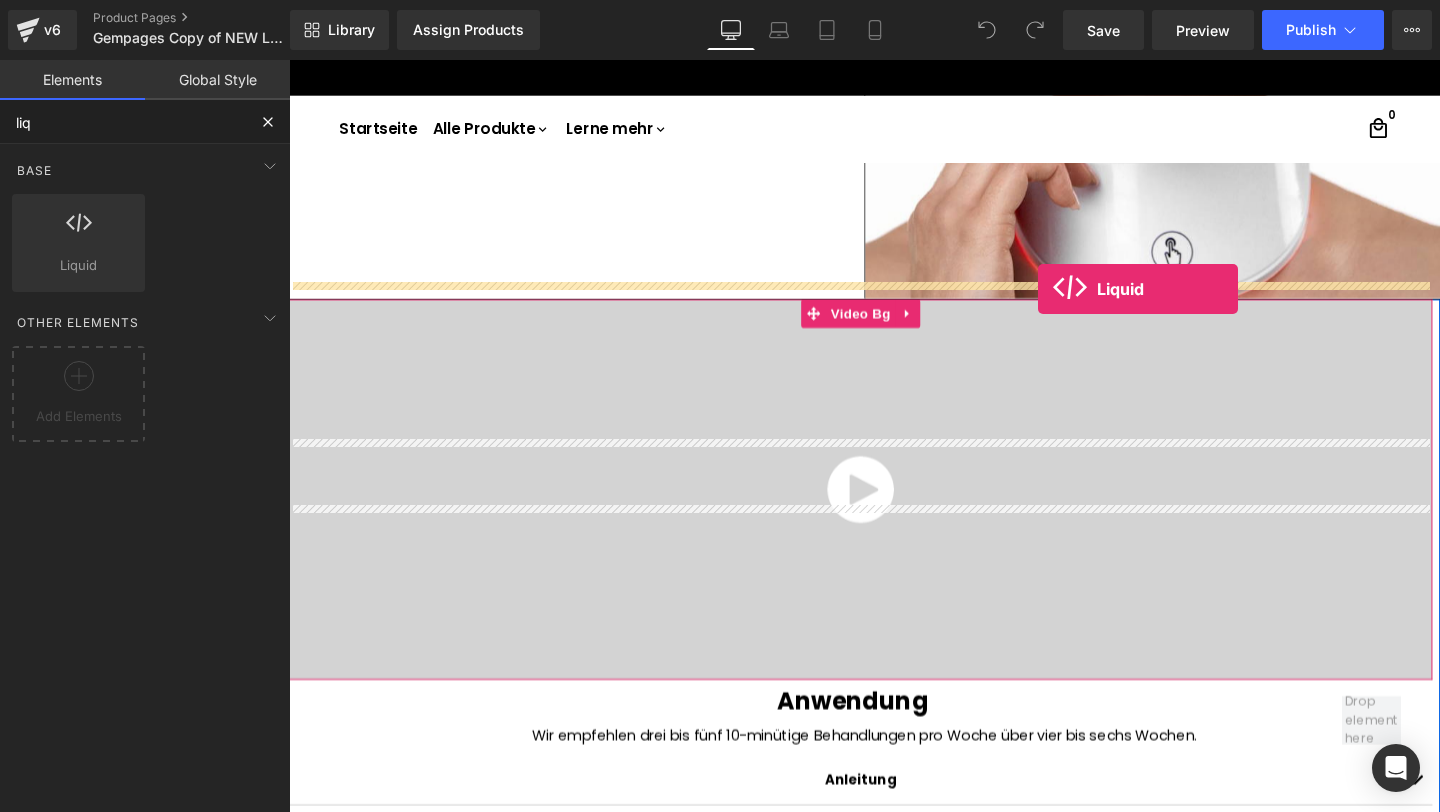 drag, startPoint x: 345, startPoint y: 311, endPoint x: 1076, endPoint y: 301, distance: 731.0684 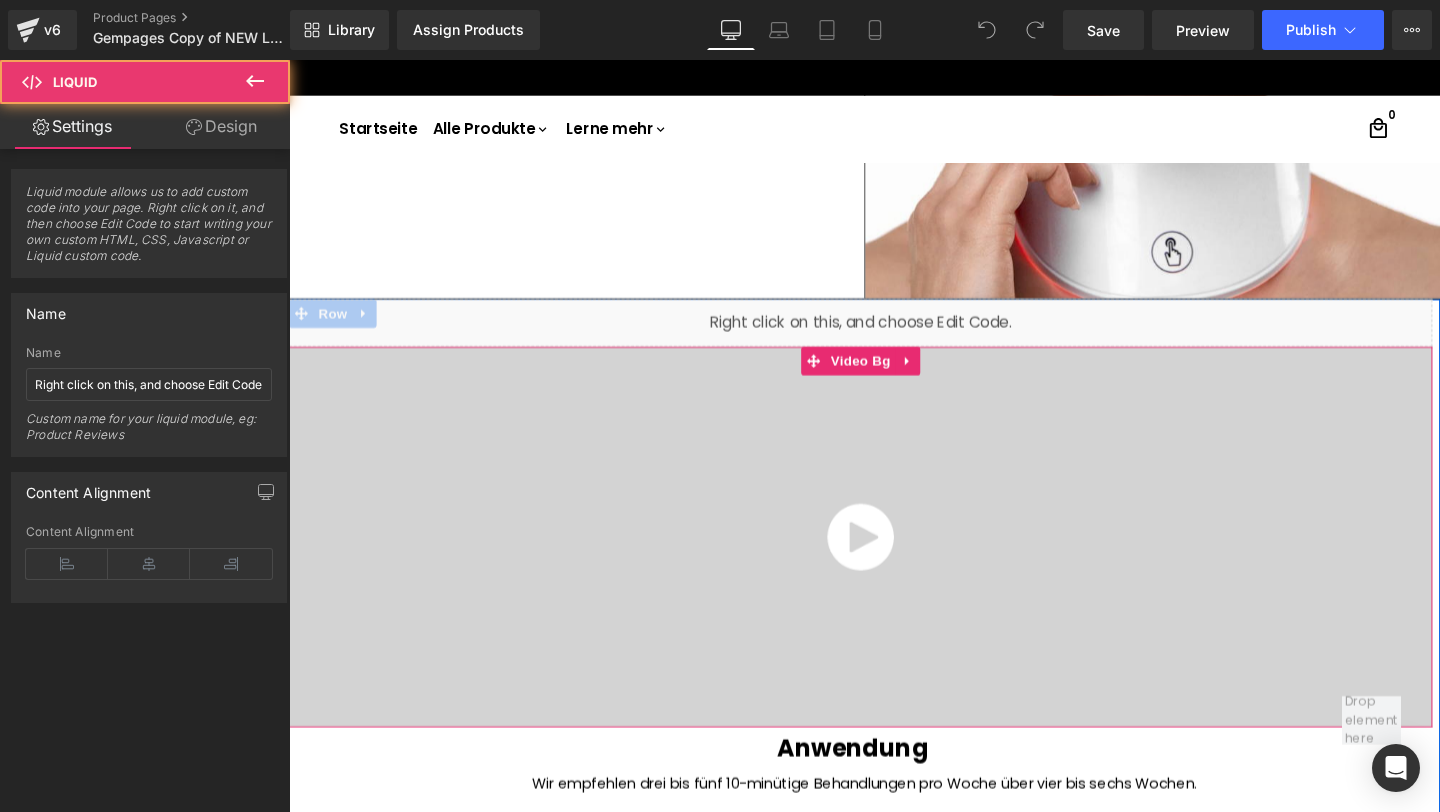 scroll, scrollTop: 1569, scrollLeft: 0, axis: vertical 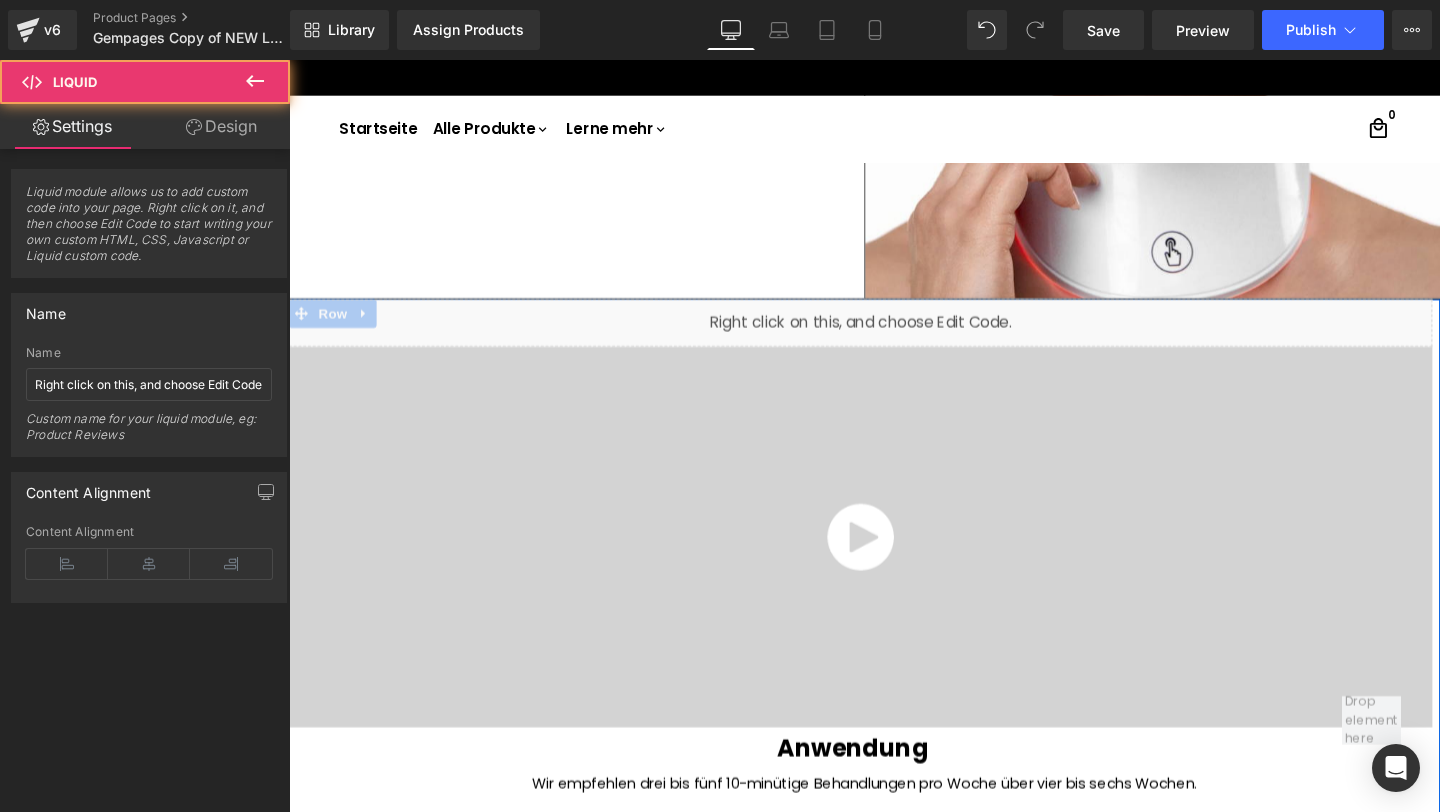click on "Liquid" at bounding box center [890, 336] 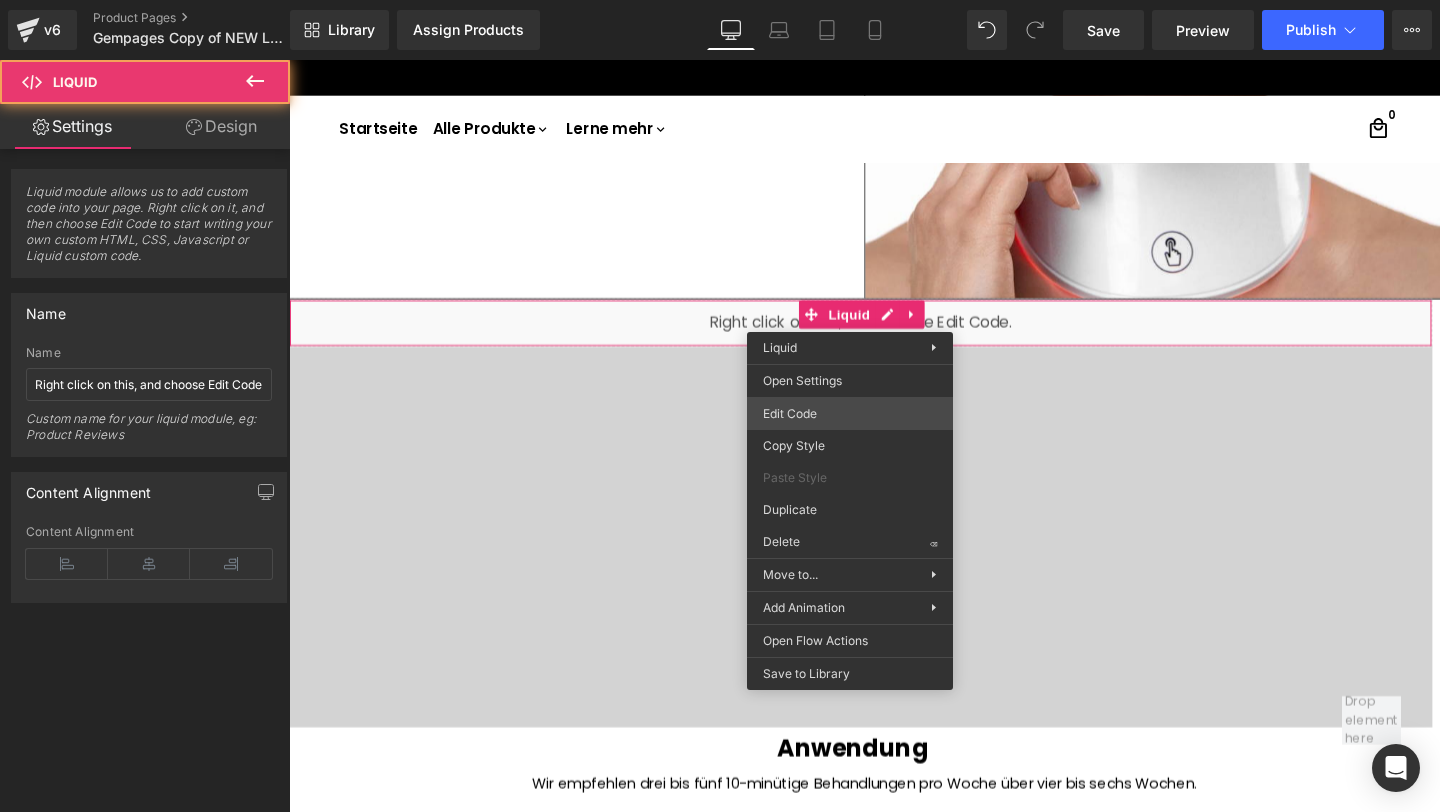 click on "Liquid You are previewing how the will restyle your page. You can not edit Elements in Preset Preview Mode. v6 Product Pages Gempages Copy of NEW LED Neck Landingpage Library Assign Products Product Preview No product match your search. Please try another keyword Manage assigned products Desktop Desktop Laptop Tablet Mobile Save Preview Publish Scheduled View Live Page View with current Template Save Template to Library Schedule Publish Optimize Publish Settings Shortcuts Your page can’t be published You've reached the maximum number of published pages on your plan (10/999999). You need to upgrade your plan or unpublish all your pages to get 1 publish slot. Unpublish pages Upgrade plan Elements Global Style liq Base Row rows, columns, layouts, div Heading headings, titles, h1,h2,h3,h4,h5,h6 Text Block texts, paragraphs, contents, blocks Image images, photos, alts, uploads Icon icons, symbols Button button, call to action, cta Separator Liquid Banner Parallax Stack" at bounding box center (720, 0) 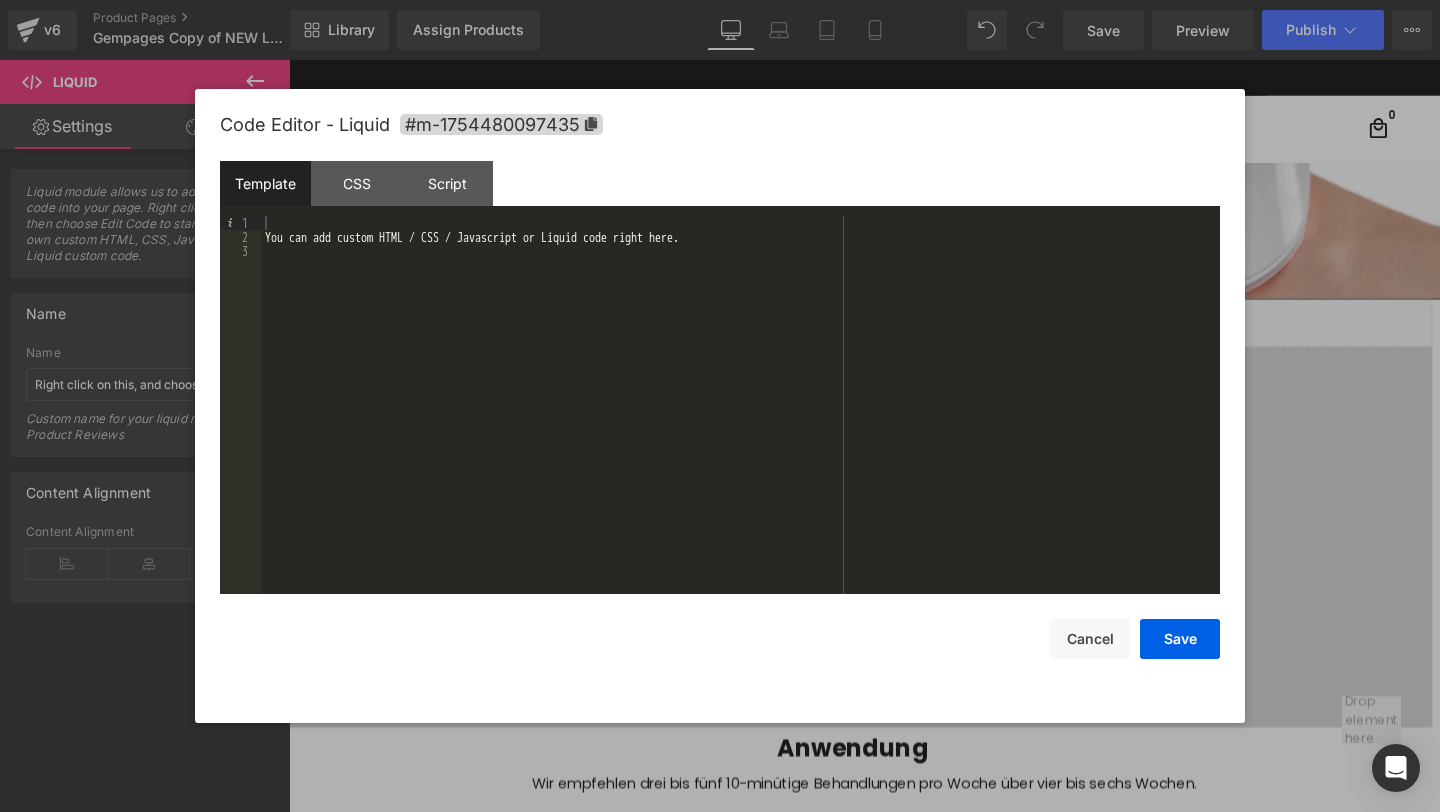 click on "You can add custom HTML / CSS / Javascript or Liquid code right here." at bounding box center [740, 419] 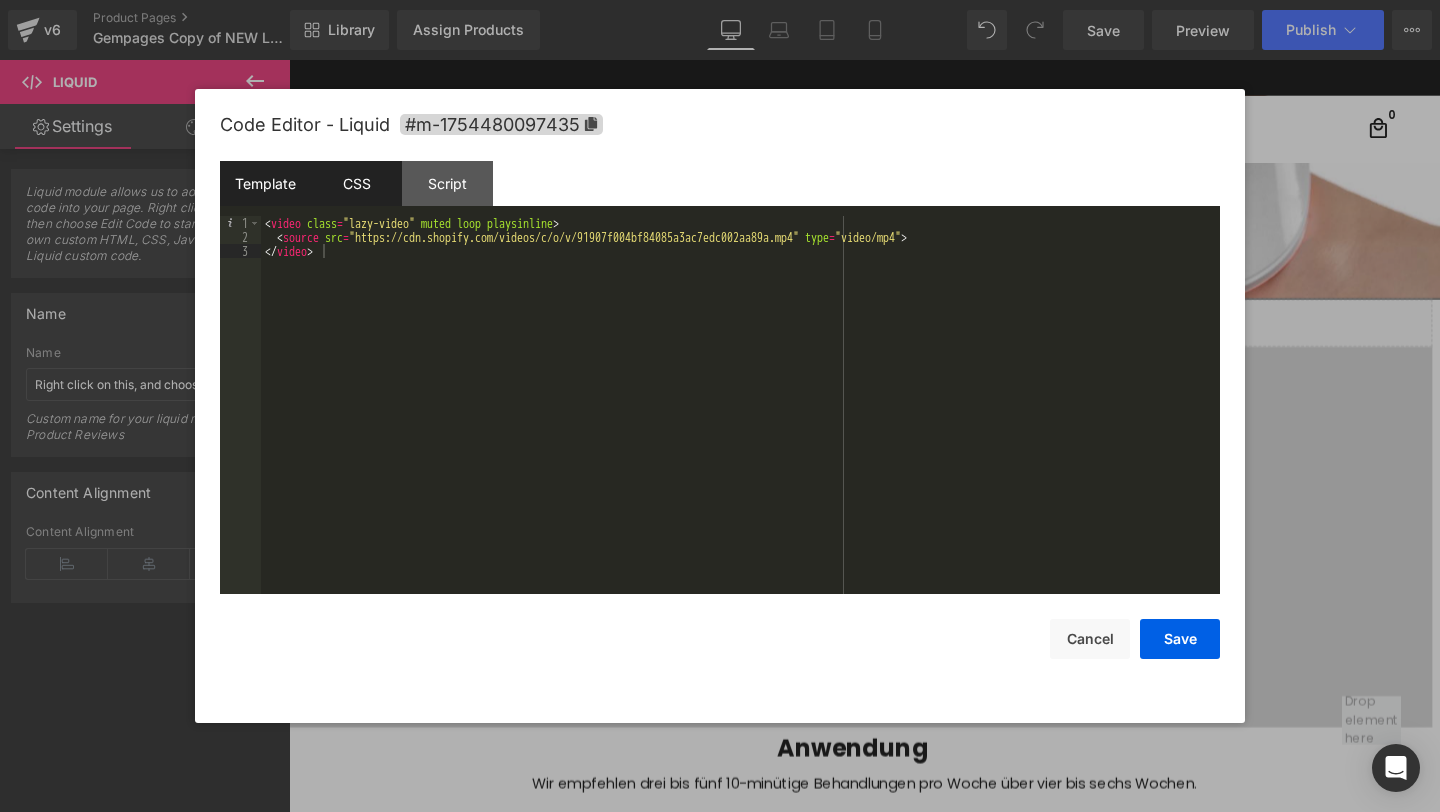 click on "CSS" at bounding box center [356, 183] 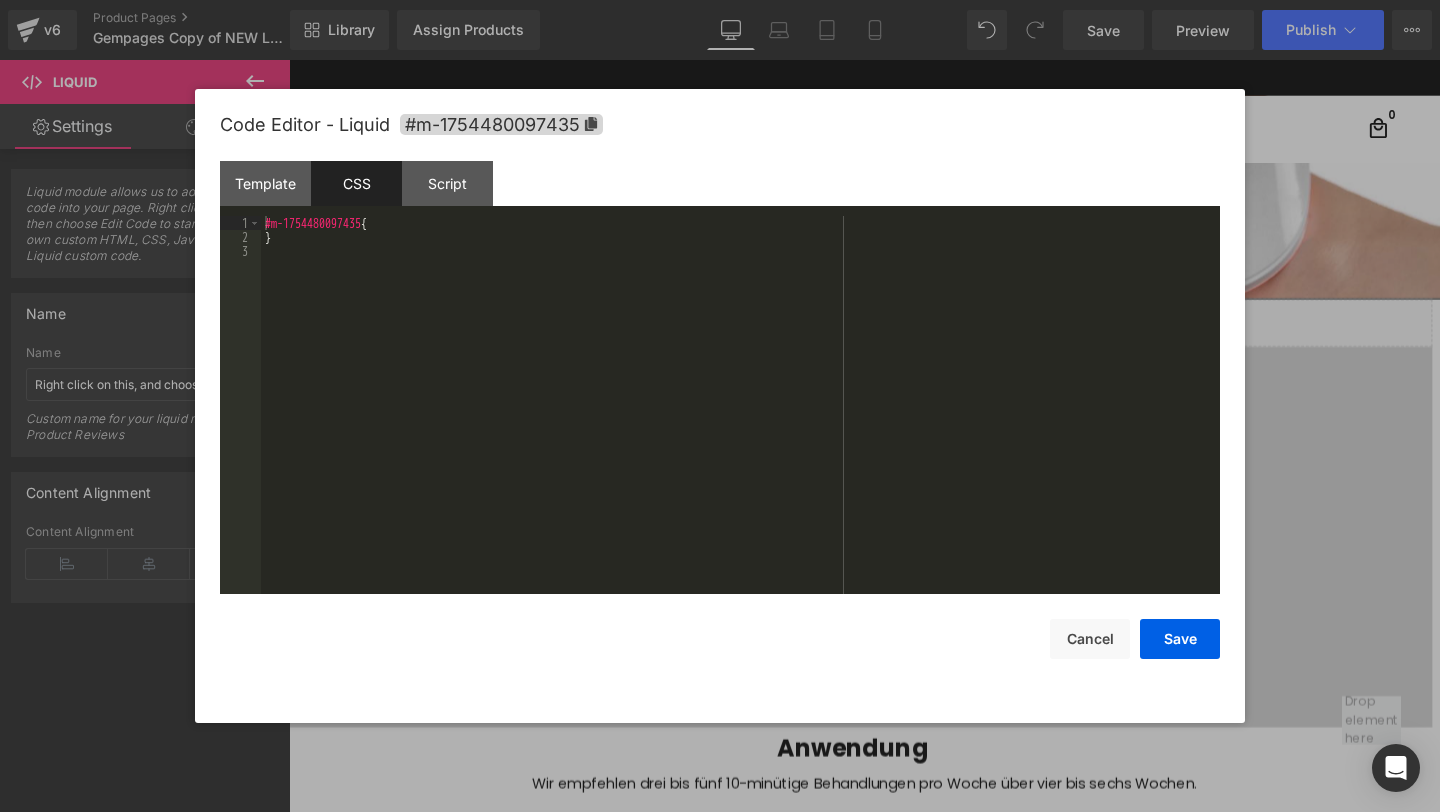 click on "#m-1754480097435 { }" at bounding box center (740, 419) 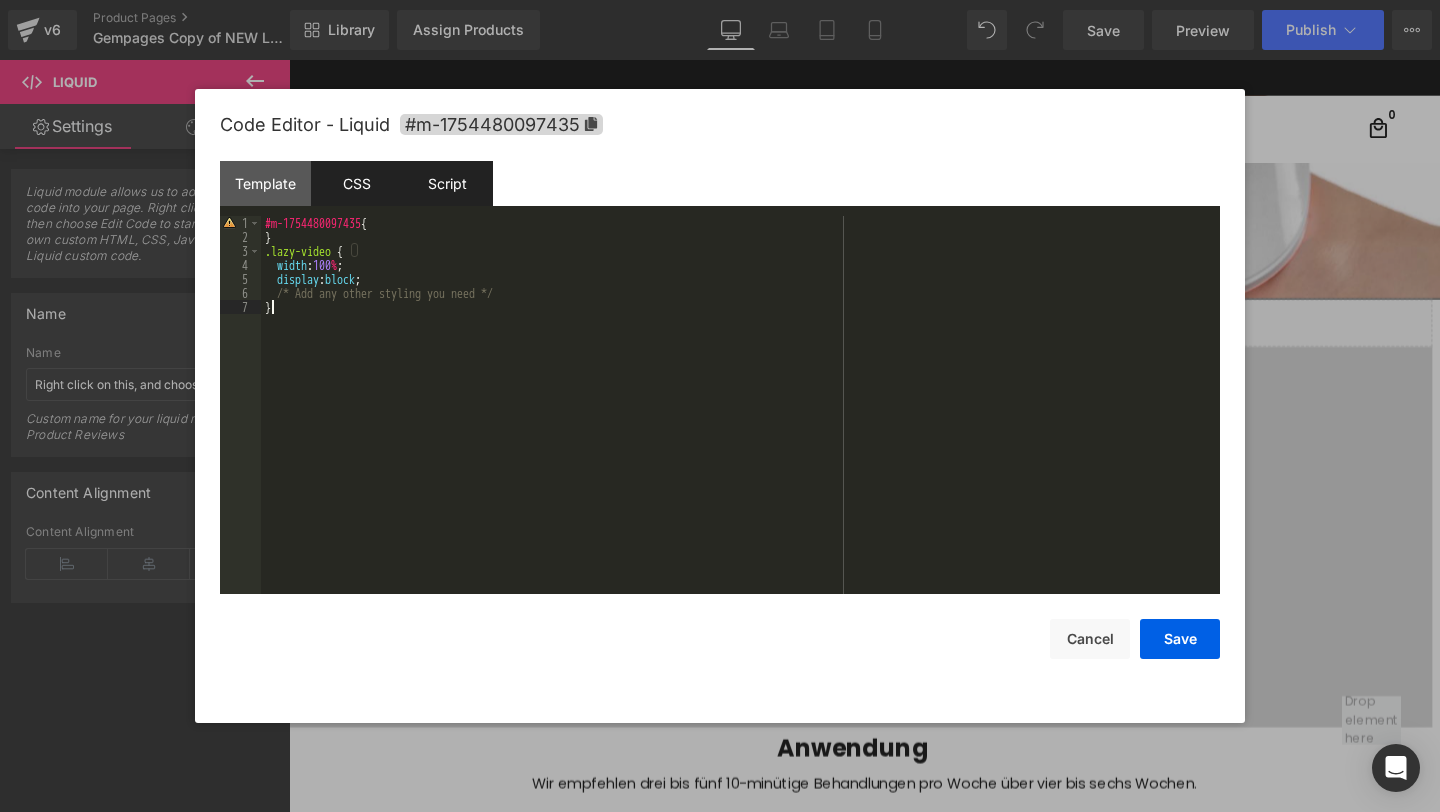 click on "Script" at bounding box center (447, 183) 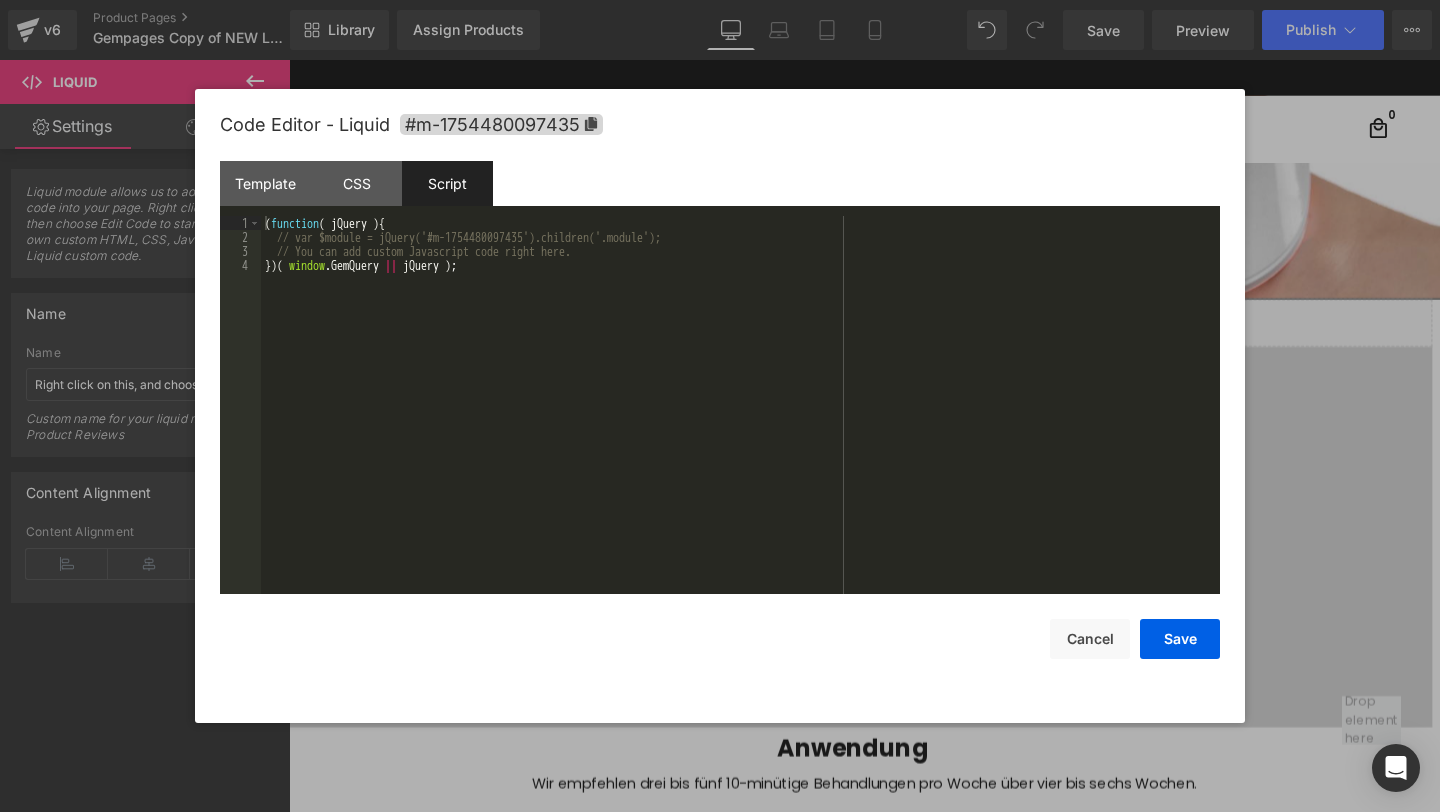 click on "( function ( jQuery ) {    // var $module = jQuery('#m-1754480097435').children('.module');    // You can add custom Javascript code right here. }) ( window . GemQuery || jQuery ) ;" at bounding box center (740, 419) 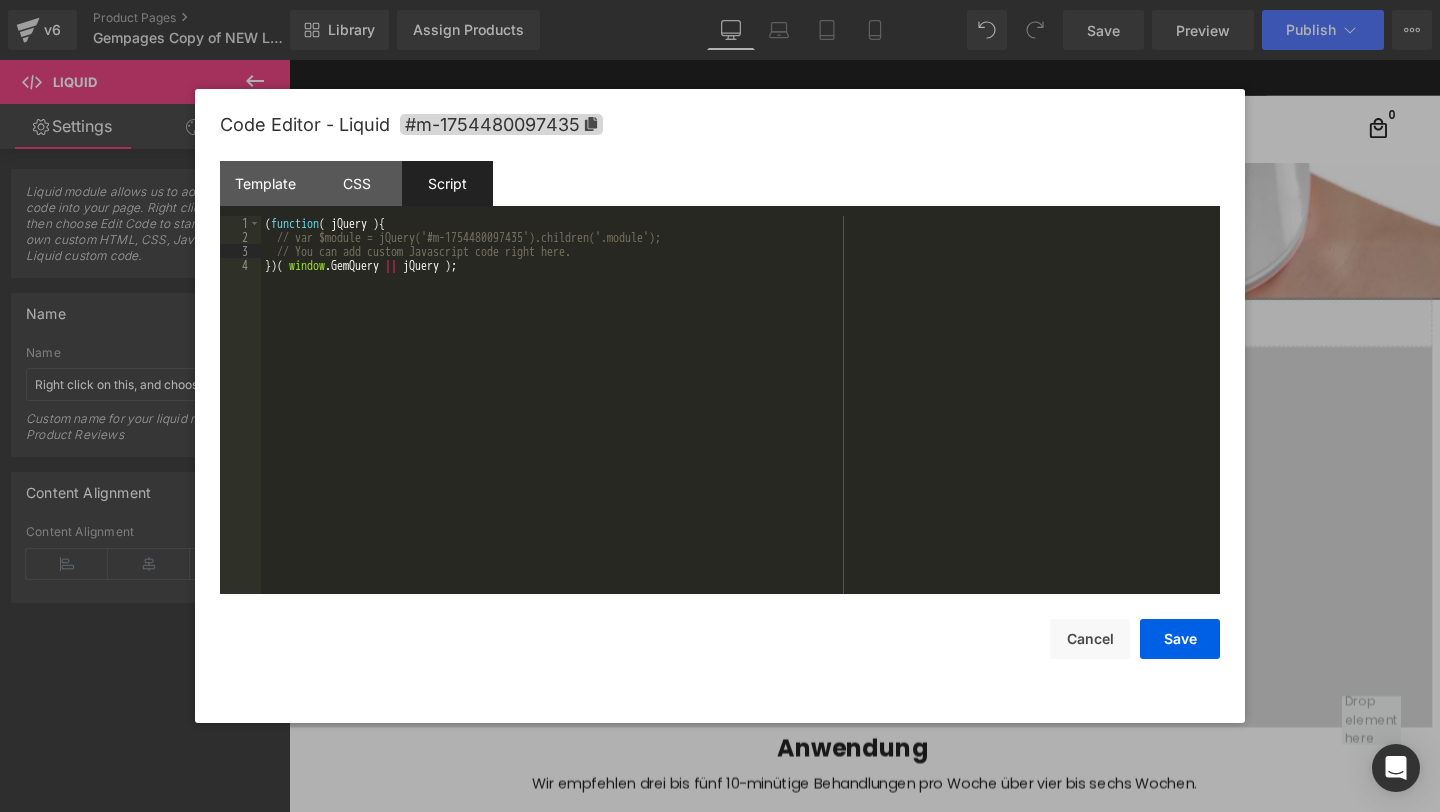 type 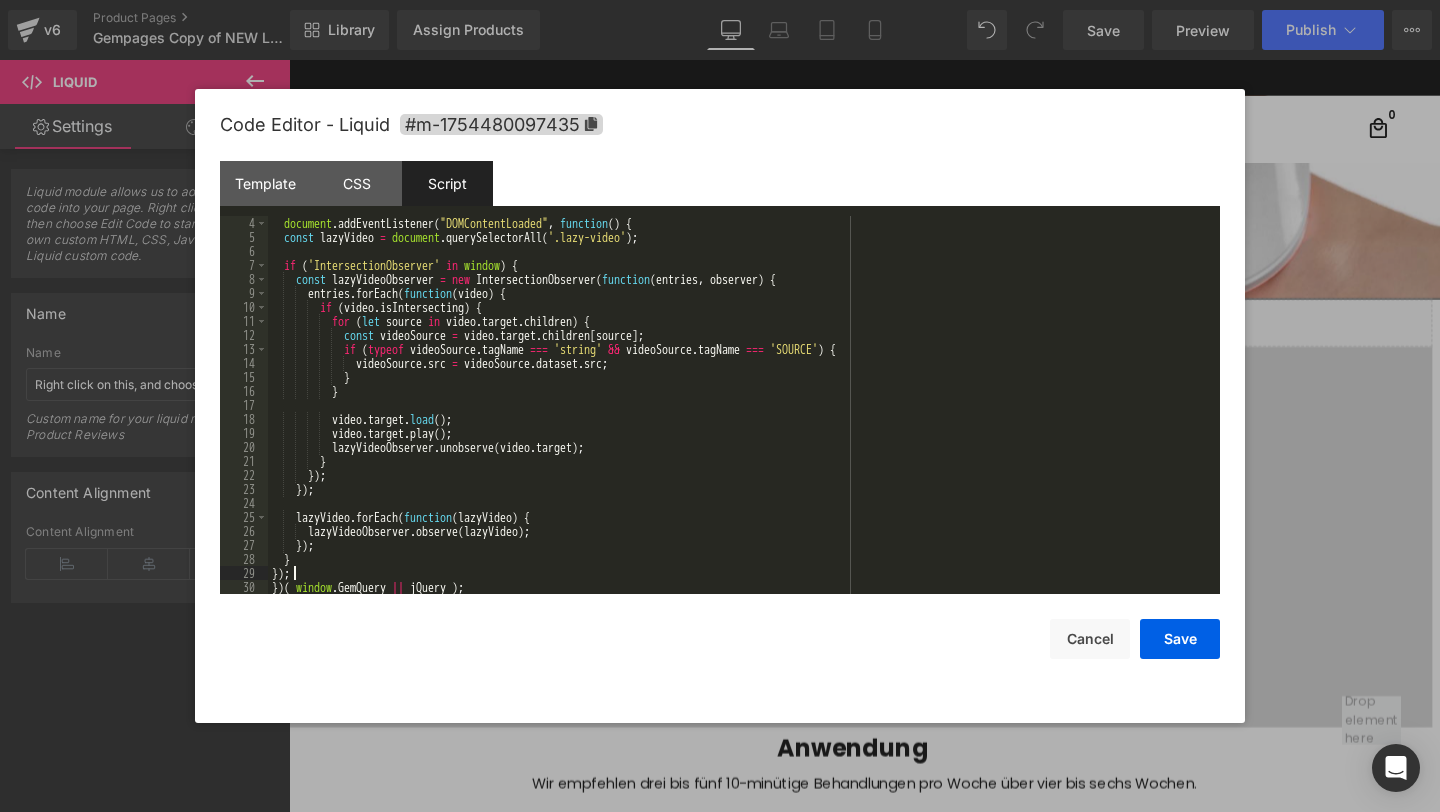 scroll, scrollTop: 42, scrollLeft: 0, axis: vertical 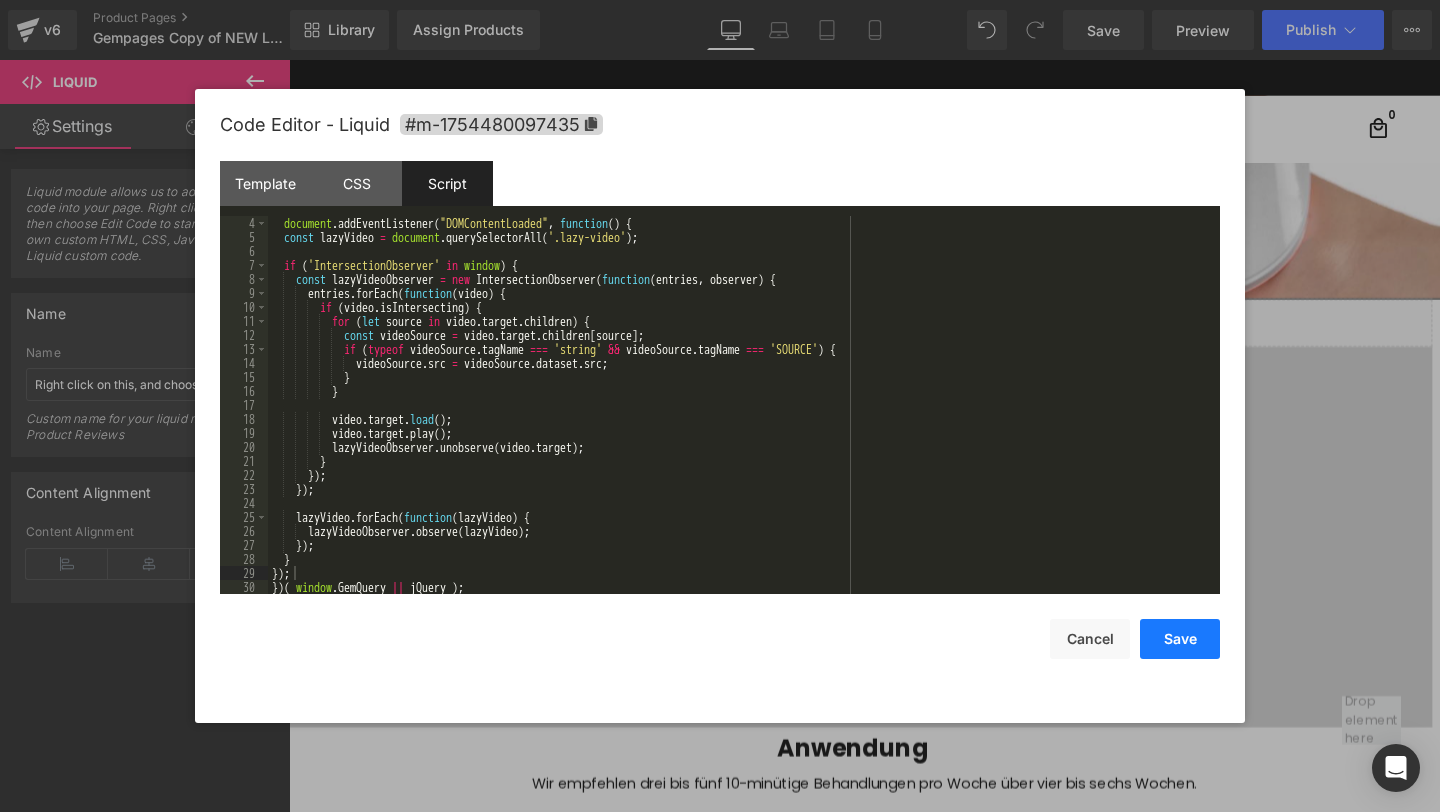click on "Save" at bounding box center [1180, 639] 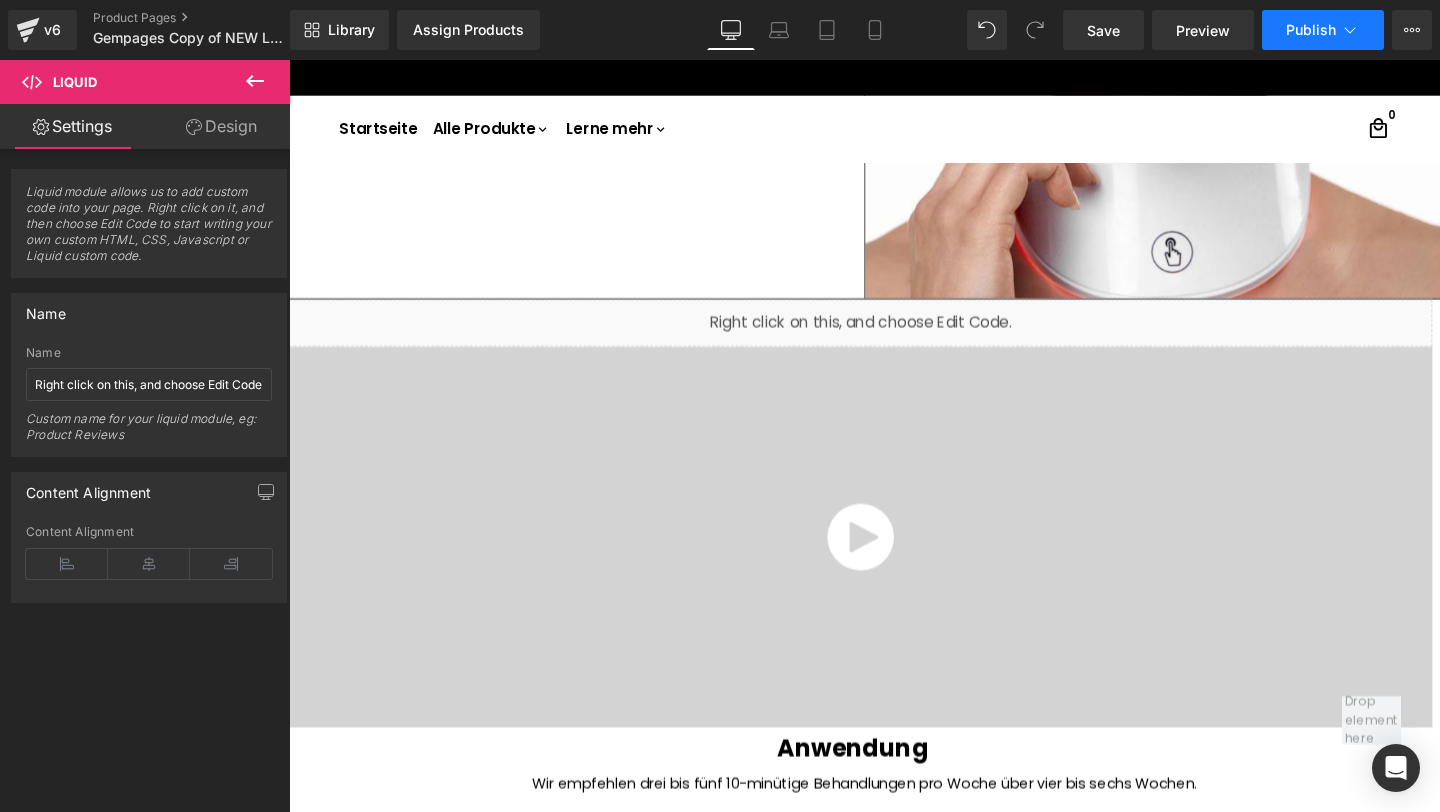 click on "Publish" at bounding box center [1311, 30] 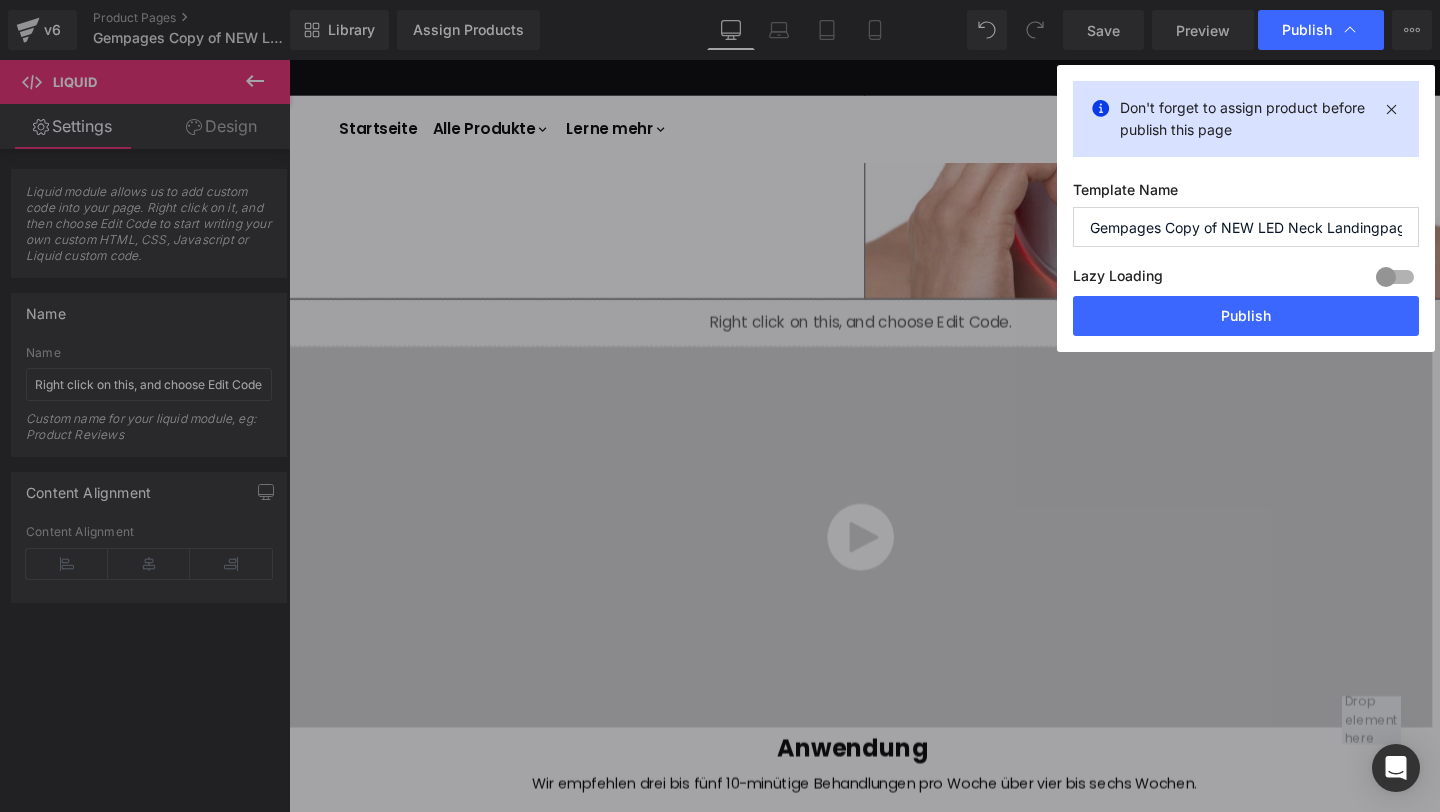 click on "Don't forget to assign product before publish this page Template Name Gempages Copy of NEW LED Neck Landingpage Lazy Loading Build Upgrade plan to unlock Lazy loading helps you improve page loading time, enhance user experience & increase your SEO results. Lazy loading is available on Build, Optimize & Enterprise. You’ve reached the maximum published page number of your plan (10/999999). Upgrade plan to unlock more pages Publish" at bounding box center (1246, 208) 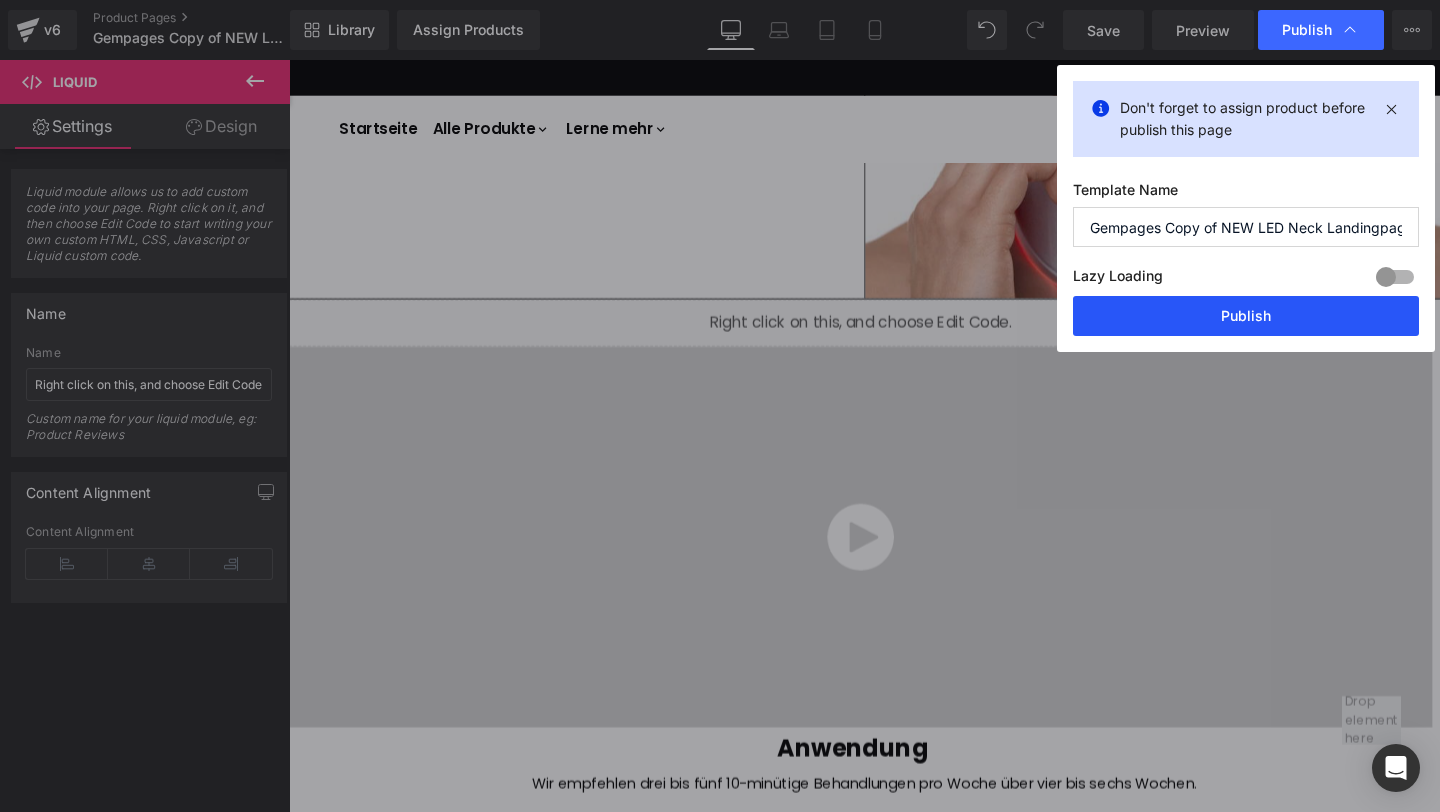 click on "Publish" at bounding box center (1246, 316) 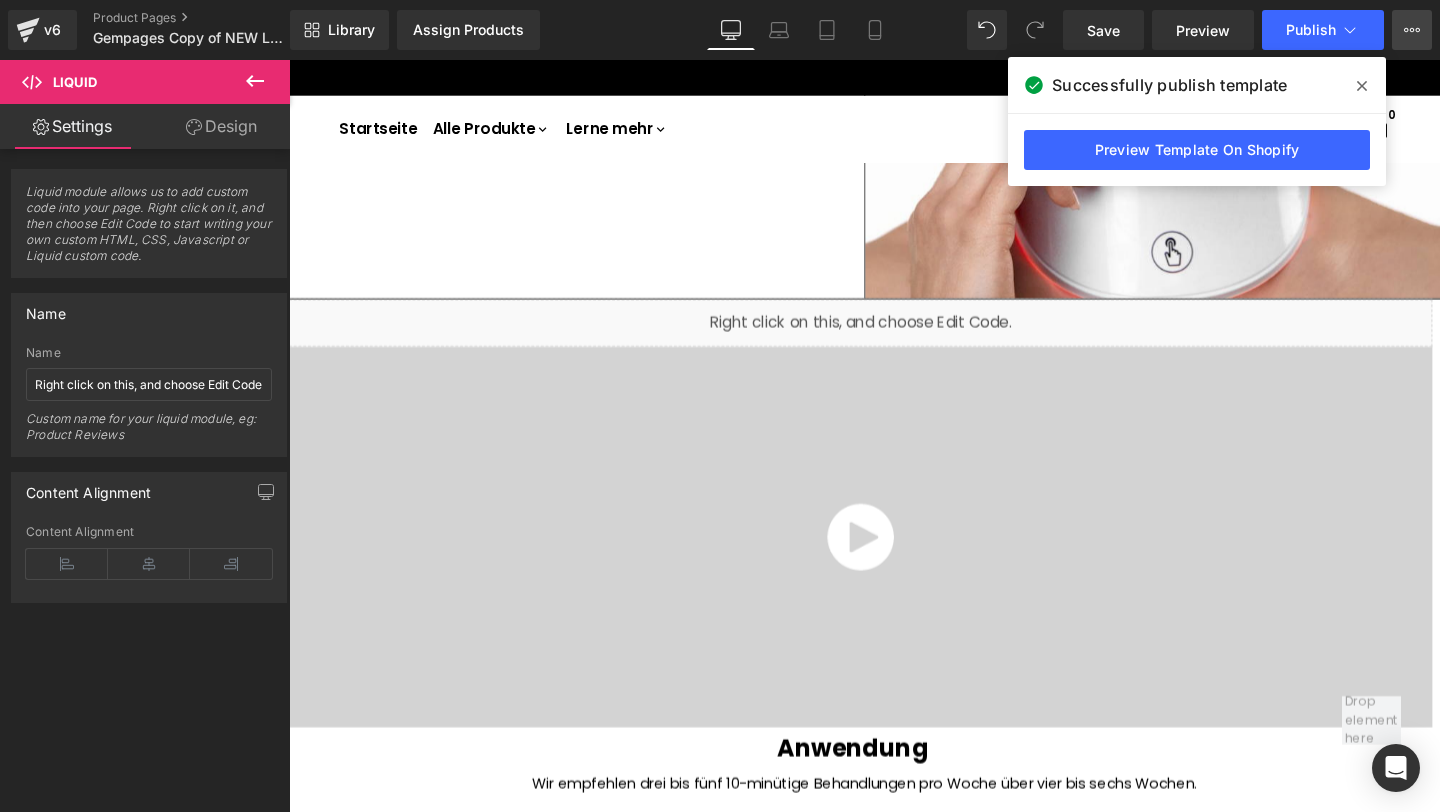 click on "View Live Page View with current Template Save Template to Library Schedule Publish  Optimize  Publish Settings Shortcuts" at bounding box center [1412, 30] 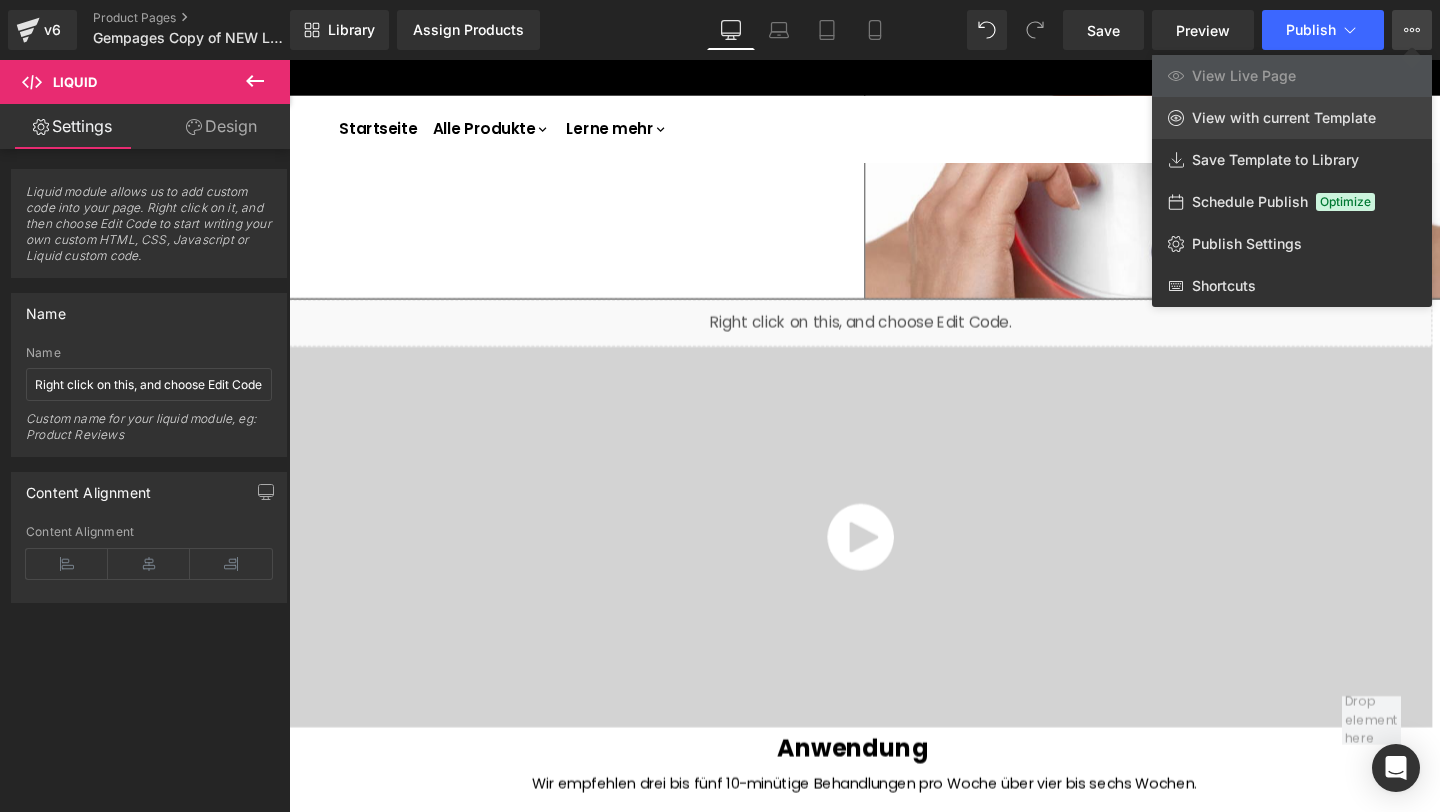 click on "View with current Template" at bounding box center (1292, 118) 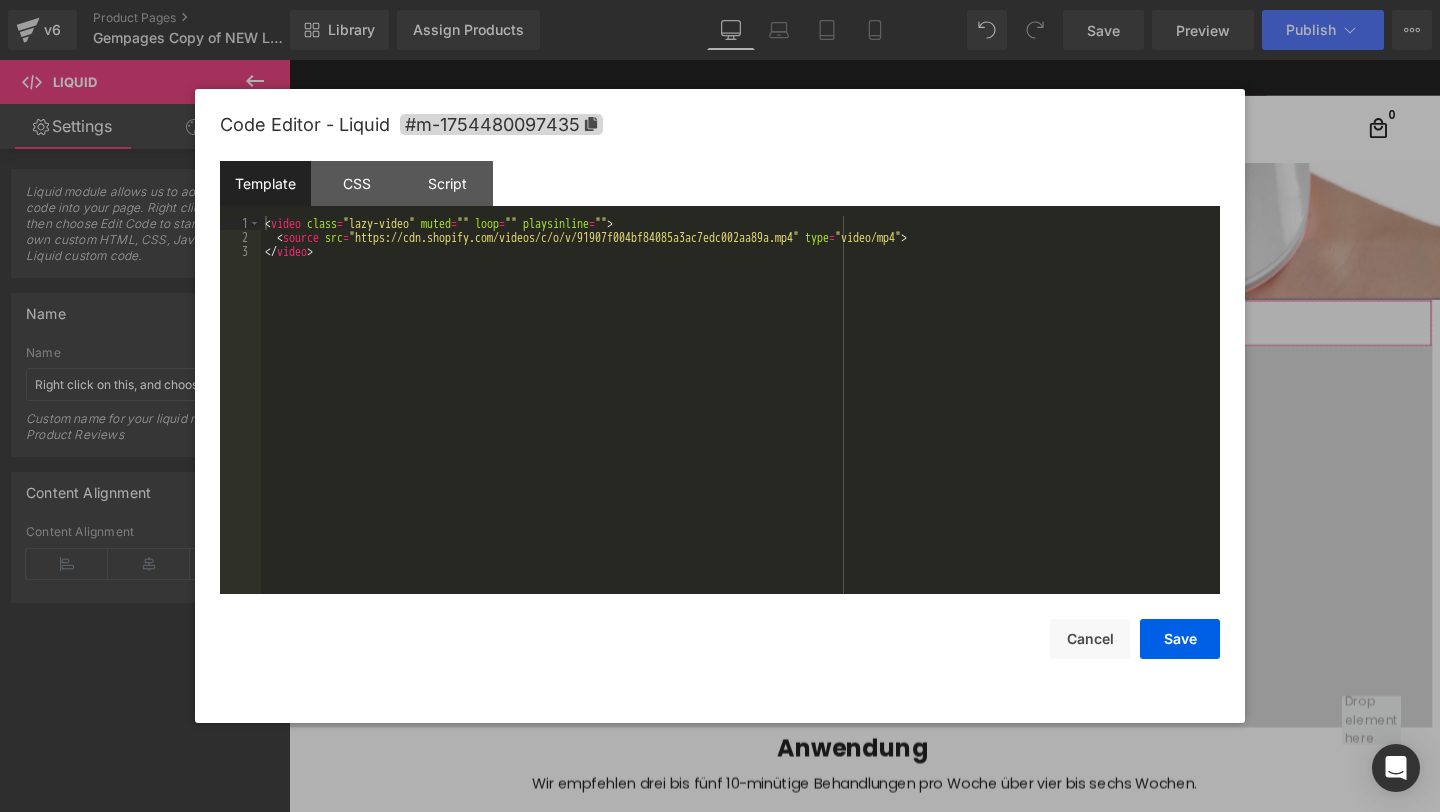 click on "Liquid You are previewing how the will restyle your page. You can not edit Elements in Preset Preview Mode. v6 Product Pages Gempages Copy of NEW LED Neck Landingpage Library Assign Products Product Preview No product match your search. Please try another keyword Manage assigned products Desktop Desktop Laptop Tablet Mobile Save Preview Publish Scheduled View Live Page View with current Template Save Template to Library Schedule Publish Optimize Publish Settings Shortcuts Your page can’t be published You've reached the maximum number of published pages on your plan (10/999999). You need to upgrade your plan or unpublish all your pages to get 1 publish slot. Unpublish pages Upgrade plan Elements Global Style liq Base Row rows, columns, layouts, div Heading headings, titles, h1,h2,h3,h4,h5,h6 Text Block texts, paragraphs, contents, blocks Image images, photos, alts, uploads Icon icons, symbols Button button, call to action, cta Separator Liquid Banner Parallax Stack" at bounding box center (720, 0) 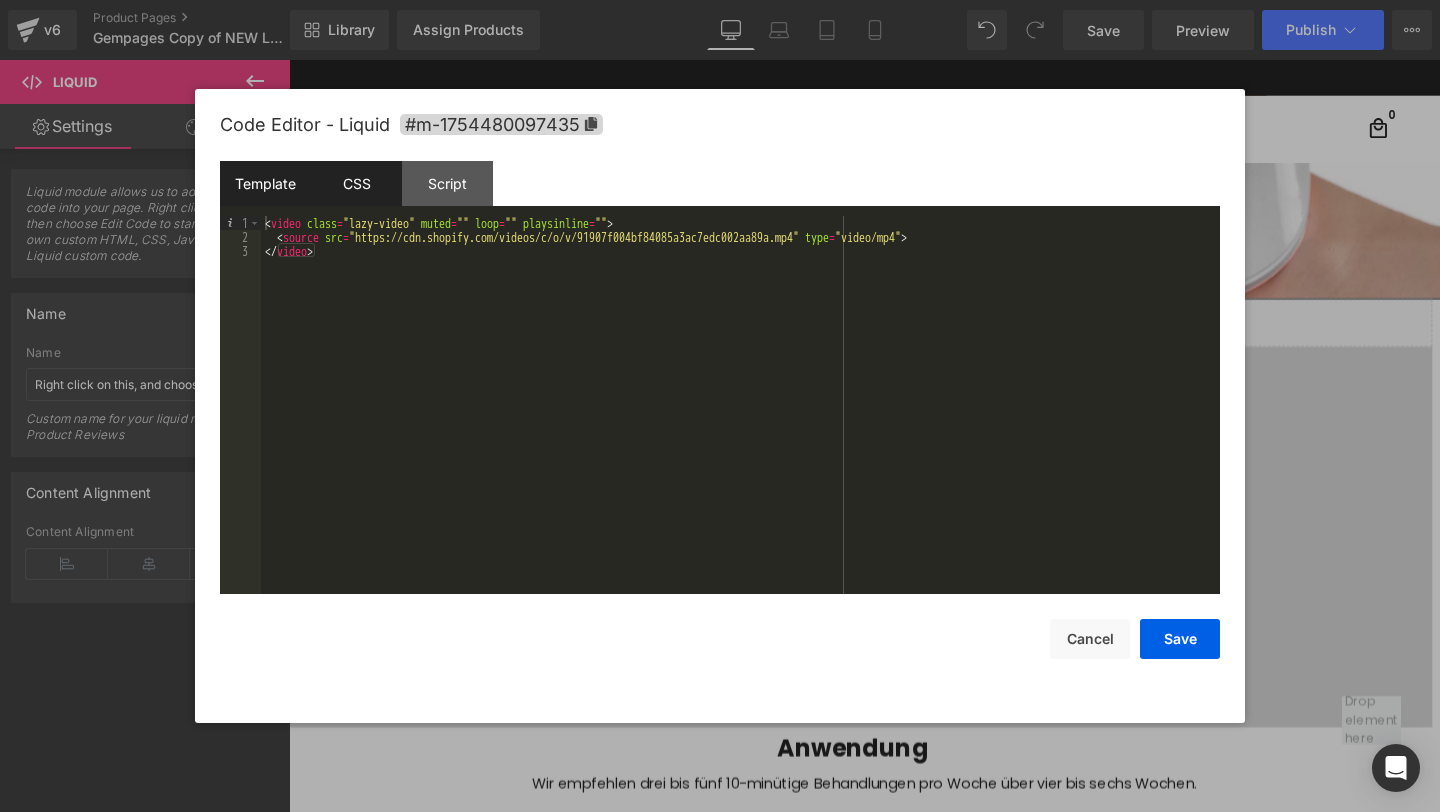 click on "CSS" at bounding box center (356, 183) 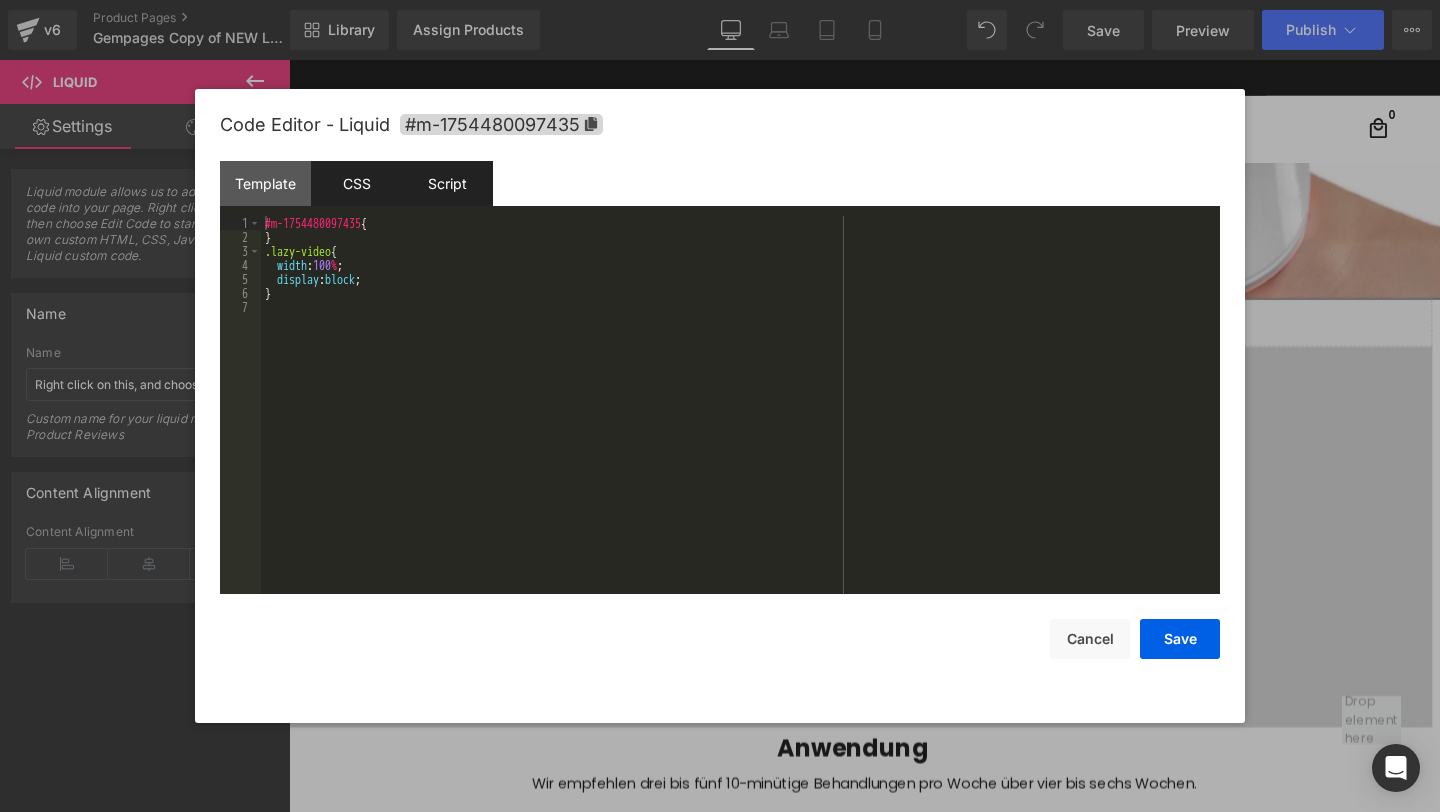 click on "Script" at bounding box center [447, 183] 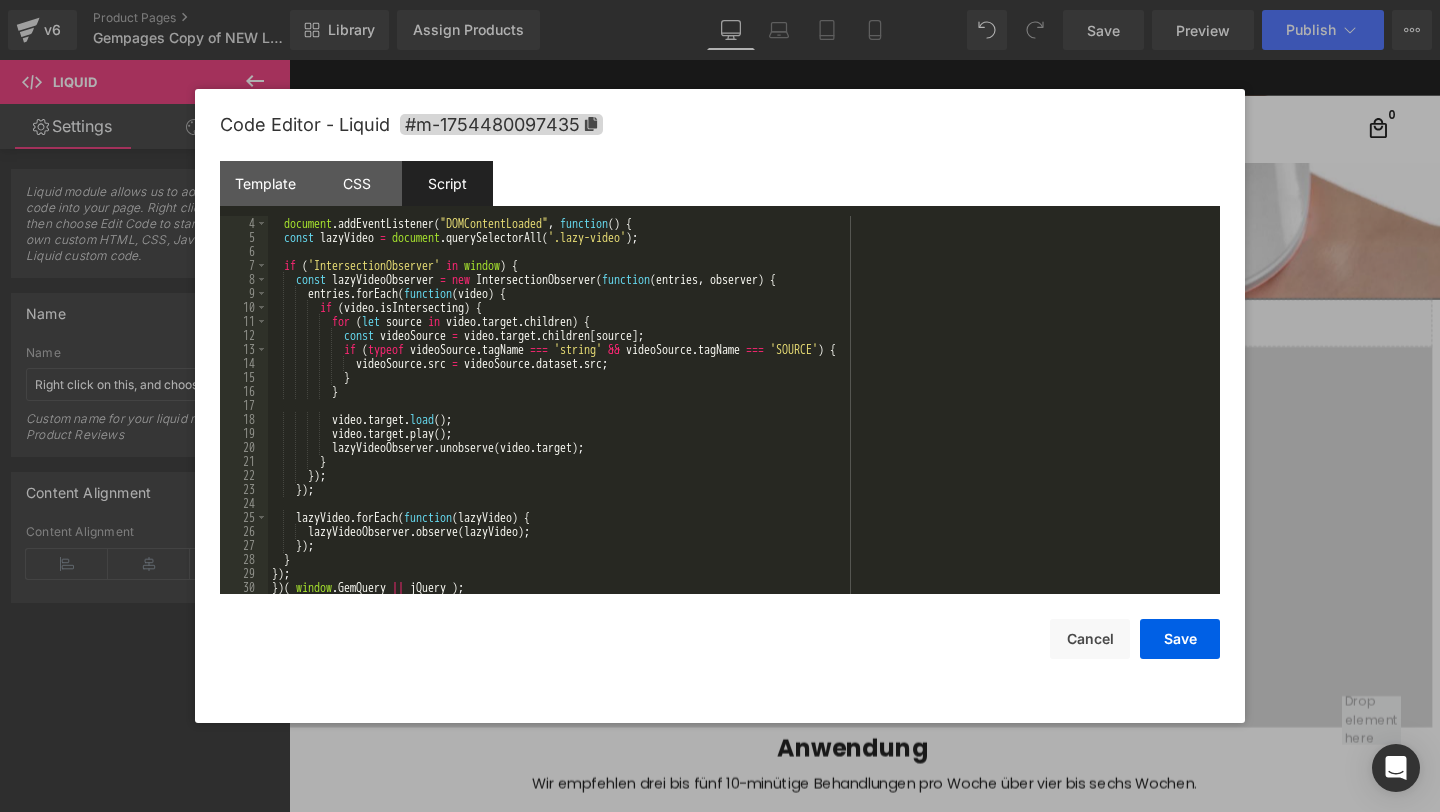 scroll, scrollTop: 42, scrollLeft: 0, axis: vertical 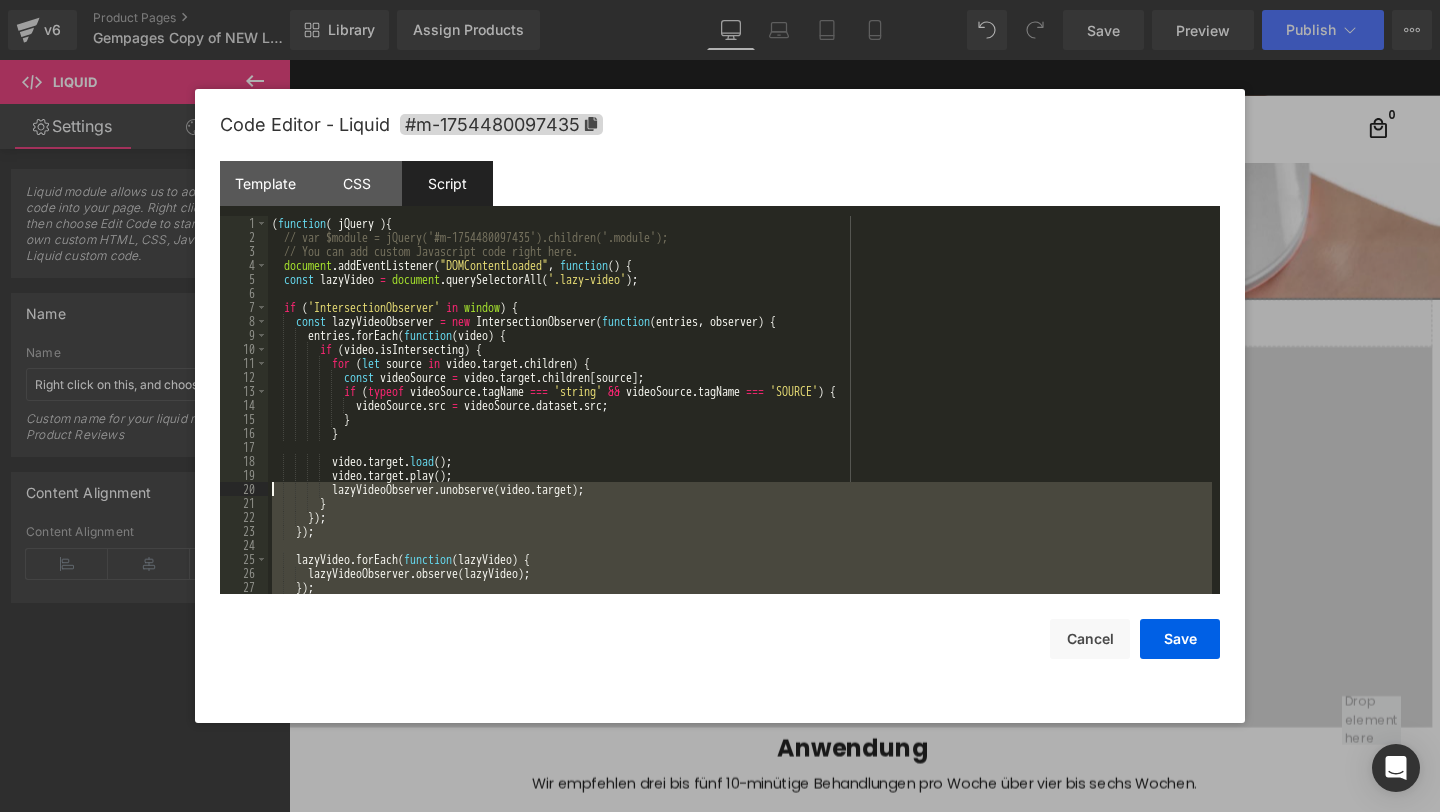drag, startPoint x: 317, startPoint y: 572, endPoint x: 263, endPoint y: 478, distance: 108.40664 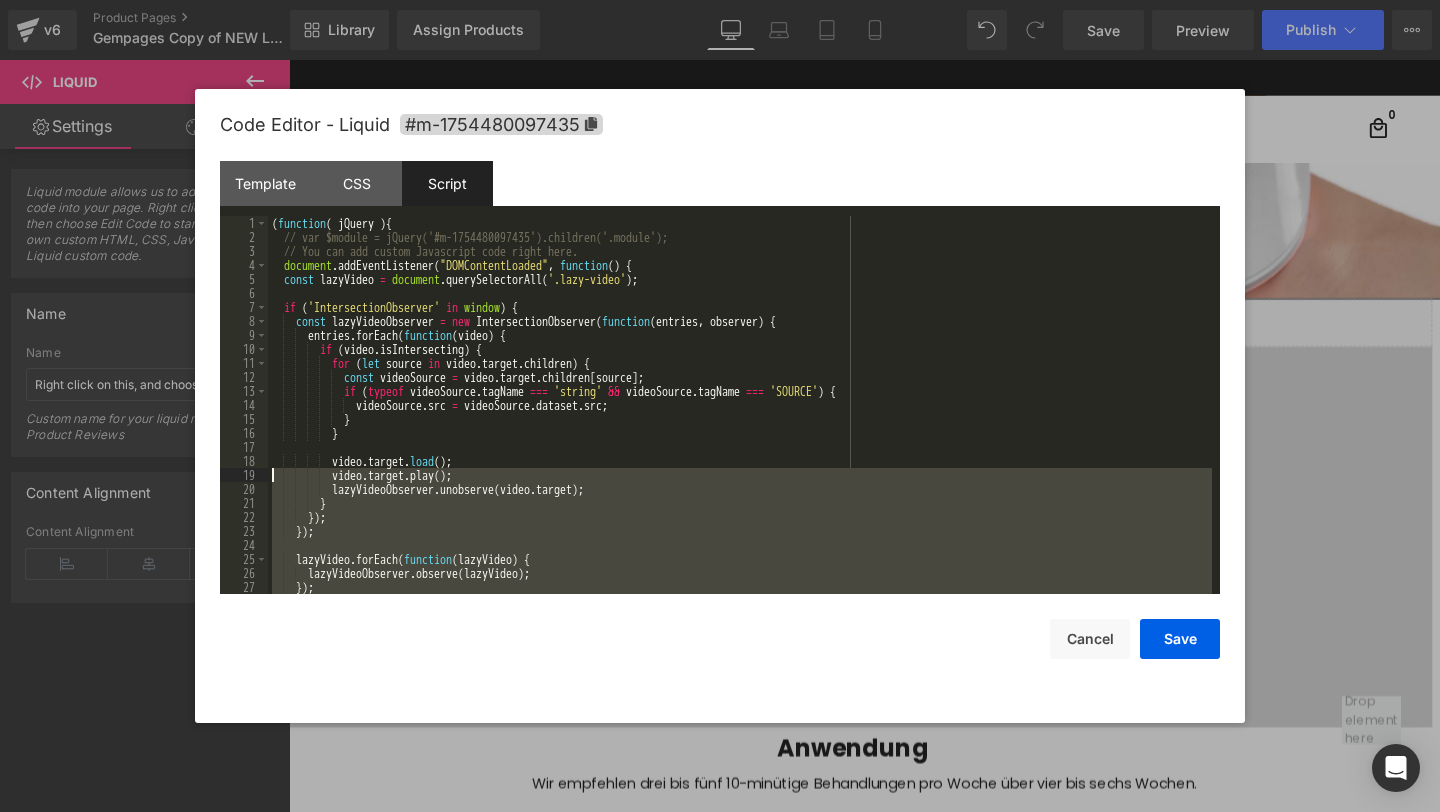 scroll, scrollTop: 3, scrollLeft: 0, axis: vertical 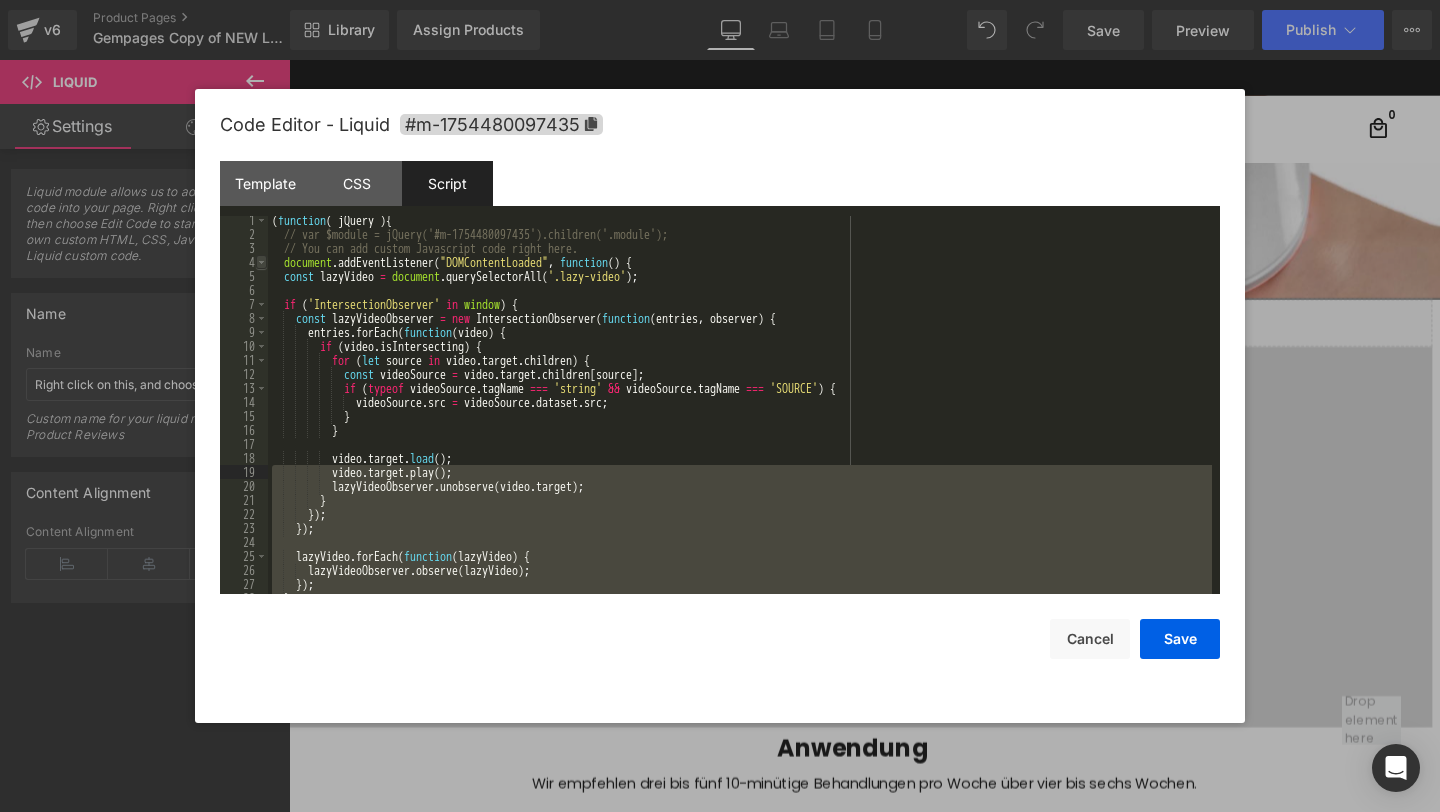 click at bounding box center (261, 262) 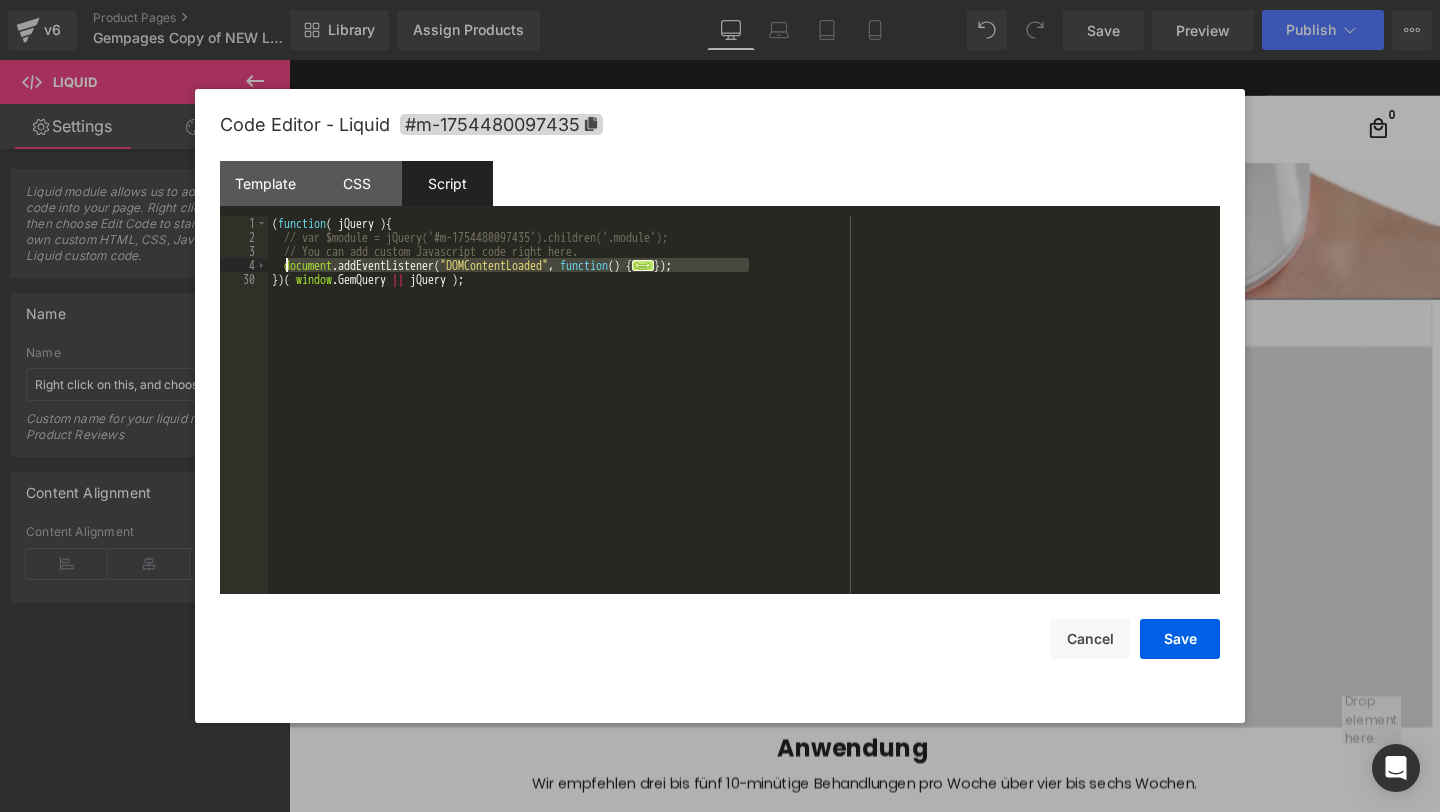 drag, startPoint x: 765, startPoint y: 259, endPoint x: 287, endPoint y: 260, distance: 478.00104 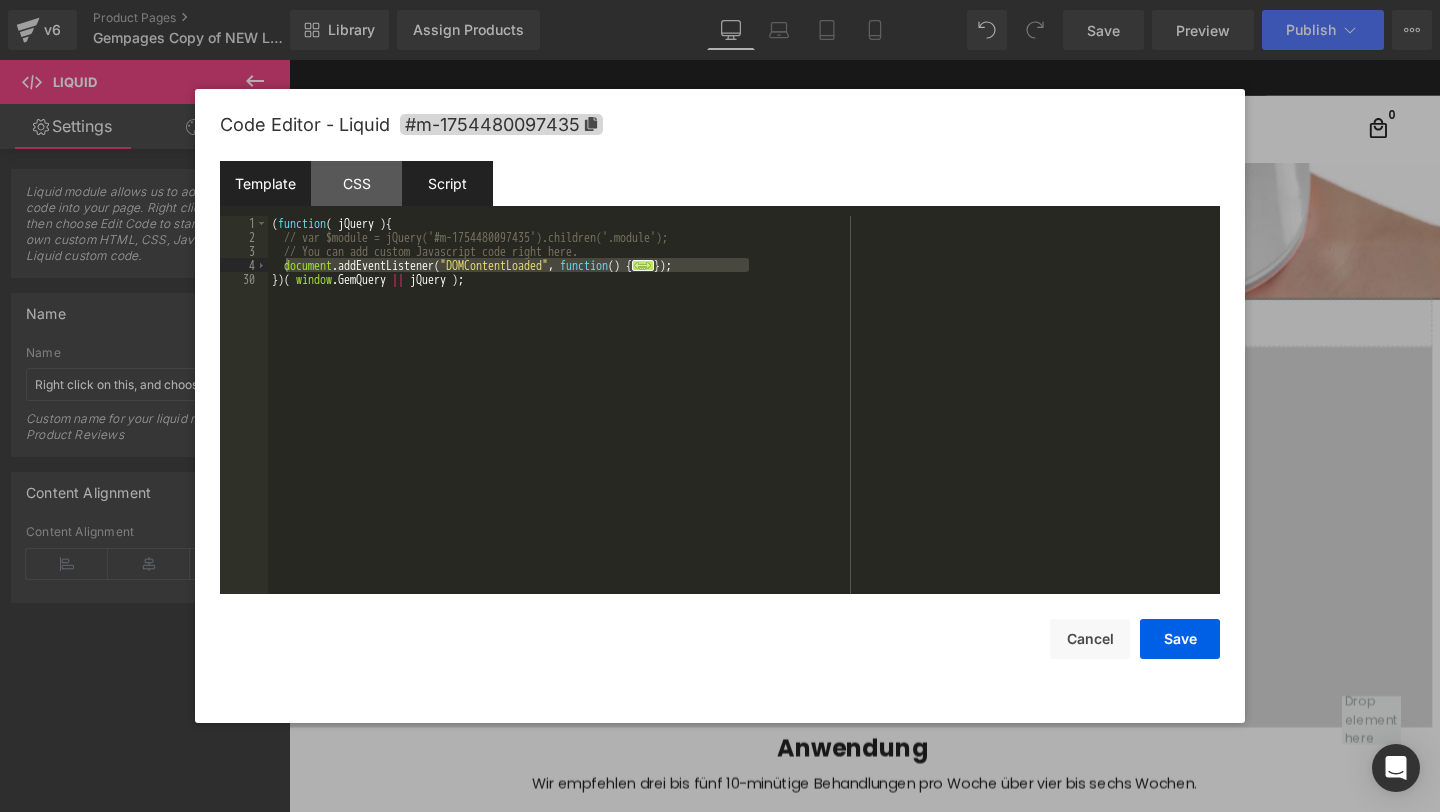 click on "Template" at bounding box center (265, 183) 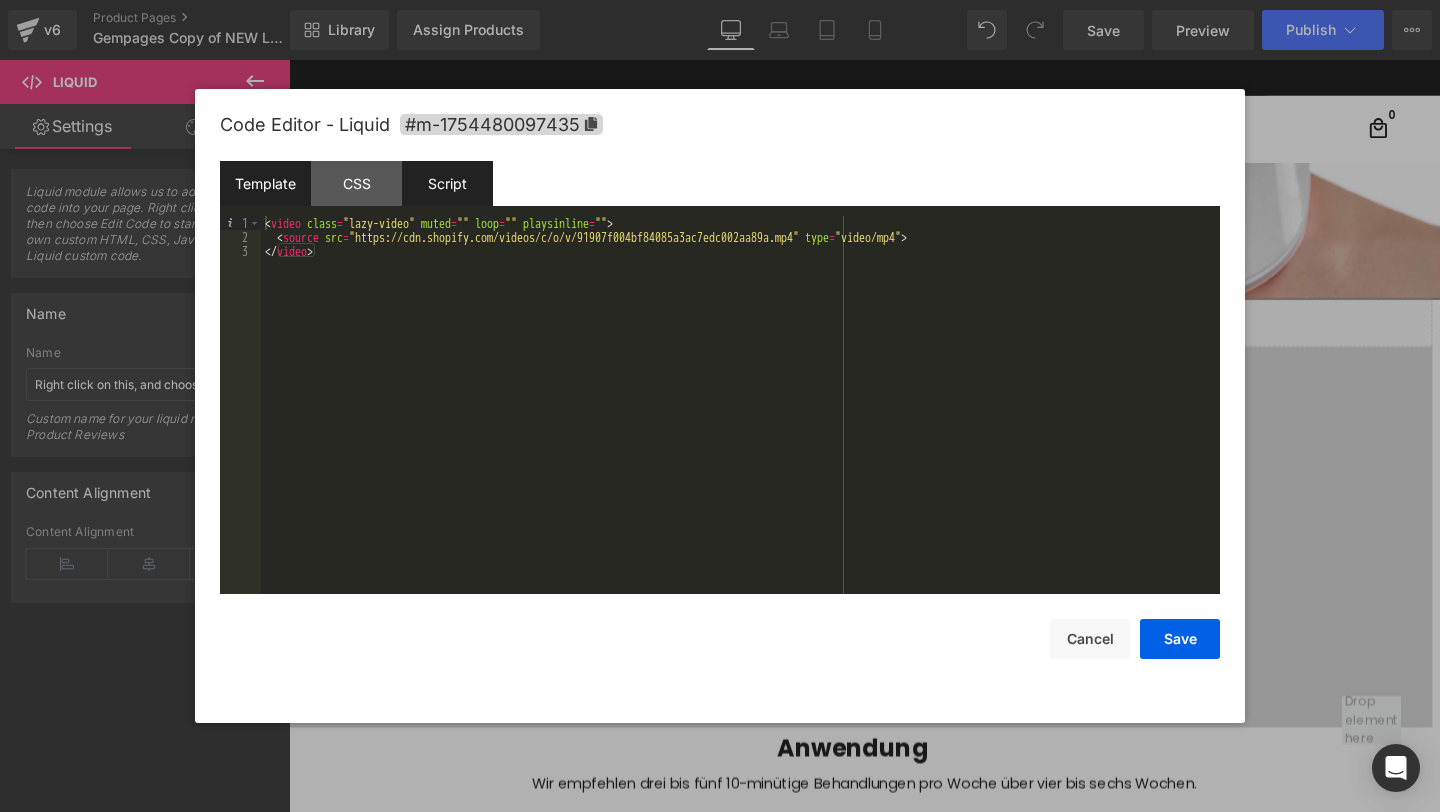 click on "Script" at bounding box center [447, 183] 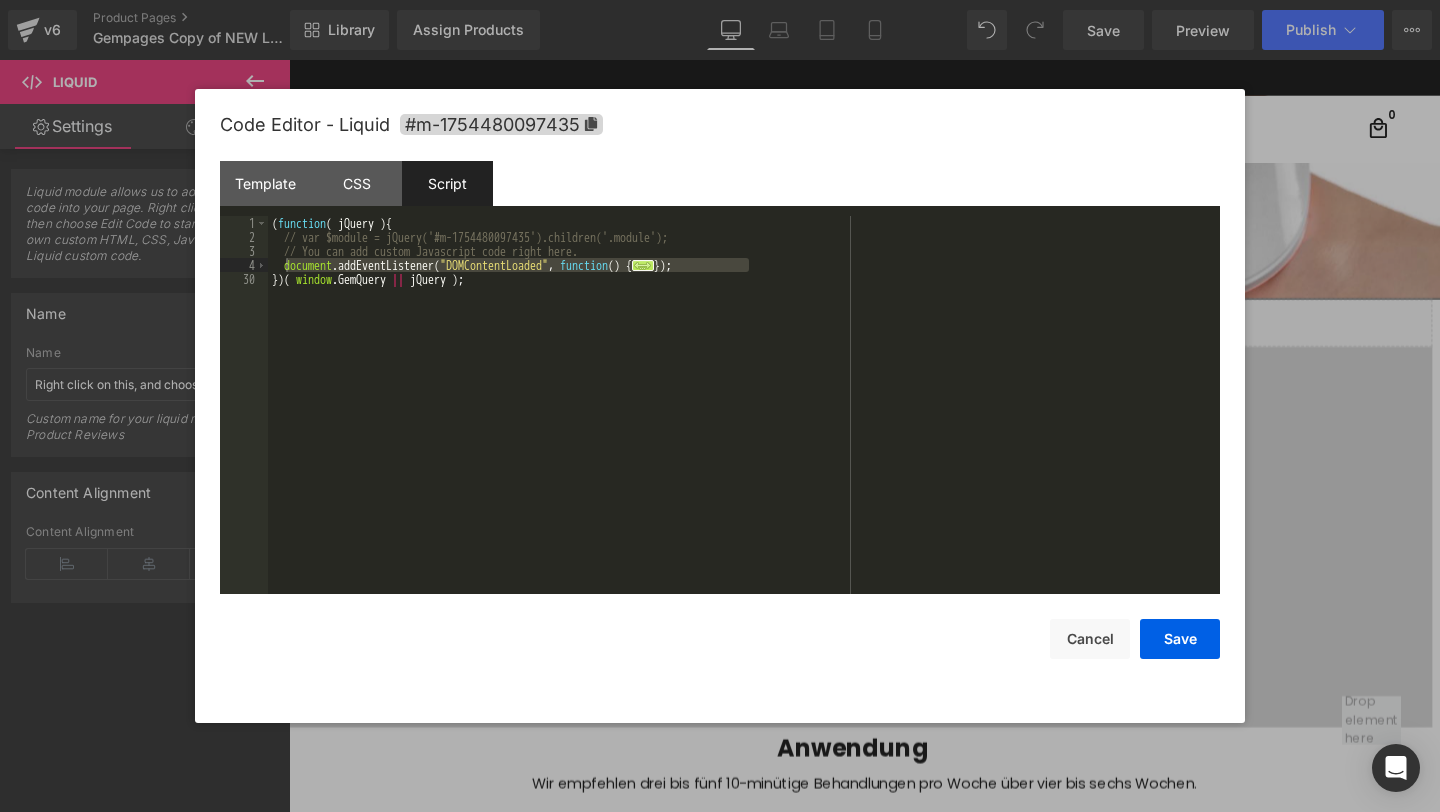 click on "( function (   jQuery   ) {    // var $module = jQuery('#m-1754480097435').children('.module');    // You can add custom Javascript code right here.    document . addEventListener ( "DOMContentLoaded" ,   function ( )   { ... }) ; }) (   window . GemQuery   ||   jQuery   ) ;" at bounding box center [744, 419] 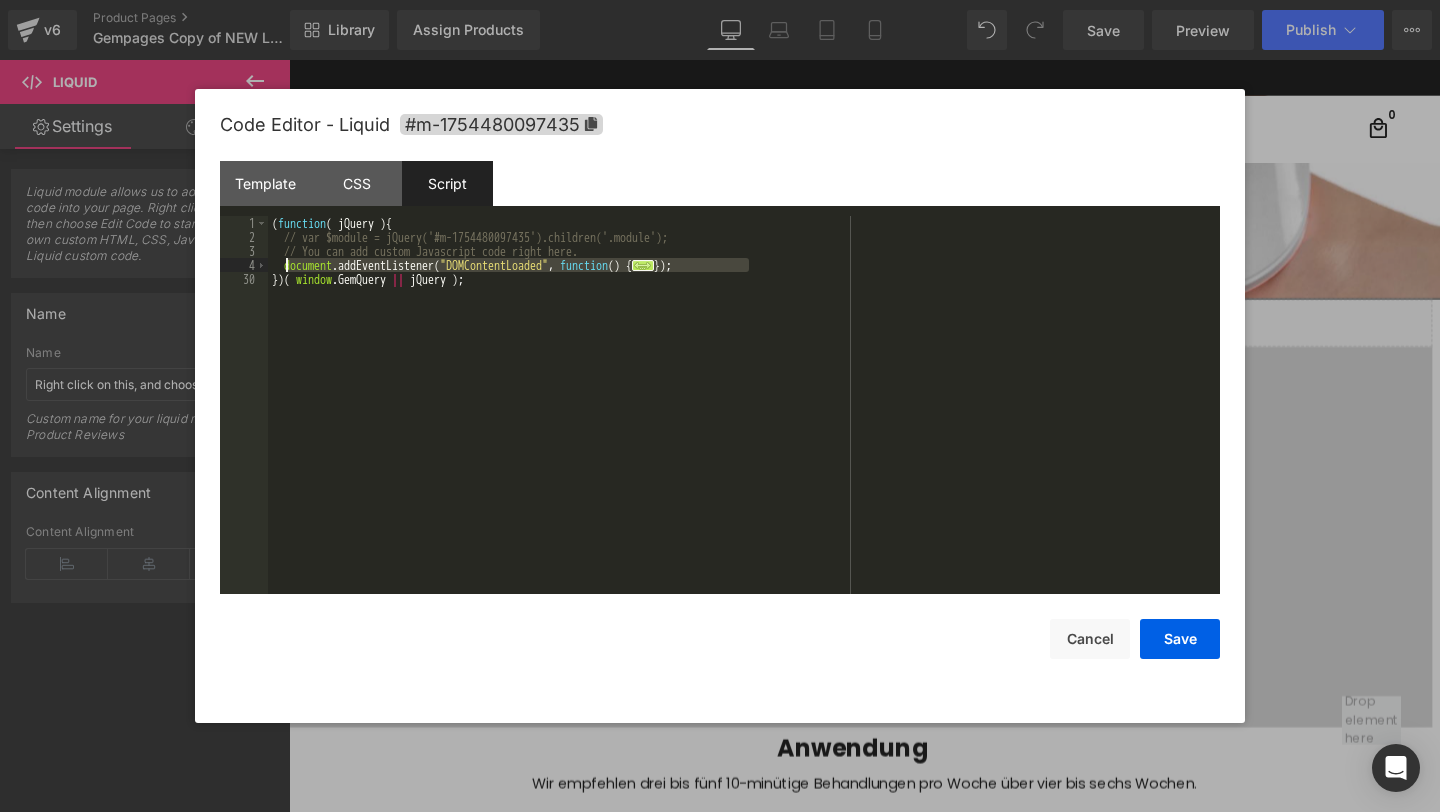 drag, startPoint x: 769, startPoint y: 266, endPoint x: 283, endPoint y: 259, distance: 486.0504 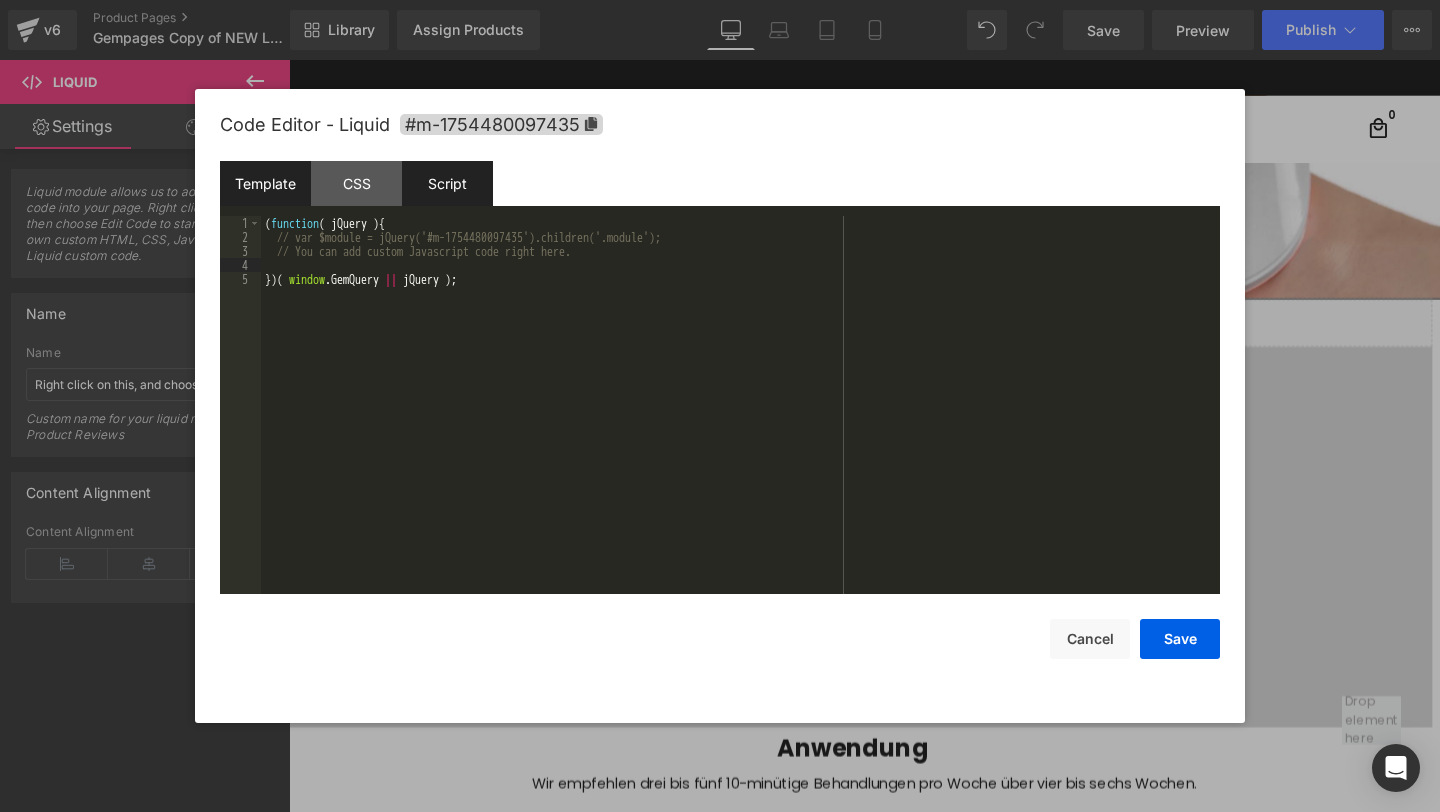 click on "Template" at bounding box center [265, 183] 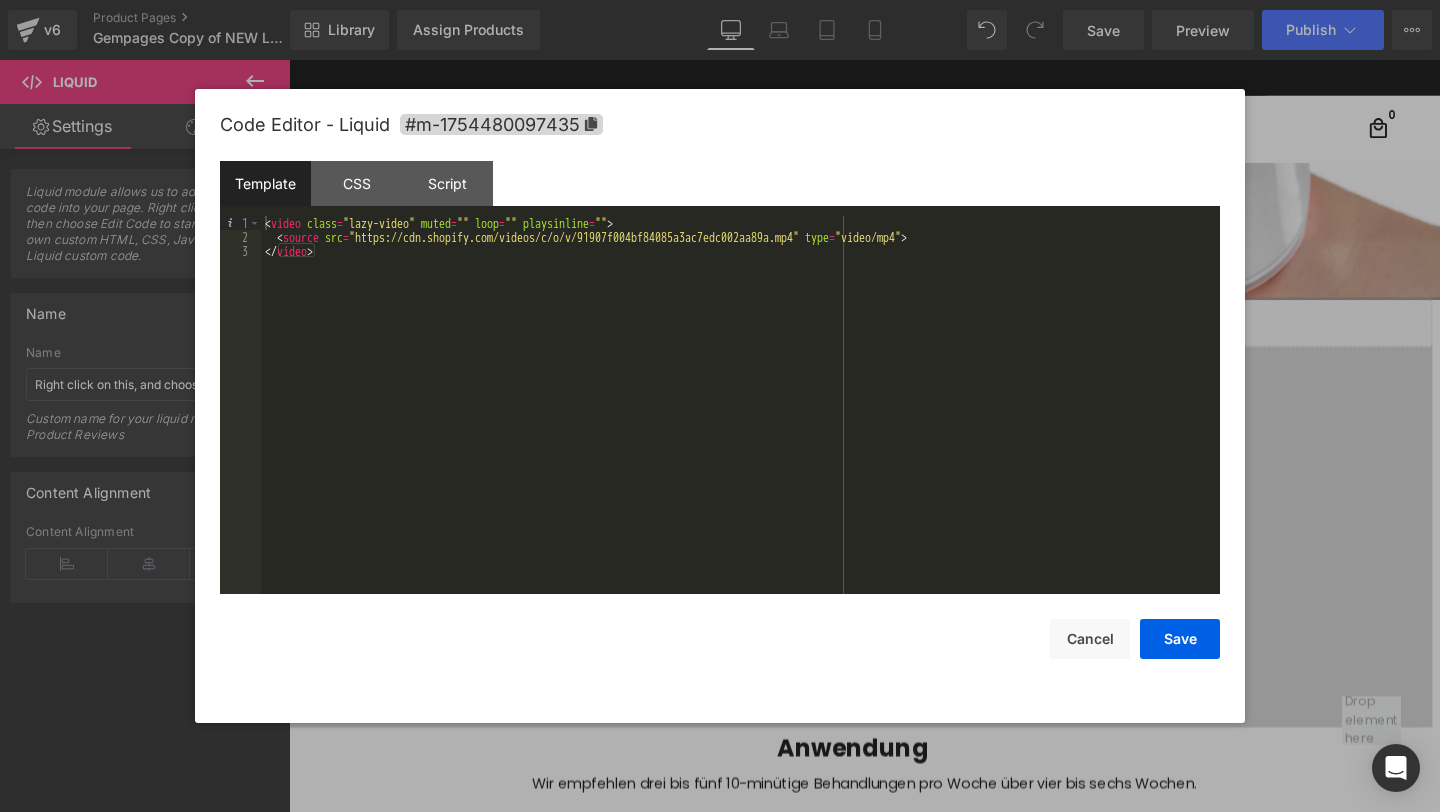 click on "<video class="lazy-video" muted loop playsinline>   <source src="https://cdn.shopify.com/videos/c/o/v/91907f004bf84085a3ac7edc002aa89a.mp4" type="video/mp4"></video>" at bounding box center (740, 419) 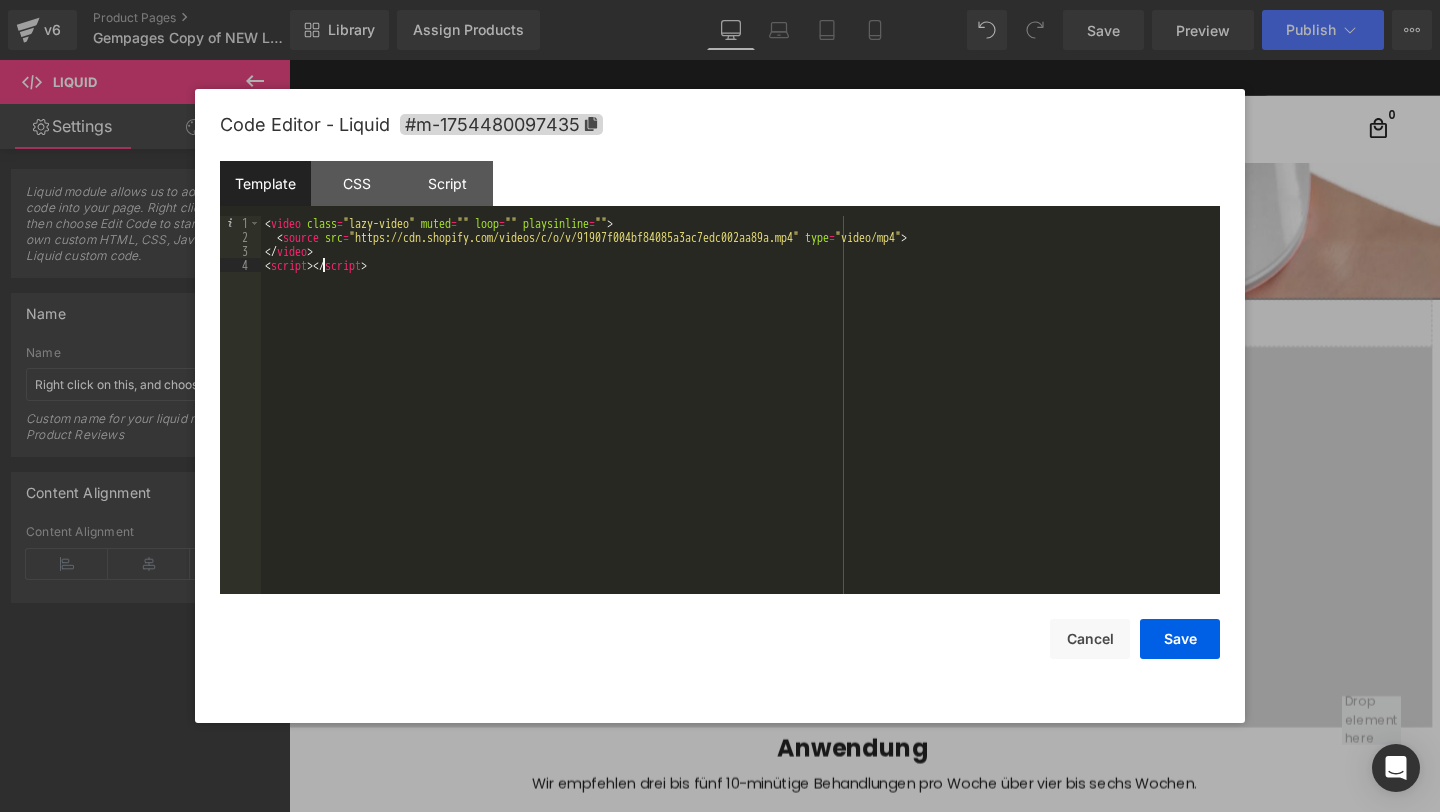 type 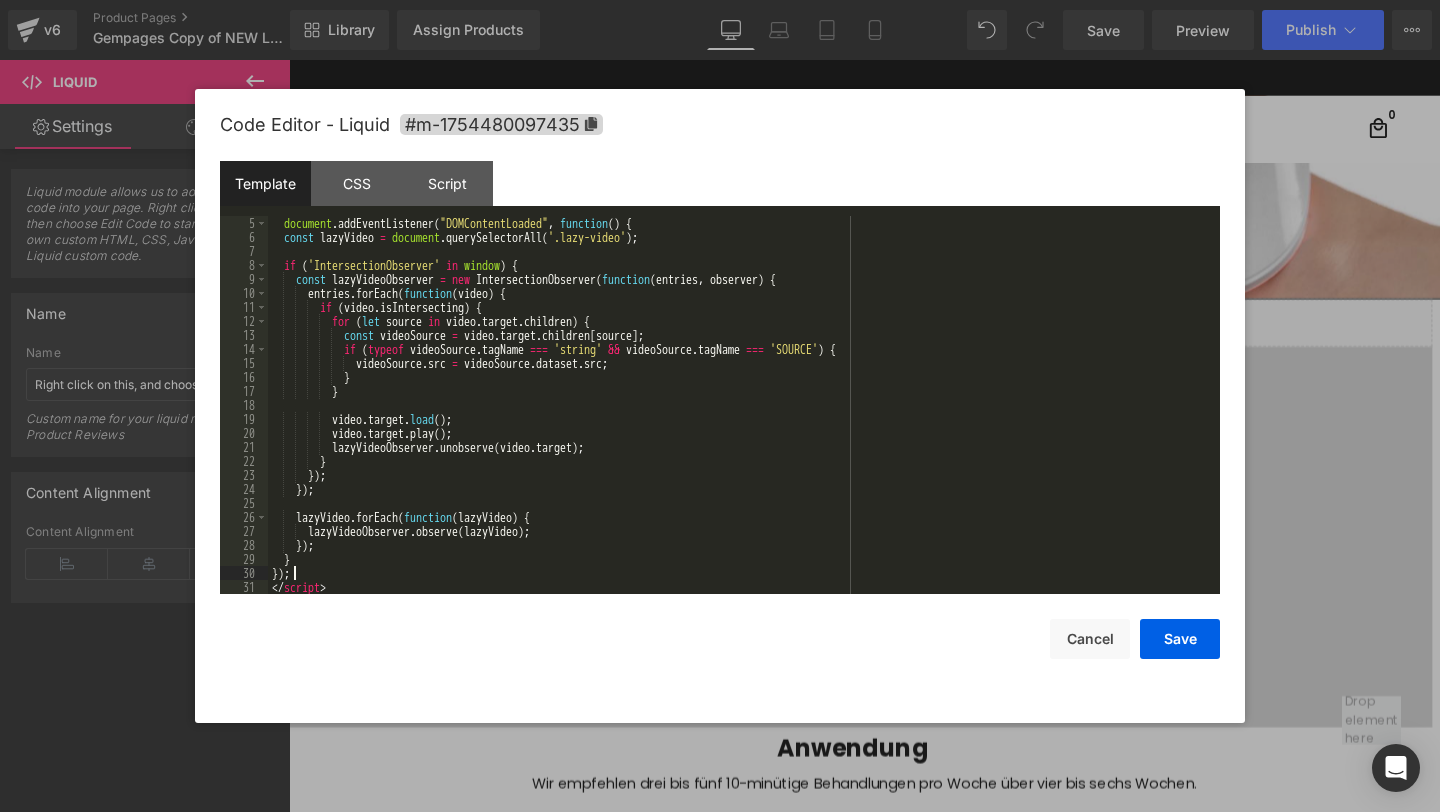 scroll, scrollTop: 0, scrollLeft: 0, axis: both 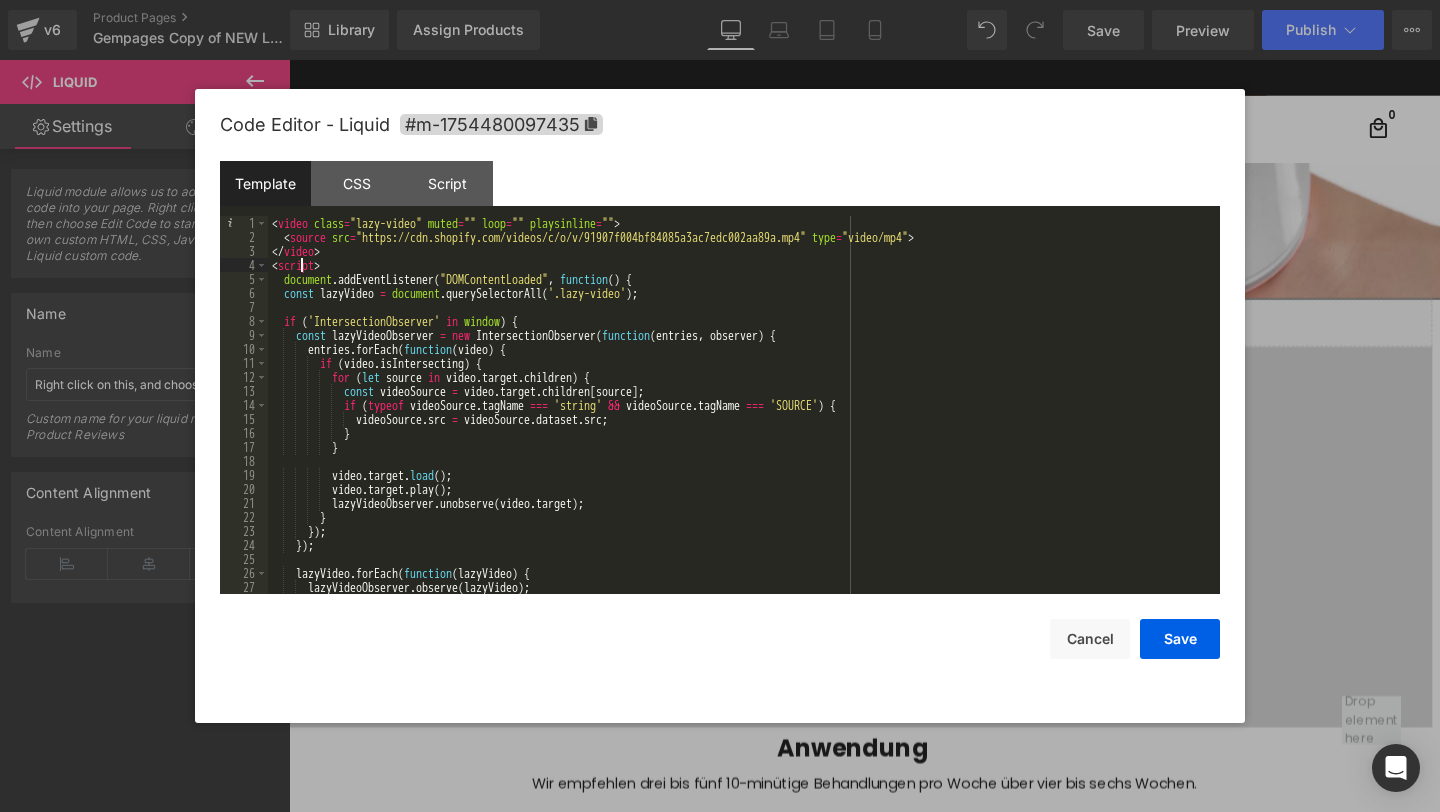 click on "< video   class = "lazy-video"   muted = ""   loop = ""   playsinline >    < source   src = "https://cdn.shopify.com/videos/c/o/v/91907f004bf84085a3ac7edc002aa89a.mp4"   type = "video/mp4" > </ video > < script >    document . addEventListener ( "DOMContentLoaded" ,   function ( )   {    const   lazyVideos   =   document . querySelectorAll ( '.lazy-video' ) ;       if   ( 'IntersectionObserver'   in   window )   {       const   lazyVideoObserver   =   new   IntersectionObserver ( function ( entries ,   observer )   {          entries . forEach ( function ( video )   {             if   ( video . isIntersecting )   {                for   ( let   source   in   video . target . children )   {                   const   videoSource   =   video . target . children [ source ] ;                   if   ( typeof   videoSource . tagName   ===   'string'   &&   videoSource . tagName   ===   'SOURCE' )   {                      videoSource . src   =   videoSource . dataset . src ;                   }                } ." at bounding box center (740, 419) 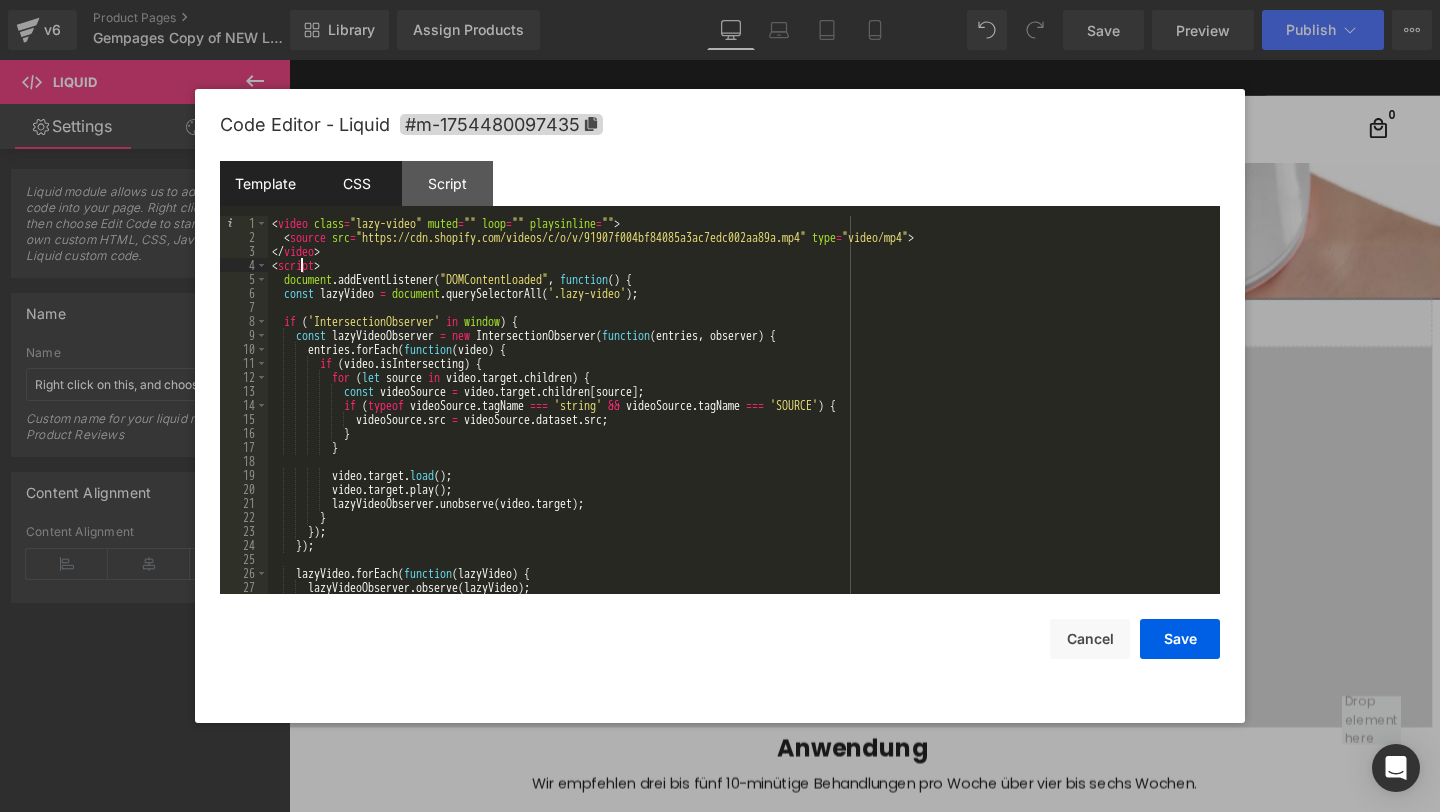 click on "CSS" at bounding box center [356, 183] 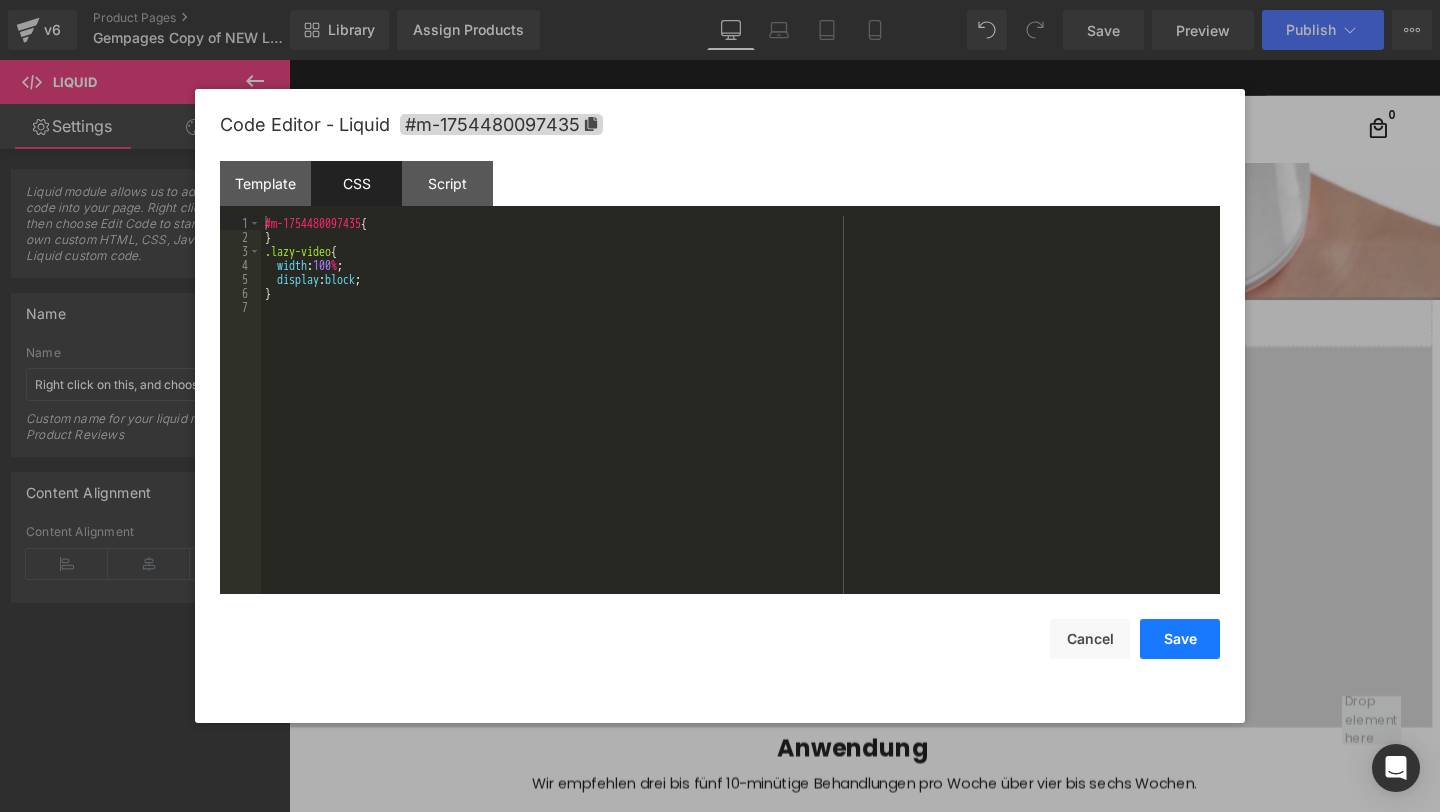 click on "Save" at bounding box center [1180, 639] 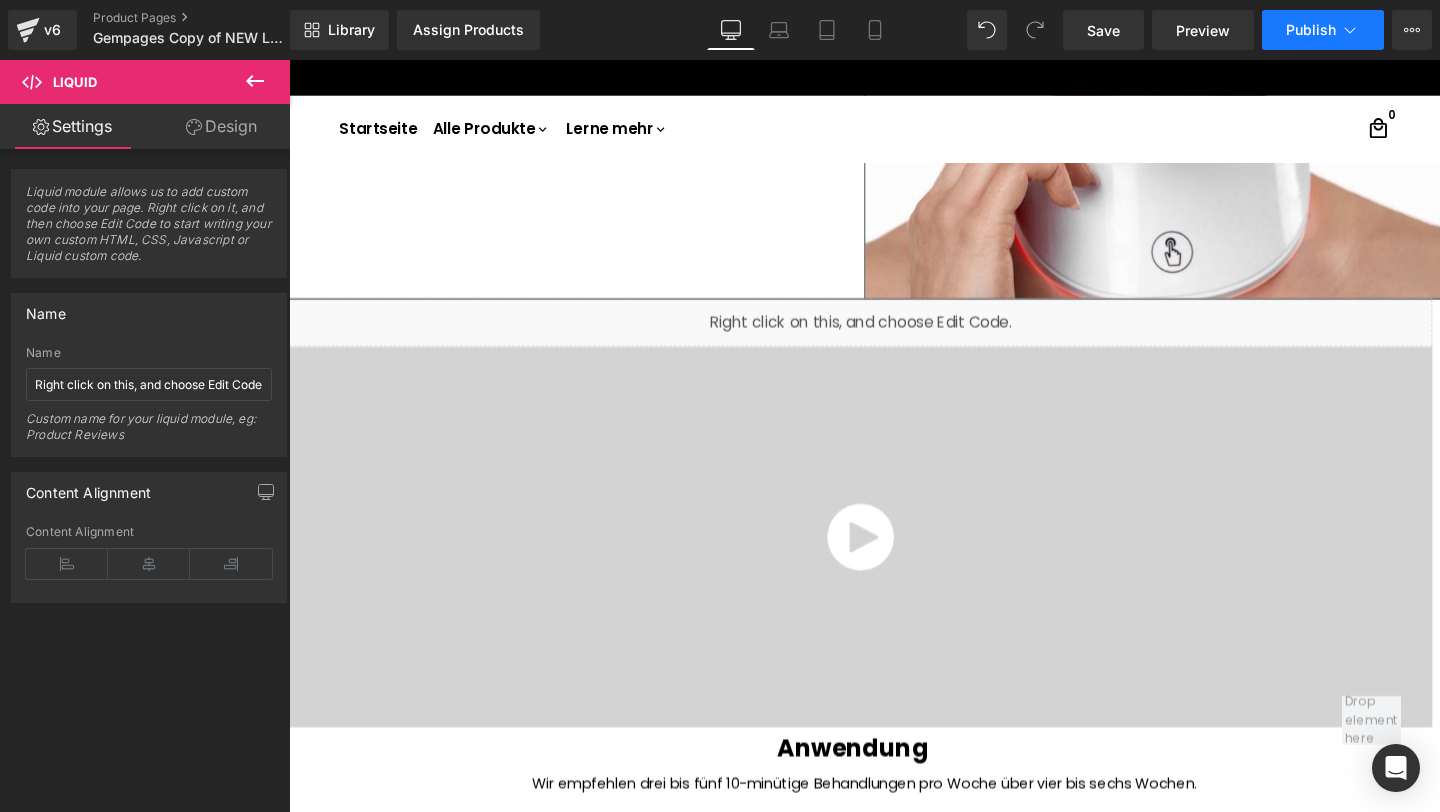 click on "Publish" at bounding box center (1311, 30) 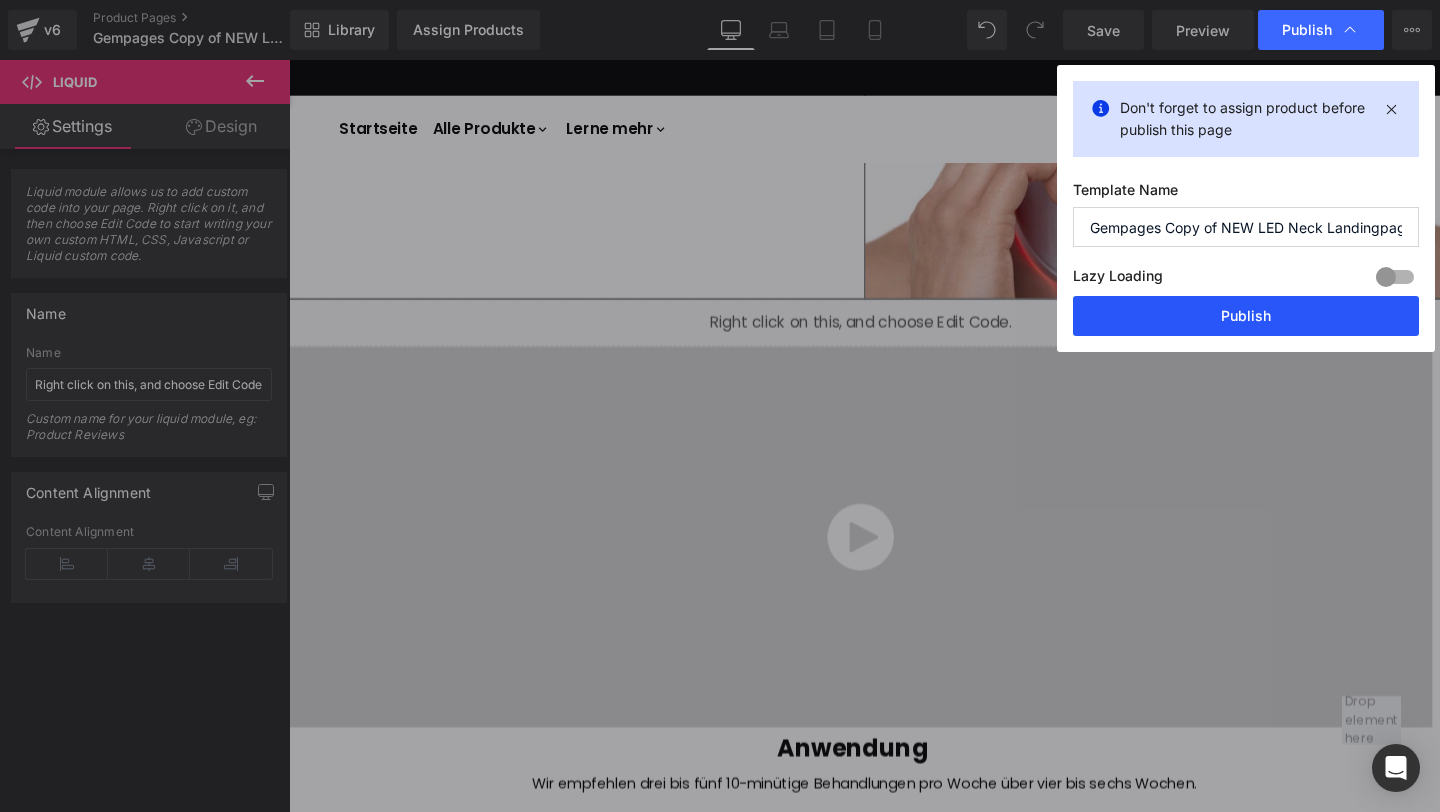 drag, startPoint x: 1247, startPoint y: 308, endPoint x: 577, endPoint y: 207, distance: 677.56995 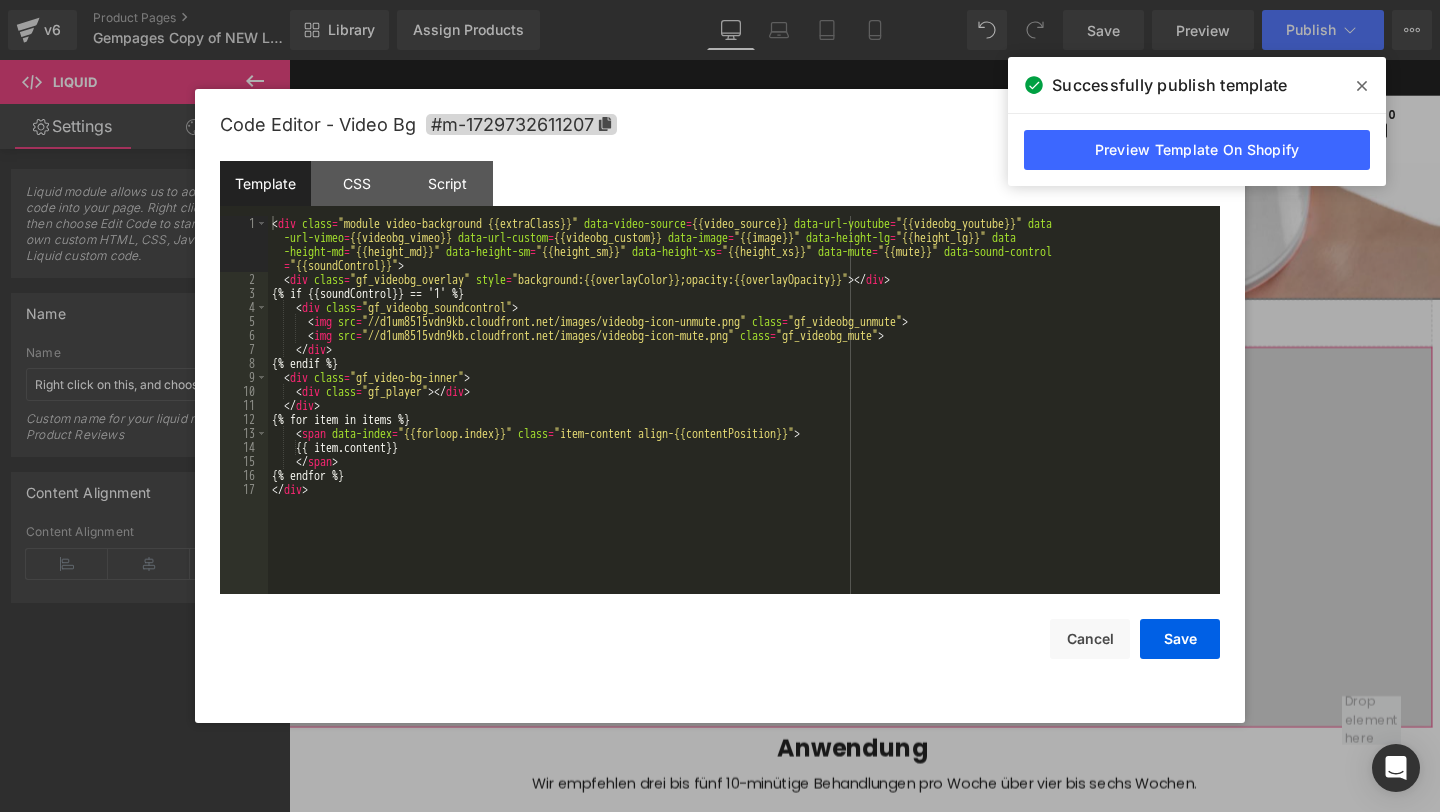 click on "Liquid You are previewing how the will restyle your page. You can not edit Elements in Preset Preview Mode. v6 Product Pages Gempages Copy of NEW LED Neck Landingpage Library Assign Products Product Preview No product match your search. Please try another keyword Manage assigned products Desktop Desktop Laptop Tablet Mobile Save Preview Publish Scheduled View Live Page View with current Template Save Template to Library Schedule Publish Optimize Publish Settings Shortcuts Your page can’t be published You've reached the maximum number of published pages on your plan (10/999999). You need to upgrade your plan or unpublish all your pages to get 1 publish slot. Unpublish pages Upgrade plan Elements Global Style liq Base Row rows, columns, layouts, div Heading headings, titles, h1,h2,h3,h4,h5,h6 Text Block texts, paragraphs, contents, blocks Image images, photos, alts, uploads Icon icons, symbols Button button, call to action, cta Separator Liquid Banner Parallax Stack" at bounding box center (720, 0) 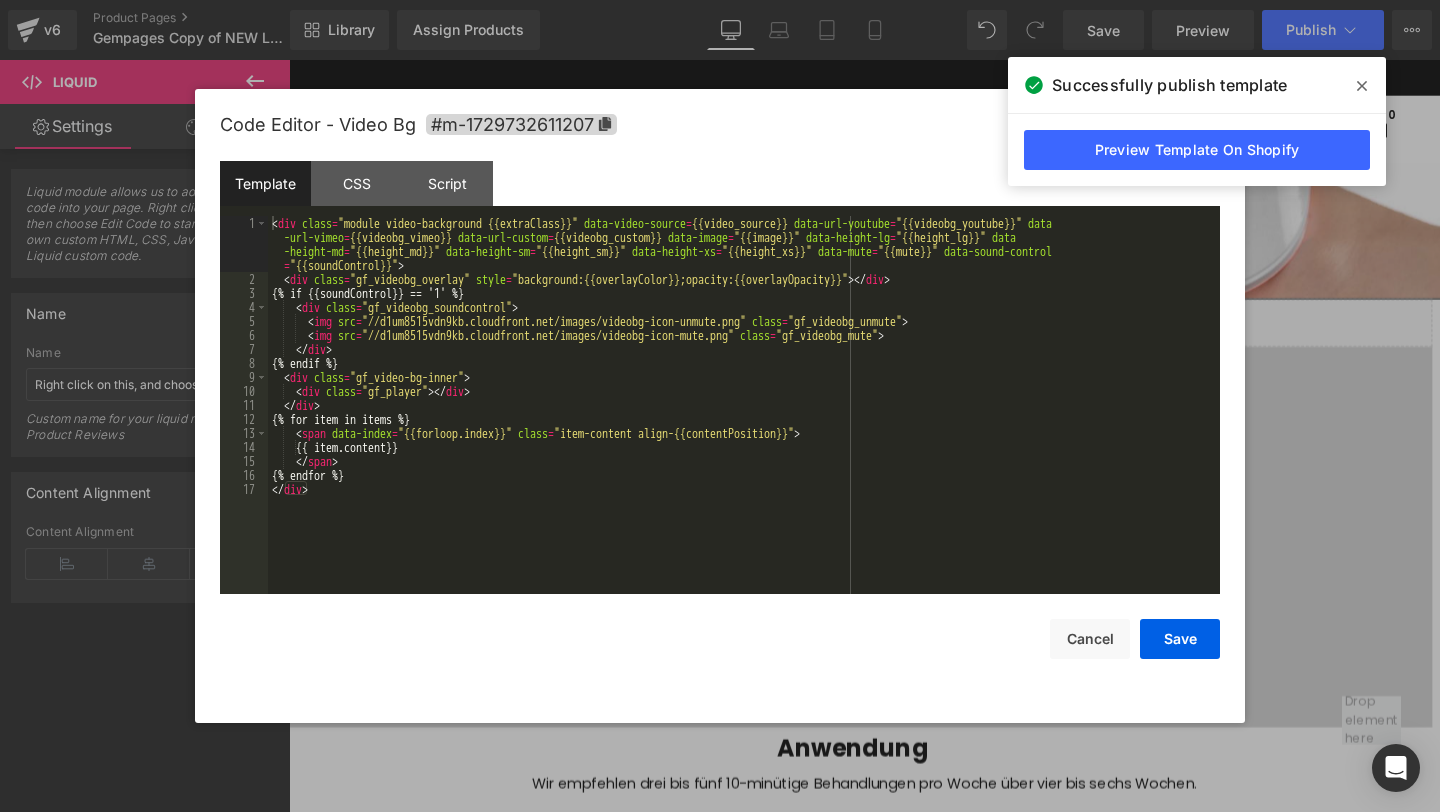 click at bounding box center [720, 406] 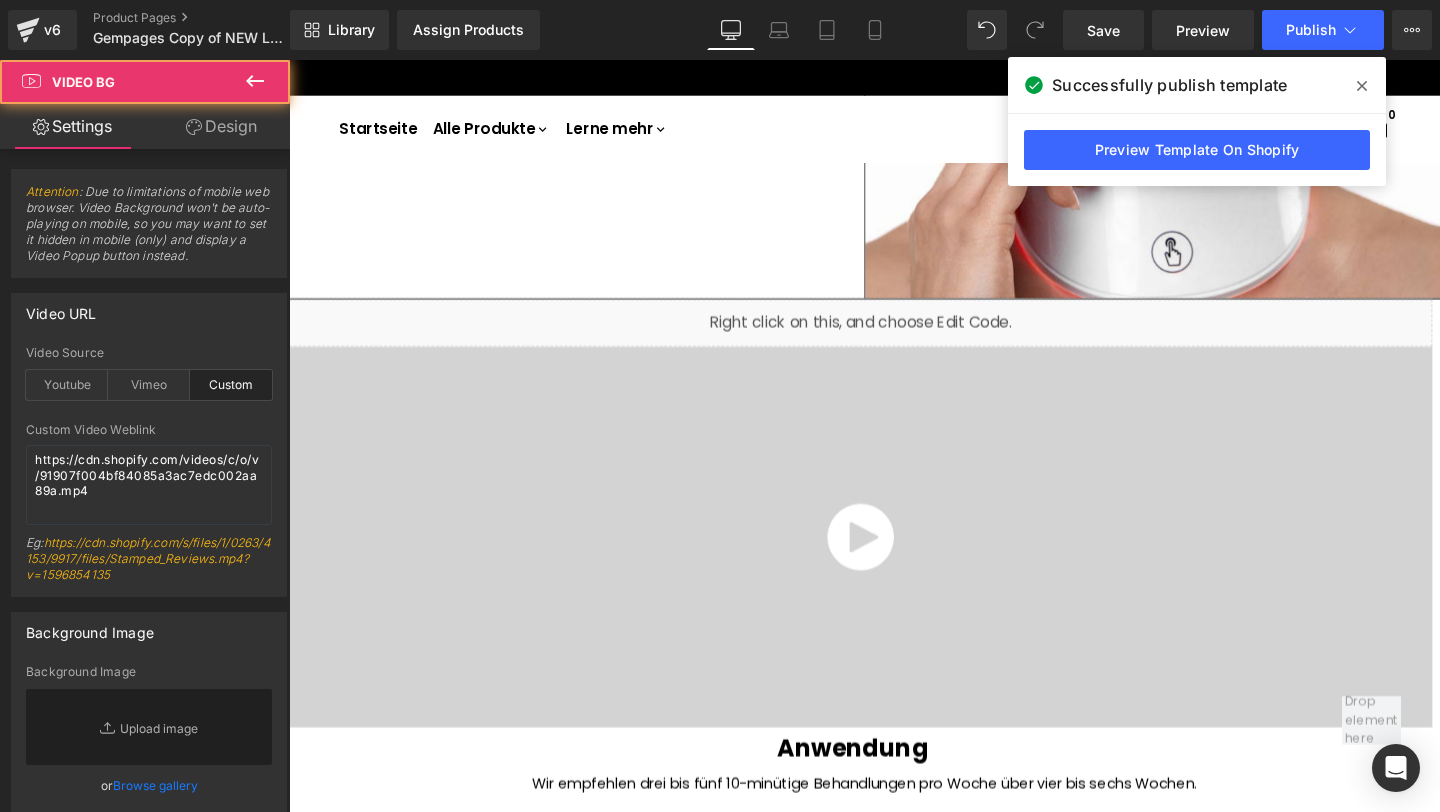click at bounding box center [890, 561] 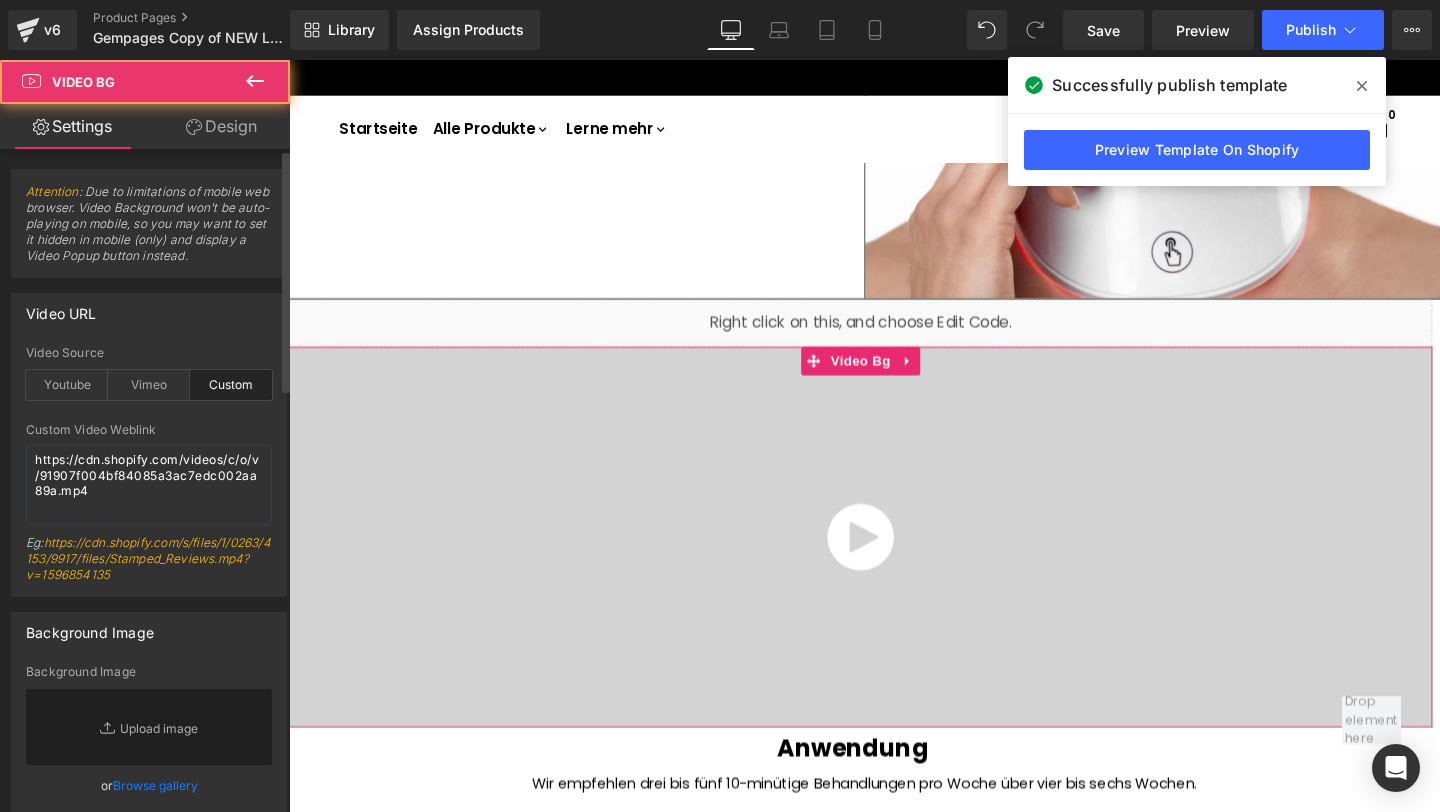 click on "Eg:  https://cdn.shopify.com/s/files/1/0263/4153/9917/files/Stamped_Reviews.mp4?v=1596854135" at bounding box center [149, 565] 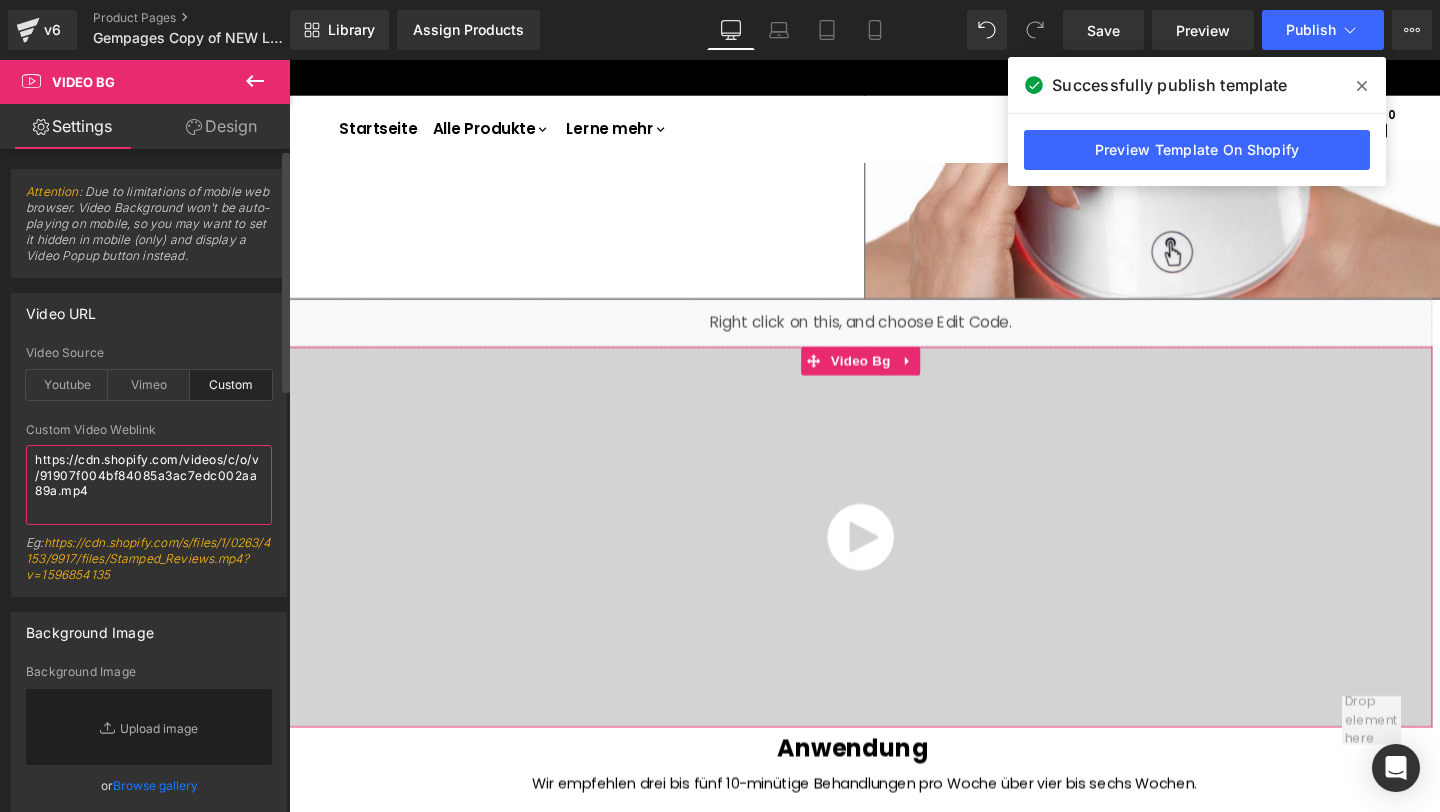 click on "https://cdn.shopify.com/videos/c/o/v/91907f004bf84085a3ac7edc002aa89a.mp4" at bounding box center [149, 485] 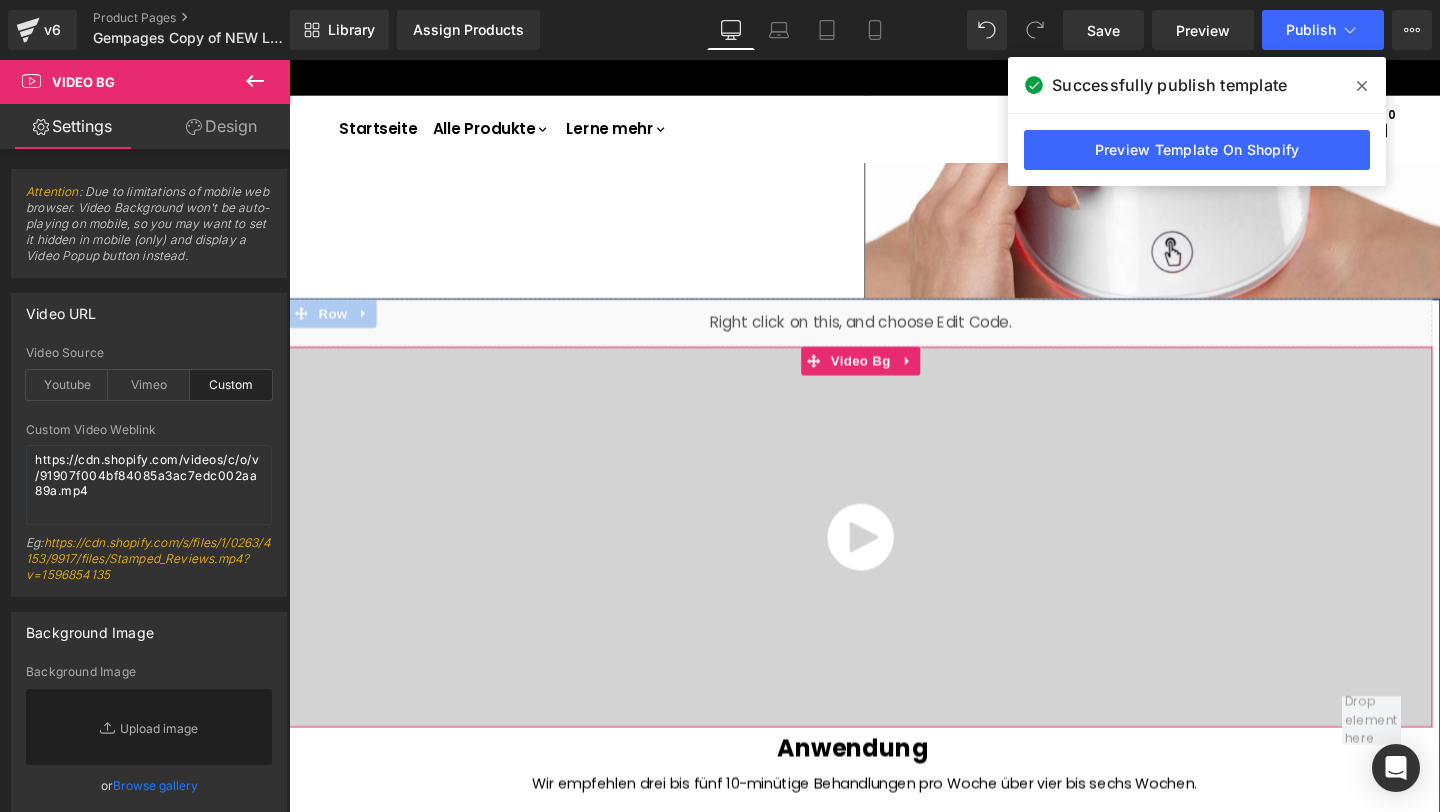 click at bounding box center (890, 561) 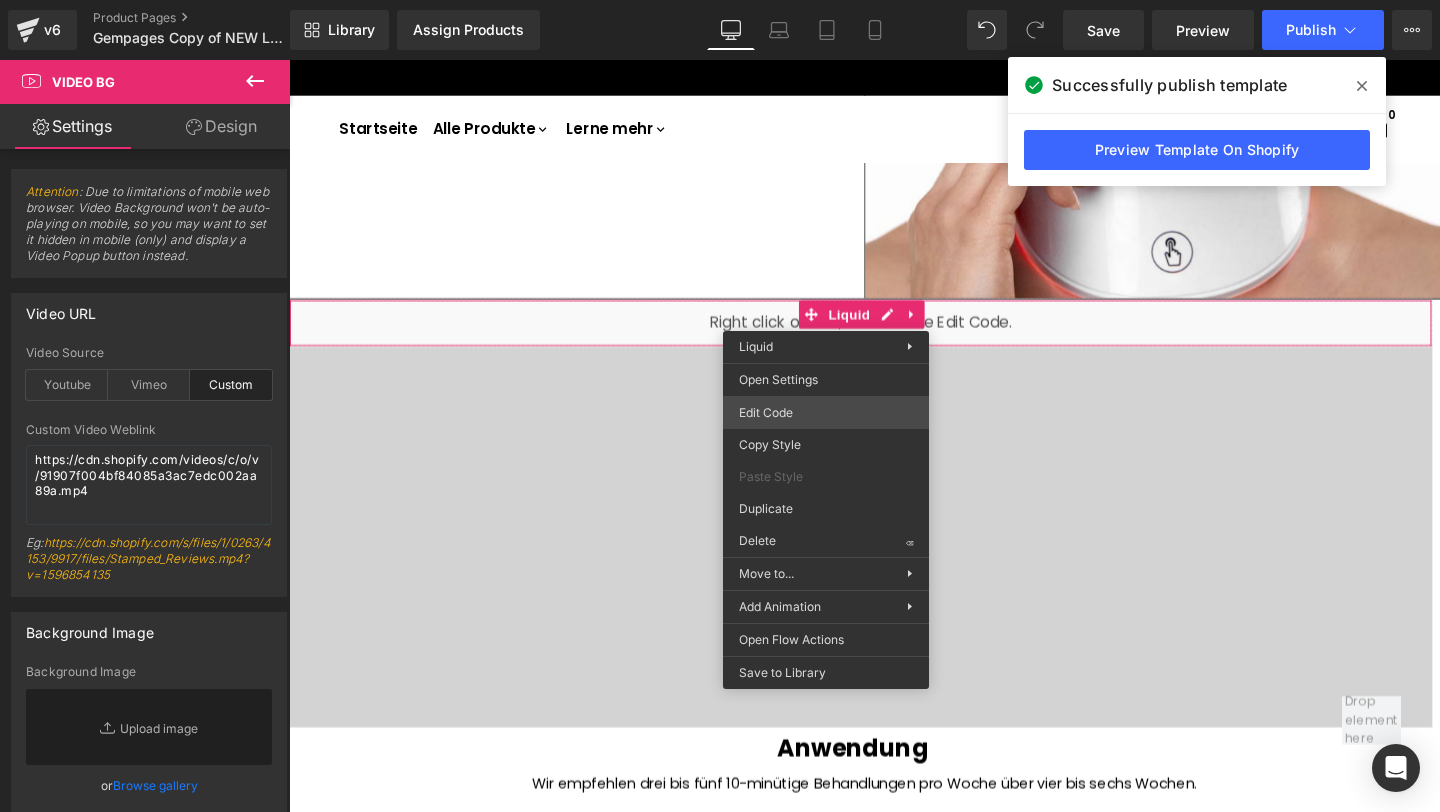 click on "Liquid You are previewing how the will restyle your page. You can not edit Elements in Preset Preview Mode. v6 Product Pages Gempages Copy of NEW LED Neck Landingpage Library Assign Products Product Preview No product match your search. Please try another keyword Manage assigned products Desktop Desktop Laptop Tablet Mobile Save Preview Publish Scheduled View Live Page View with current Template Save Template to Library Schedule Publish Optimize Publish Settings Shortcuts Your page can’t be published You've reached the maximum number of published pages on your plan (10/999999). You need to upgrade your plan or unpublish all your pages to get 1 publish slot. Unpublish pages Upgrade plan Elements Global Style liq Base Row rows, columns, layouts, div Heading headings, titles, h1,h2,h3,h4,h5,h6 Text Block texts, paragraphs, contents, blocks Image images, photos, alts, uploads Icon icons, symbols Button button, call to action, cta Separator Liquid Banner Parallax Stack" at bounding box center [720, 0] 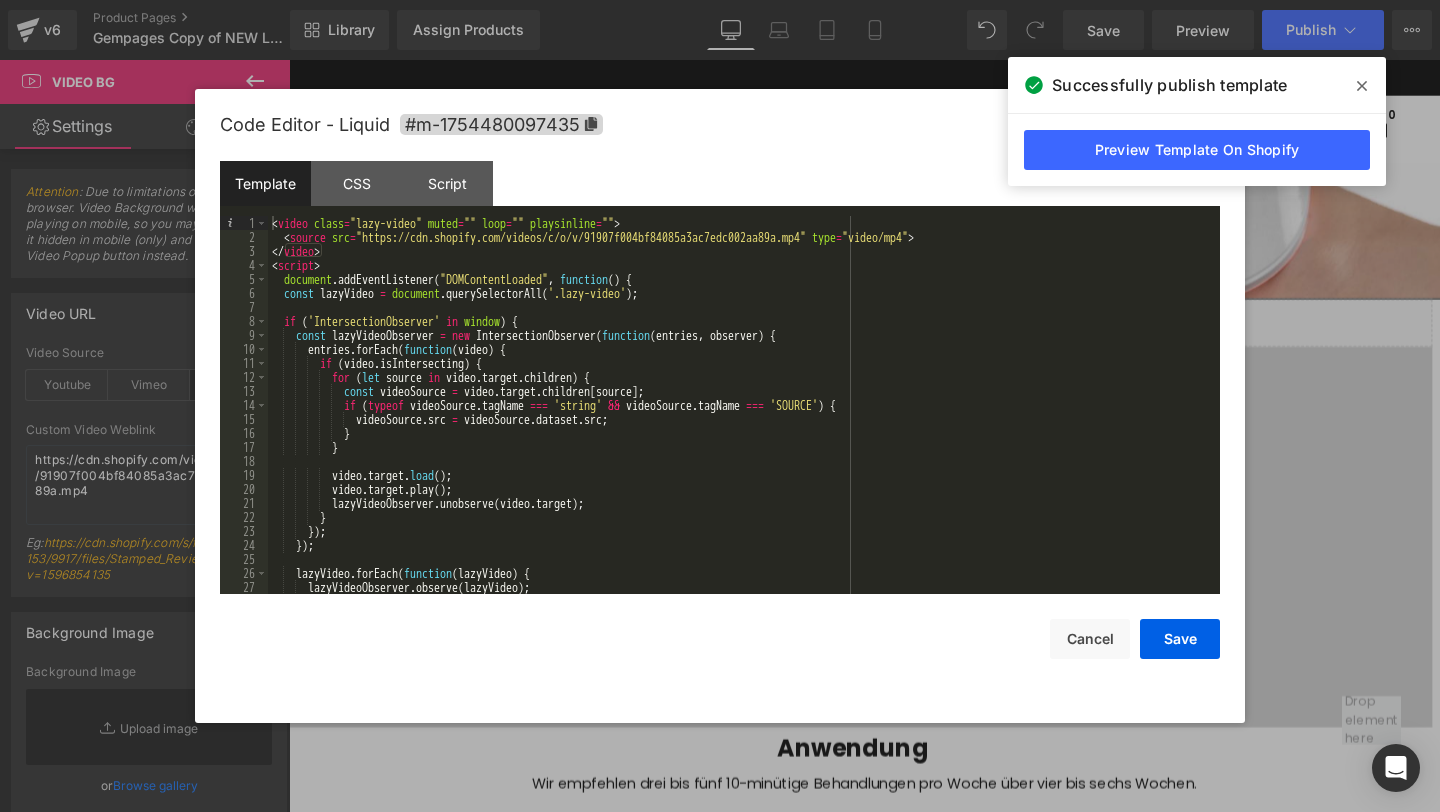 scroll, scrollTop: 56, scrollLeft: 0, axis: vertical 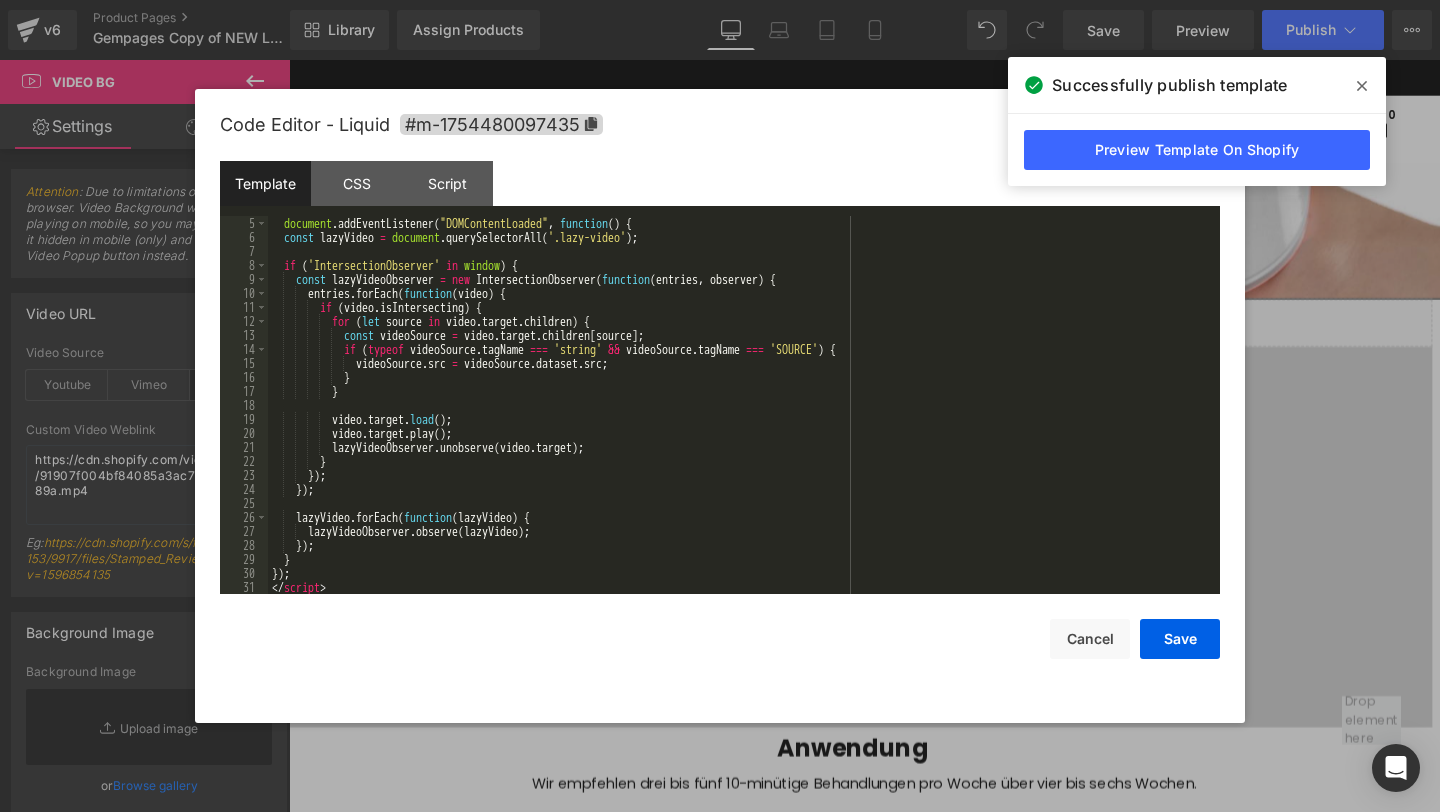 click 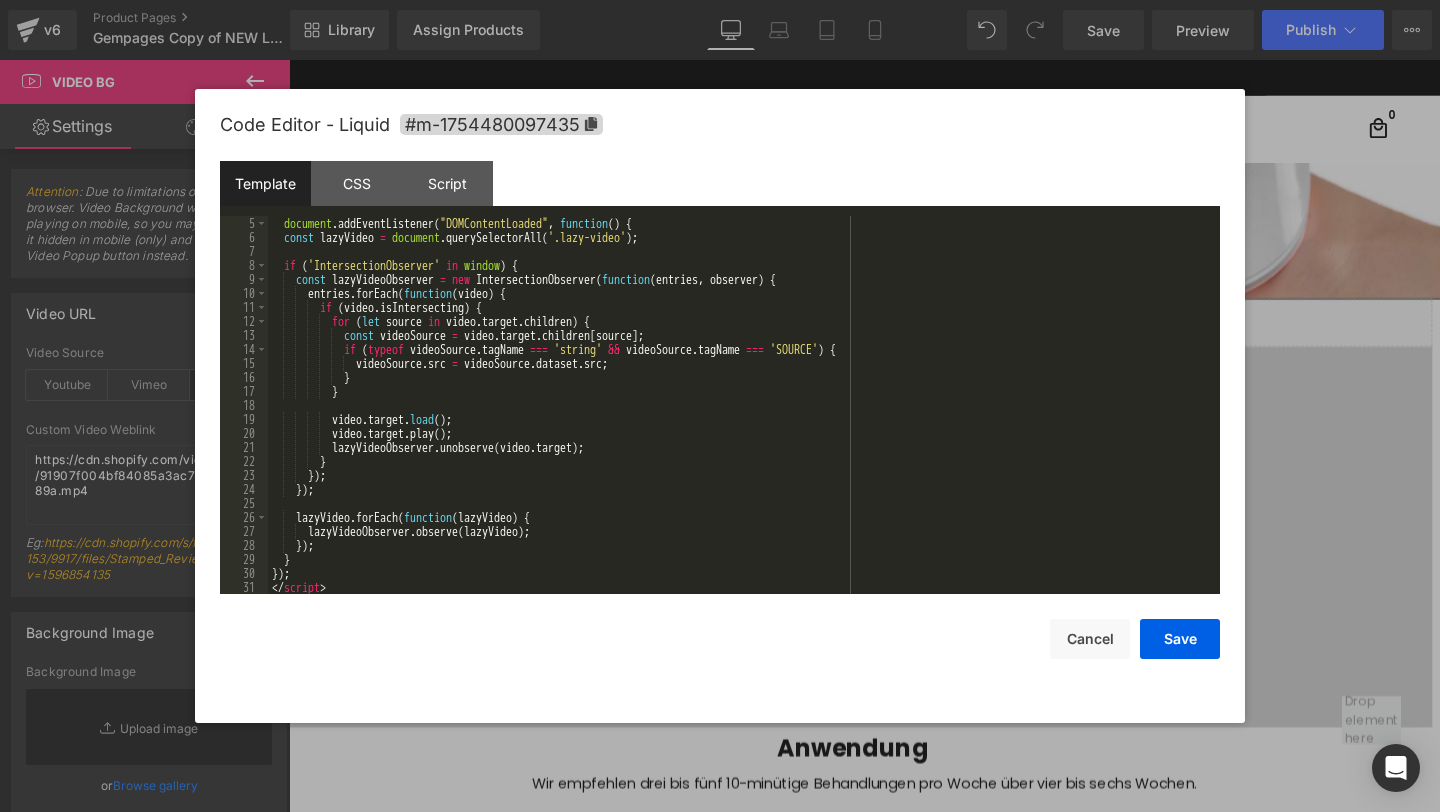 click on "document.addEventListener("DOMContentLoaded", function() {    const lazyVideos = document.querySelectorAll('.lazy-video');       if ('IntersectionObserver' in window) {       const lazyVideoObserver = new IntersectionObserver(function(entries, observer) {          entries.forEach(function(video) {             if (video.isIntersecting) {                for (let source in video.target.children) {                   const videoSource = video.target.children[source];                   if (typeof videoSource.tagName === 'string' && videoSource.tagName === 'SOURCE') {                      videoSource.src = videoSource.dataset.src;                   }                }                video.target.load();                video.target.play();                lazyVideoObserver.unobserve(video.target);             }          });       });       lazyVideos.forEach(" at bounding box center (740, 419) 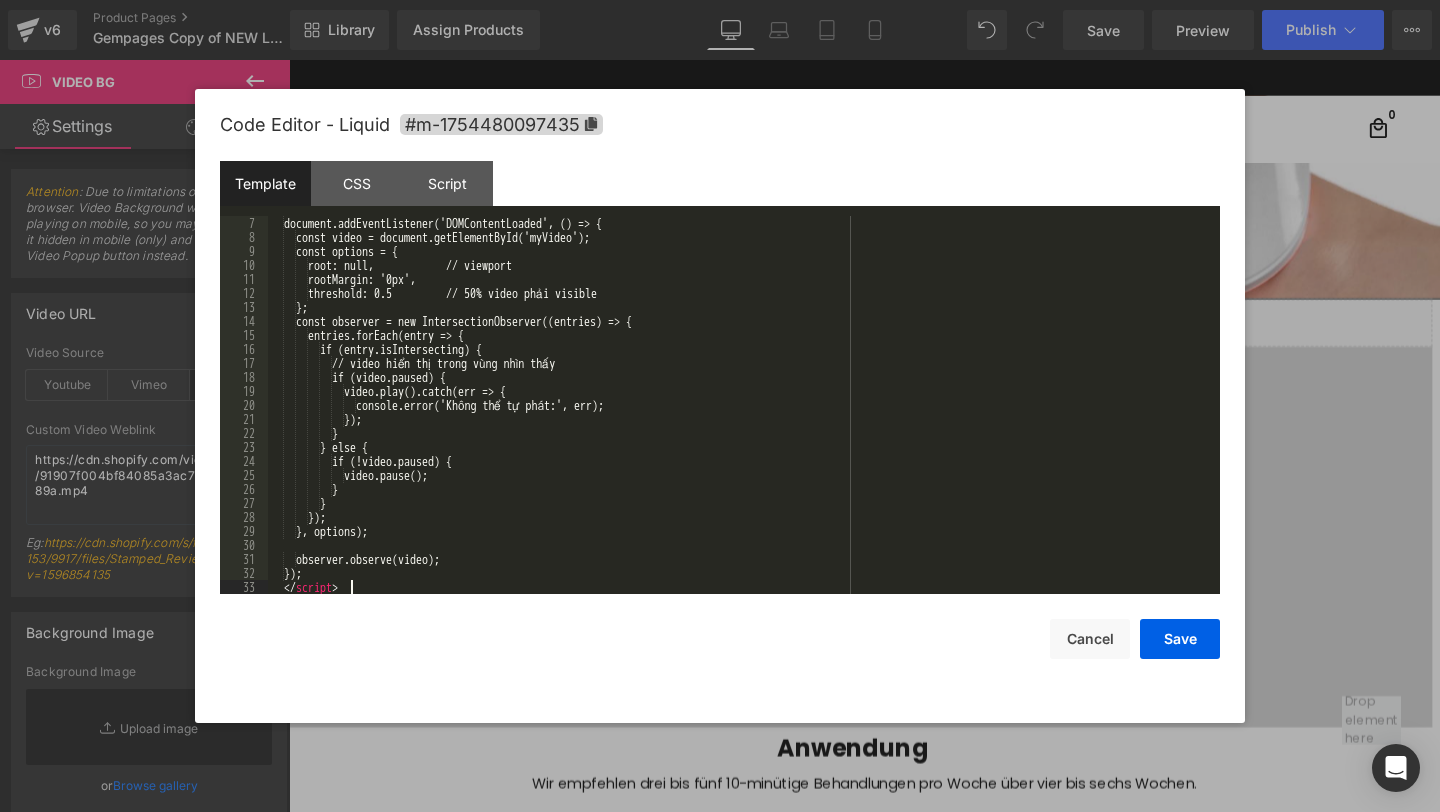 scroll, scrollTop: 84, scrollLeft: 0, axis: vertical 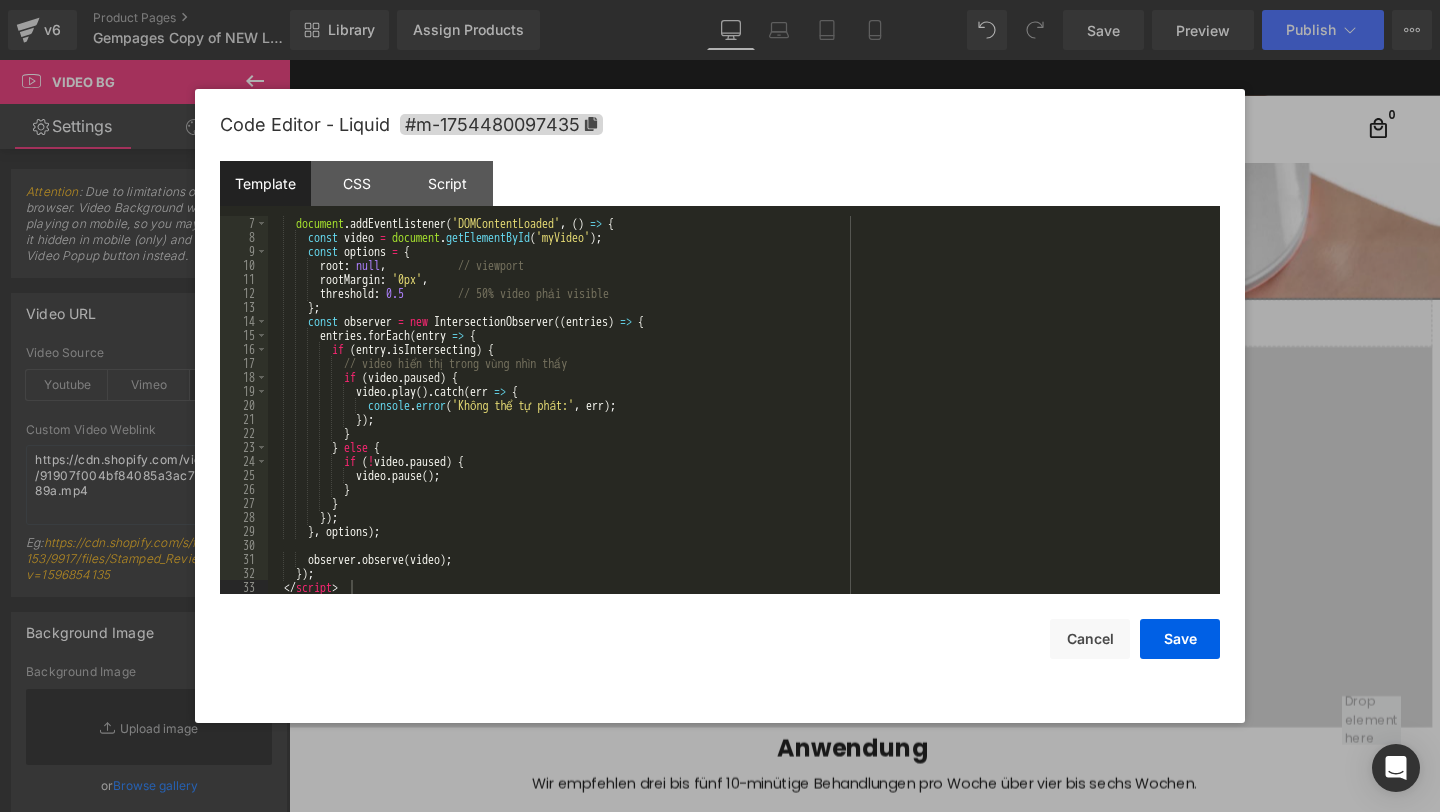 click on "Template" at bounding box center [265, 183] 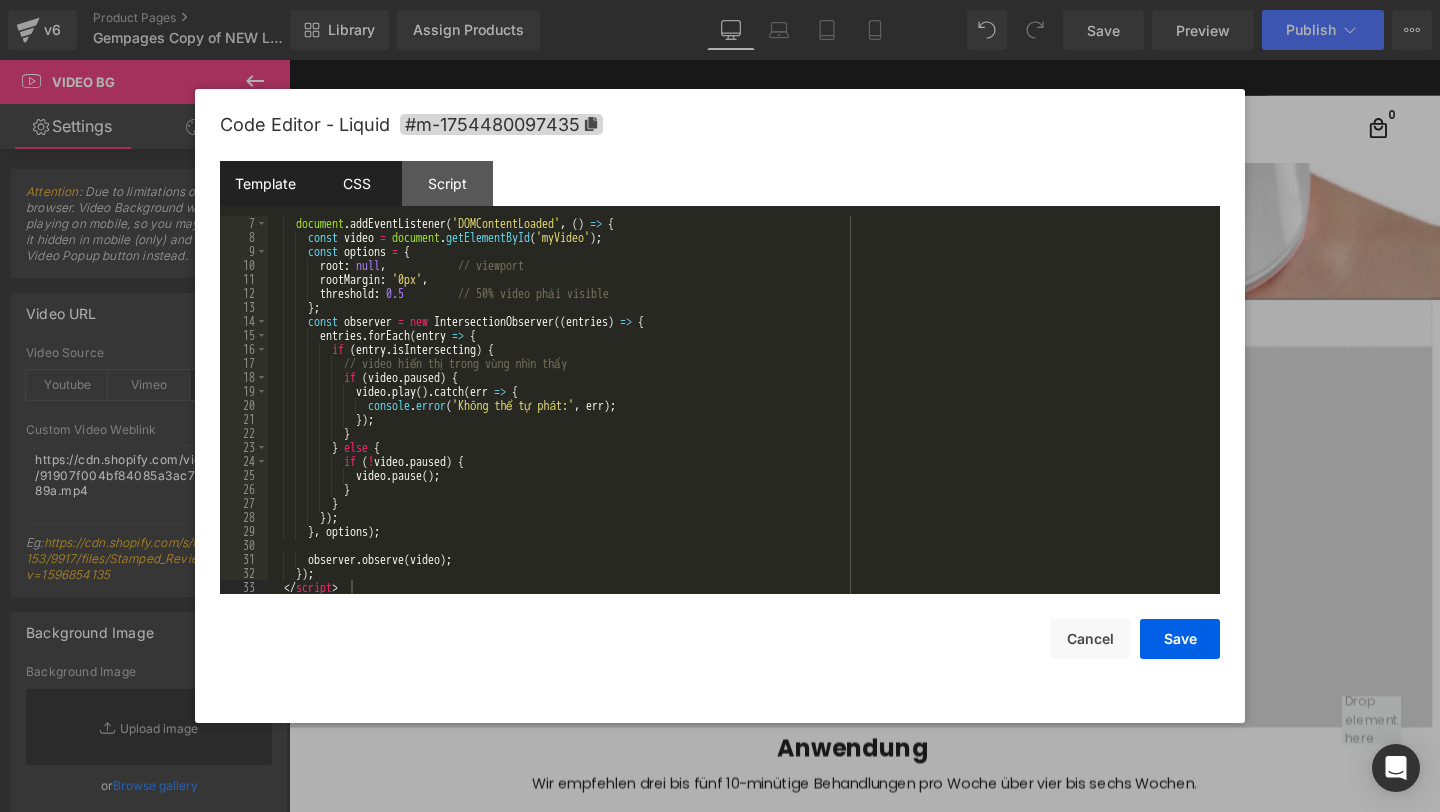 click on "CSS" at bounding box center [356, 183] 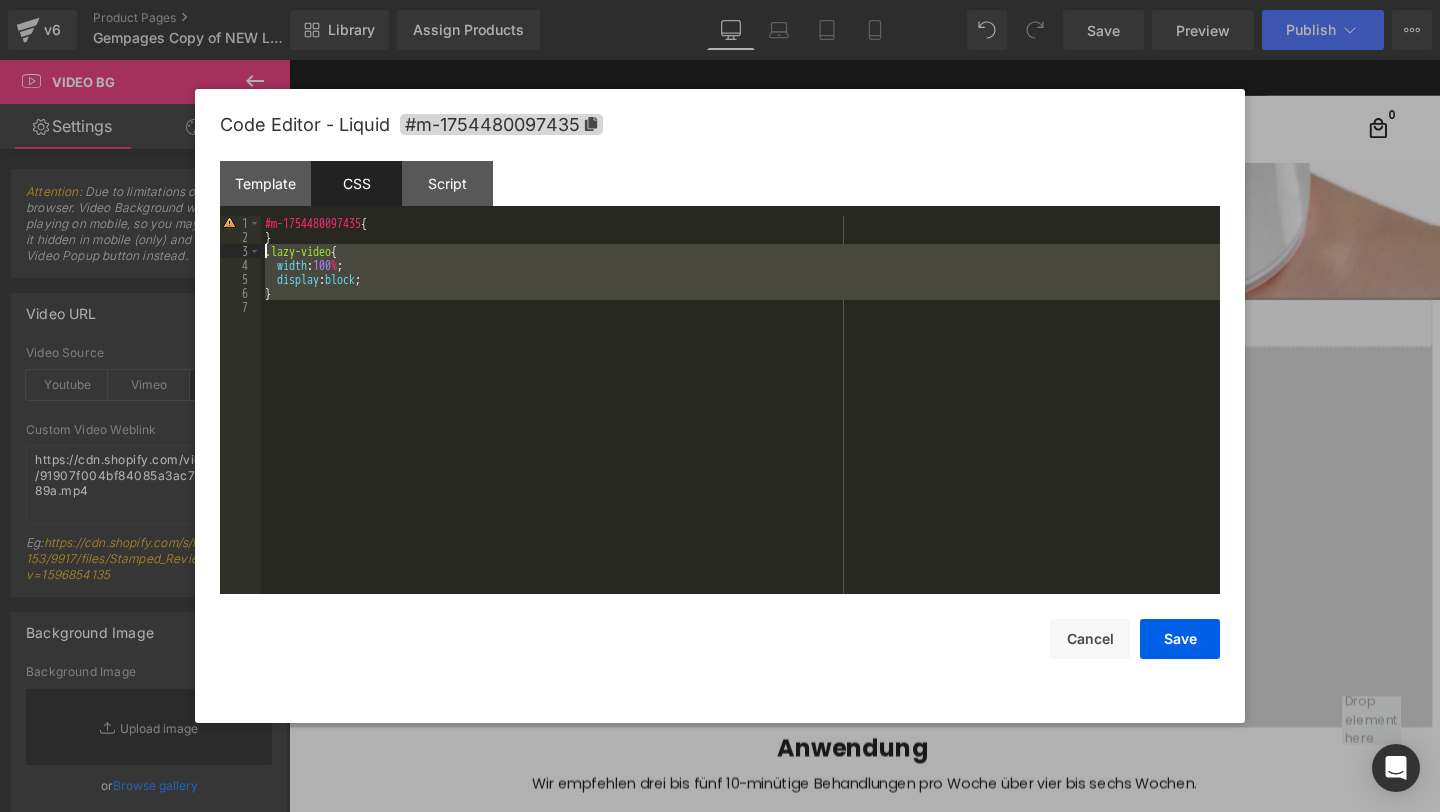 drag, startPoint x: 362, startPoint y: 333, endPoint x: 235, endPoint y: 258, distance: 147.49237 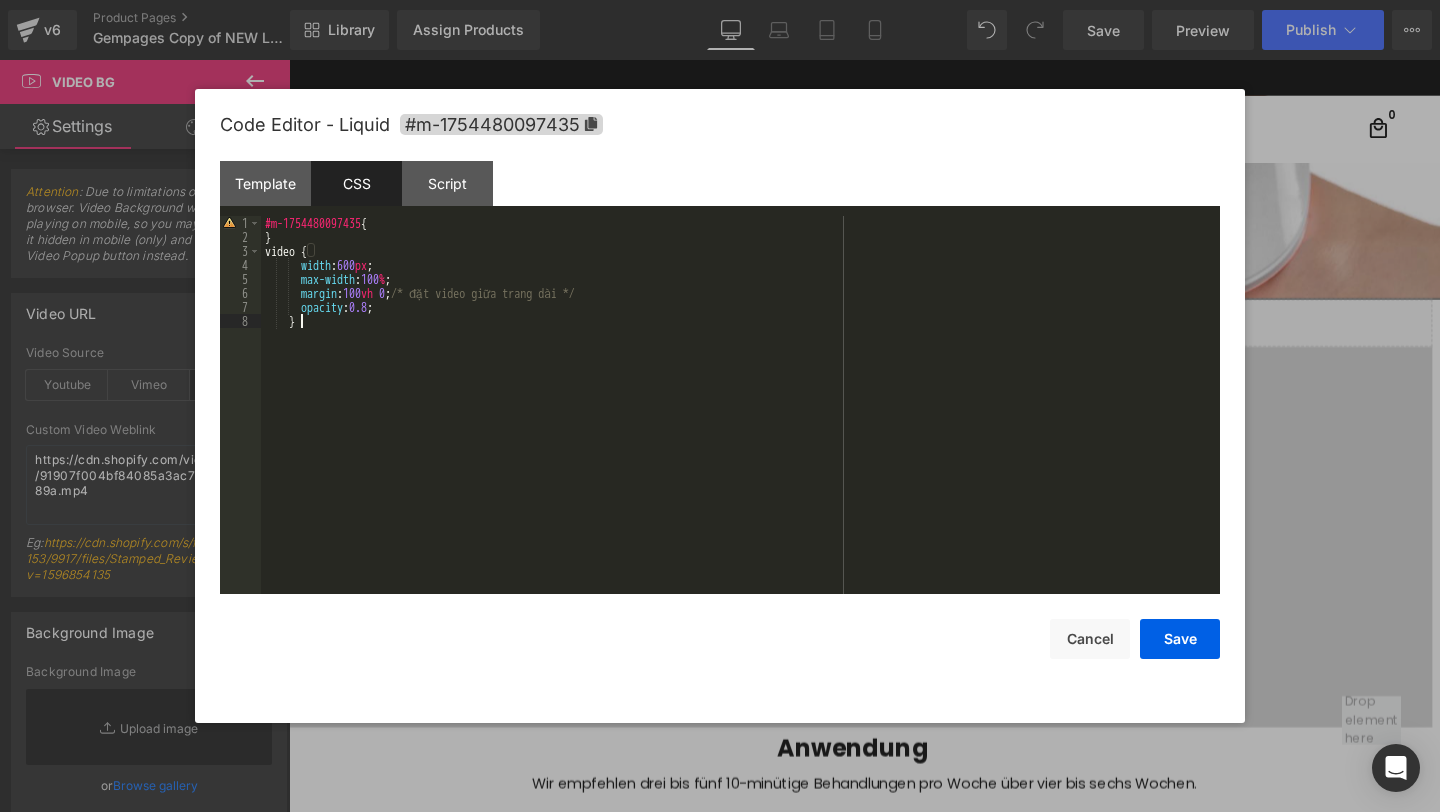click on "#m-1754480097435 { } video { width: 600px; max-width: 100%; margin: 100vh 0; /* đặt video giữa trang dài */ opacity: 0.8; }" at bounding box center (740, 419) 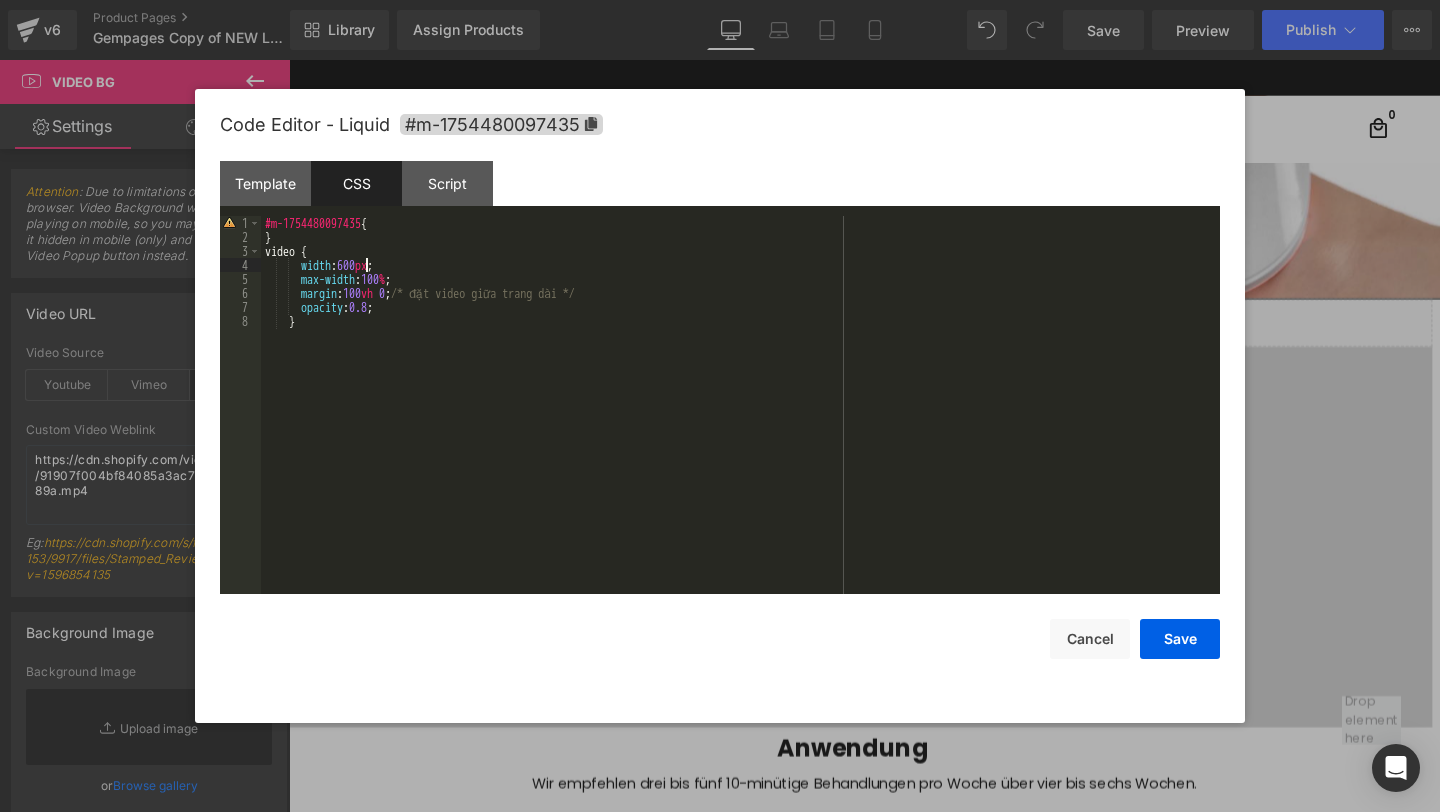 click on "#m-1754480097435 { } video { width: 600px; max-width: 100%; margin: 100vh 0; /* đặt video giữa trang dài */ opacity: 0.8; }" at bounding box center (740, 419) 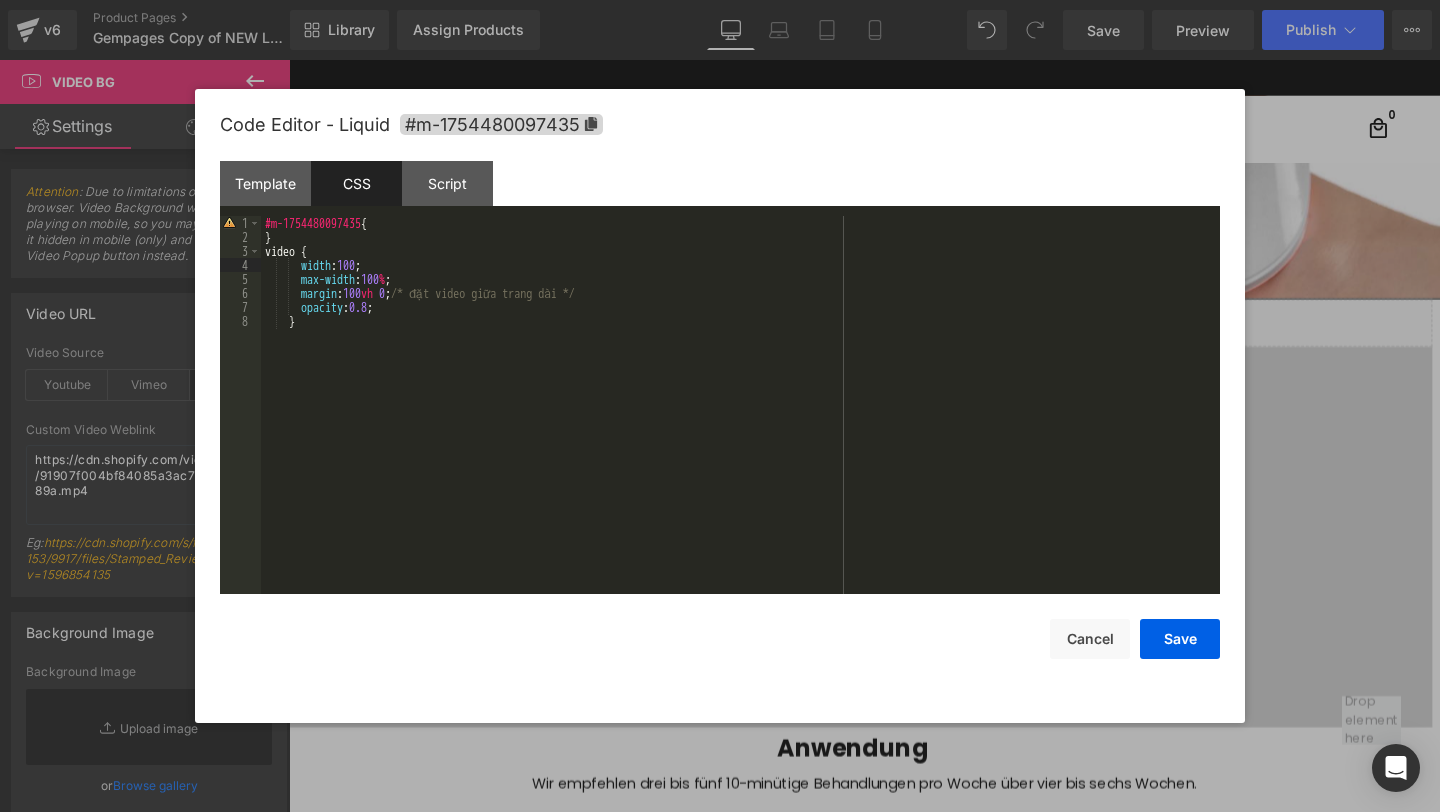 type 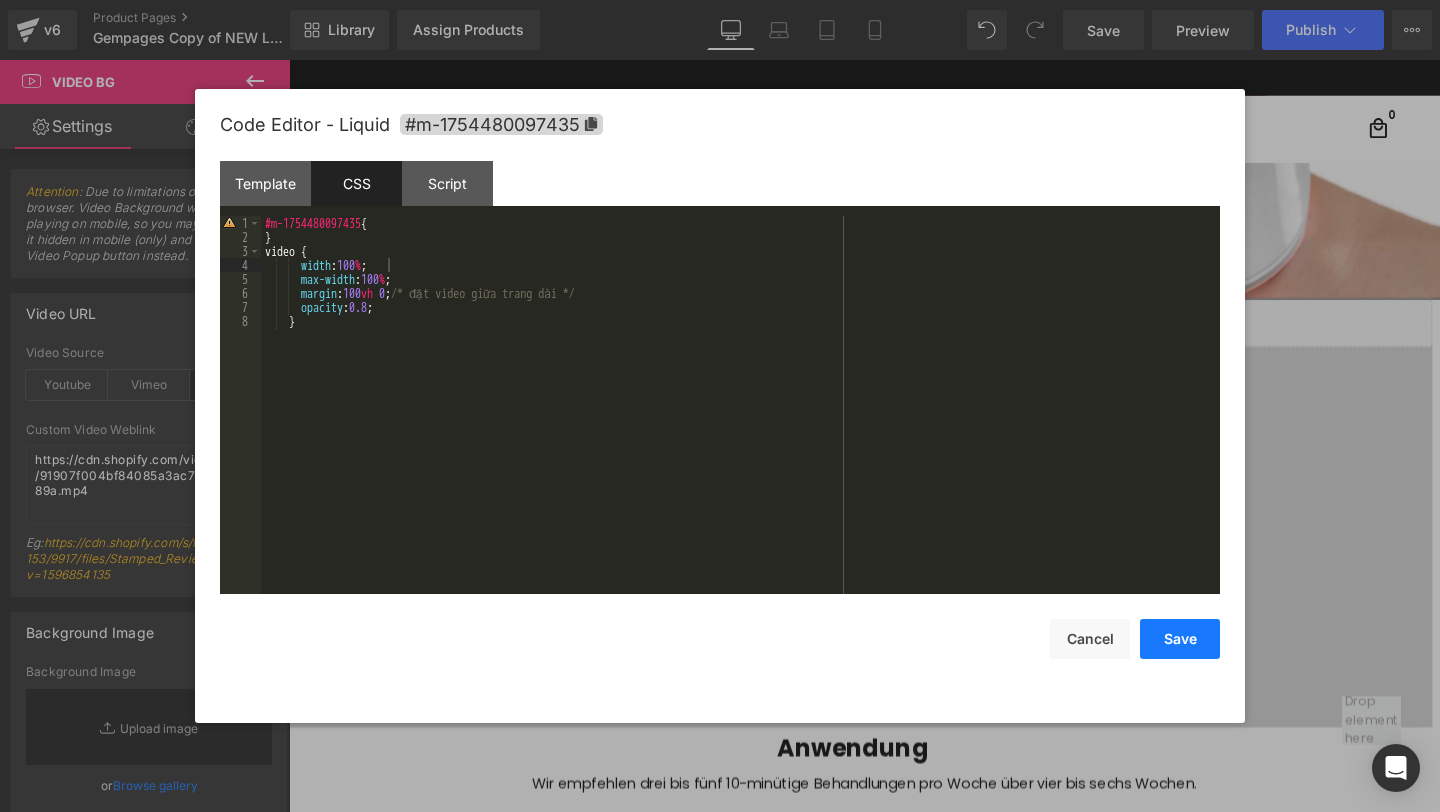click on "Save" at bounding box center (1180, 639) 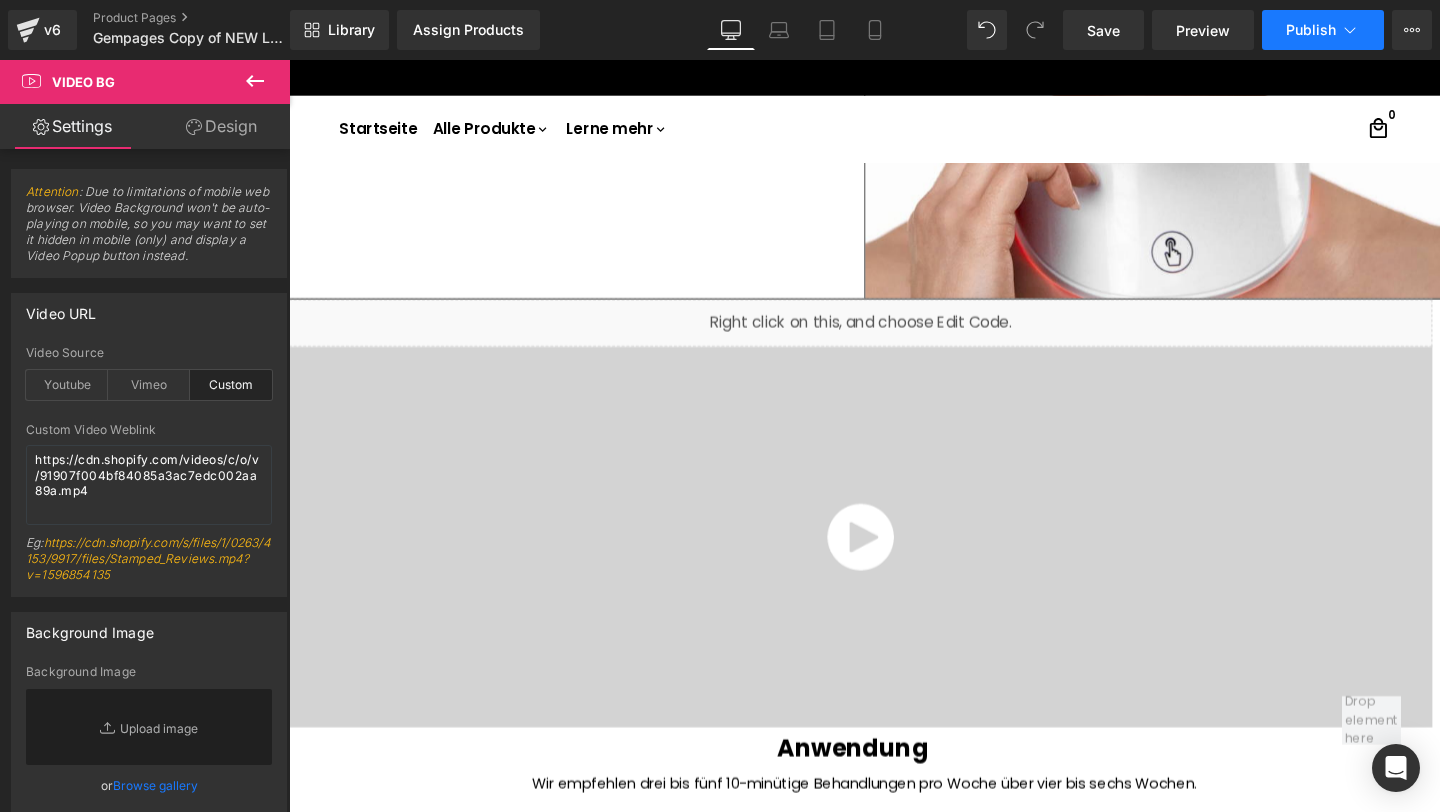 click 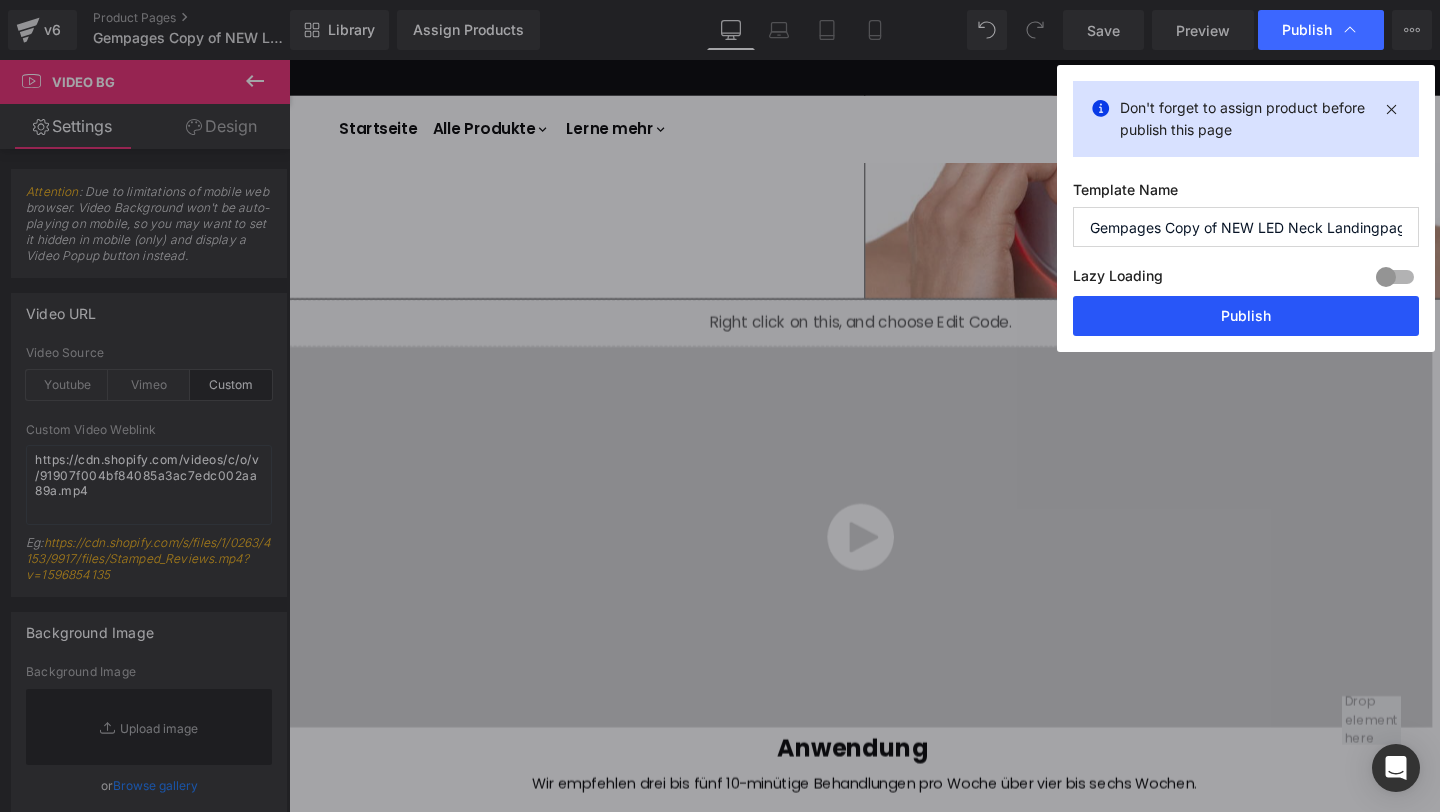 click on "Publish" at bounding box center [1246, 316] 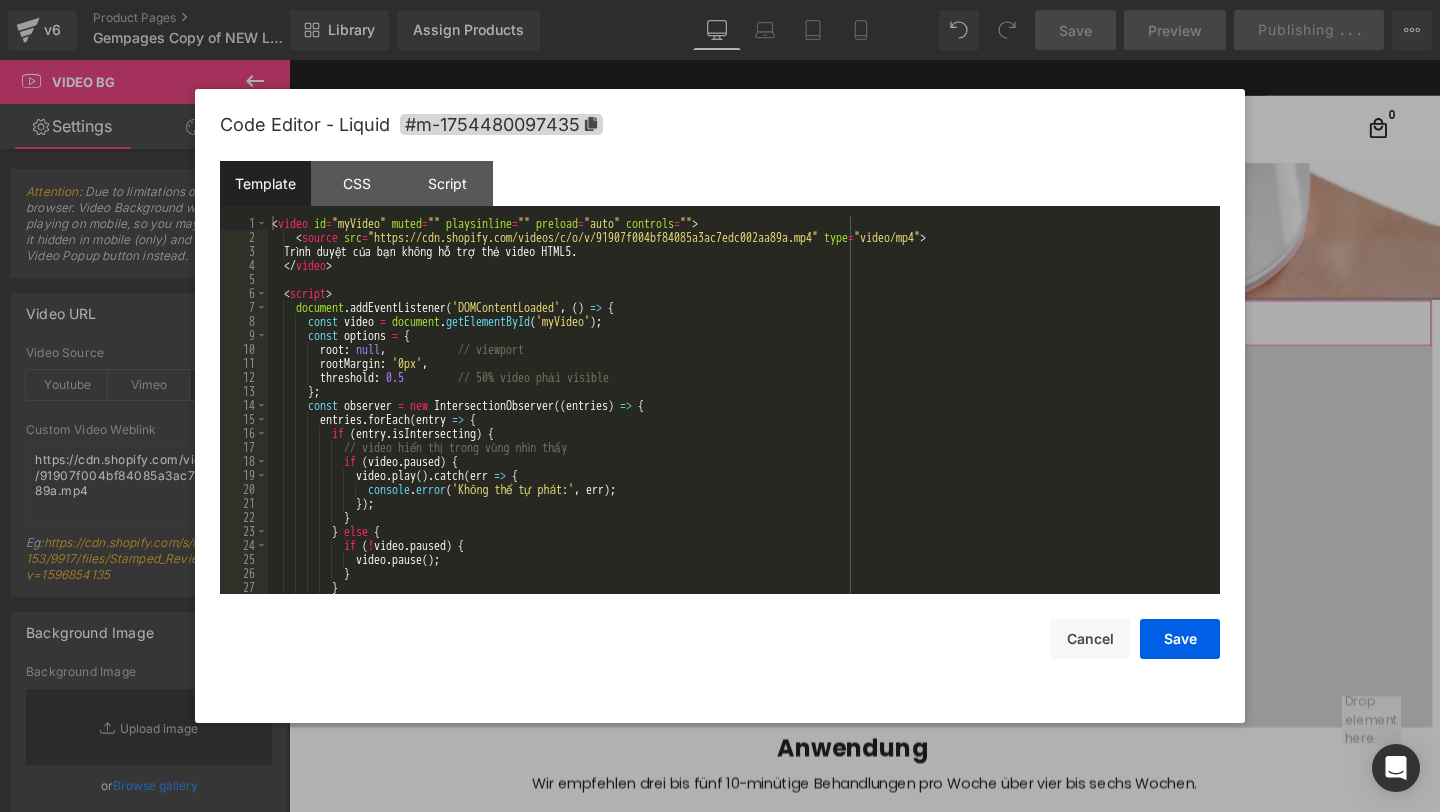 click on "Liquid  You are previewing how the   will restyle your page. You can not edit Elements in Preset Preview Mode.  v6 Product Pages Gempages Copy of NEW LED Neck Landingpage Library Assign Products  Product Preview
No product match your search.  Please try another keyword  Manage assigned products Desktop Desktop Laptop Tablet Mobile Save Preview   Publishing   .   .   .   Scheduled View Live Page View with current Template Save Template to Library Schedule Publish  Optimize  Publish Settings Shortcuts  Your page can’t be published   You've reached the maximum number of published pages on your plan  (10/999999).  You need to upgrade your plan or unpublish all your pages to get 1 publish slot.   Unpublish pages   Upgrade plan  Elements Global Style liq Base Row  rows, columns, layouts, div Heading  headings, titles, h1,h2,h3,h4,h5,h6 Text Block  texts, paragraphs, blocks Image  images, photos, alts, uploads Icon  icons, symbols Button  button, call to action, cta Separator  Liquid  Banner" at bounding box center [720, 0] 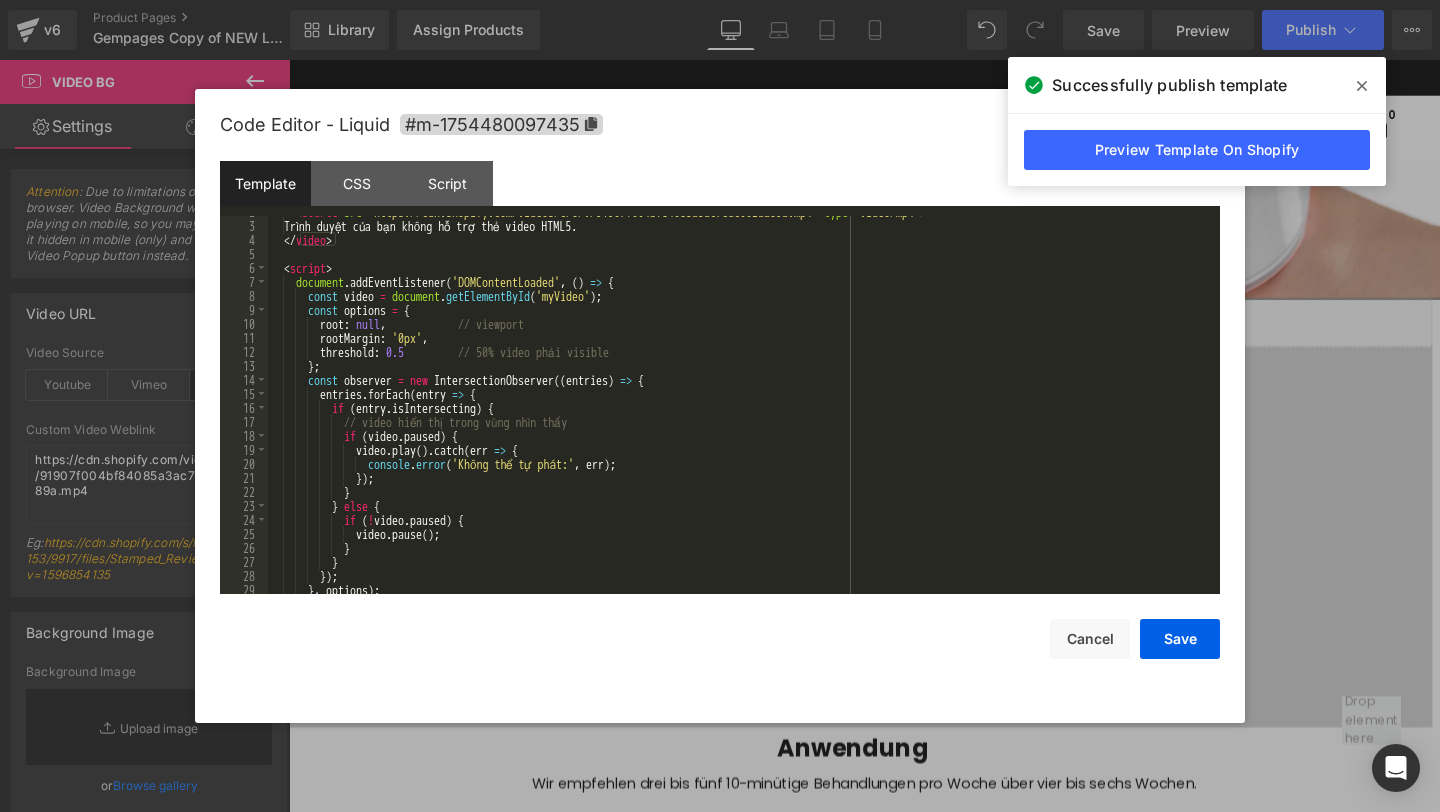 scroll, scrollTop: 84, scrollLeft: 0, axis: vertical 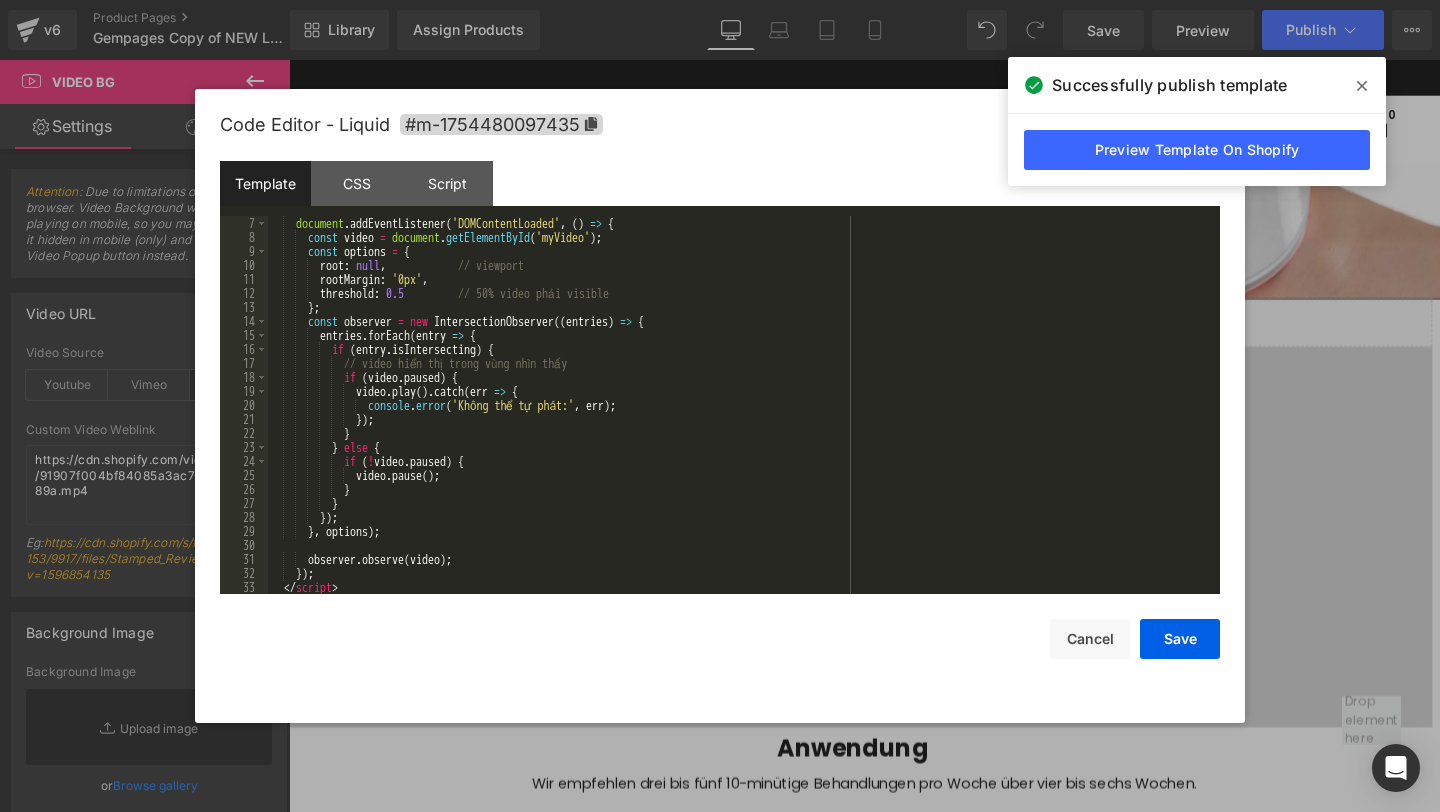 click on "document.addEventListener('DOMContentLoaded', () => {          const video = document.getElementById('myVideo');          const options = {             root: null,              // viewport             rootMargin: '0px',             threshold: 0.5           // 50% video phải visible          };          const observer = new IntersectionObserver((entries) => {             entries.forEach(entry => {                if (entry.isIntersecting) {                   // video hiển thị trong vùng nhìn thấy                   if (video.paused) {                      video.play().catch(err => {                         console.error('Không thể tự phát:', err);                      });                   }                } else {                   if (!video.paused) {                      video.pause();                   }                }             });          }, options);" at bounding box center [740, 419] 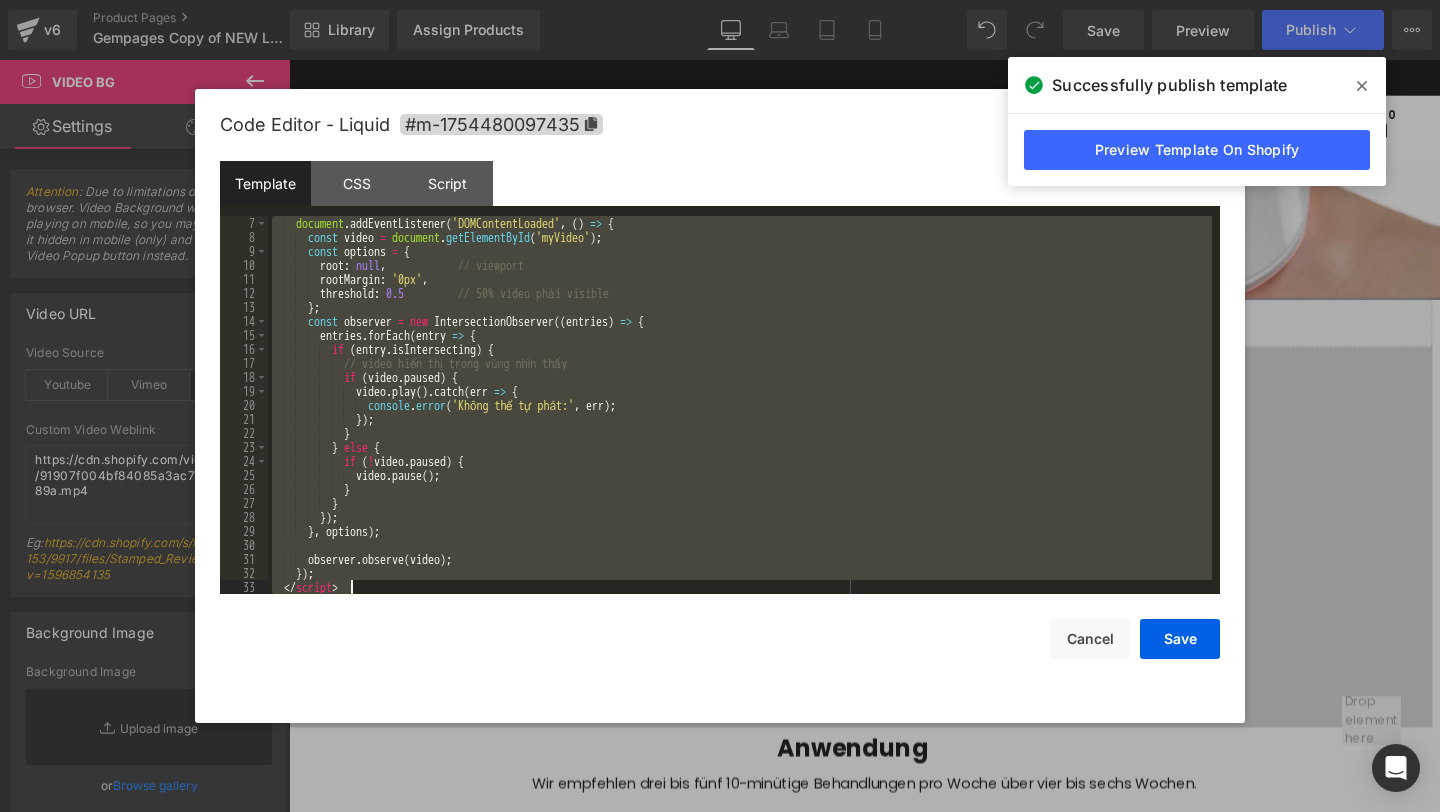 scroll, scrollTop: 602, scrollLeft: 0, axis: vertical 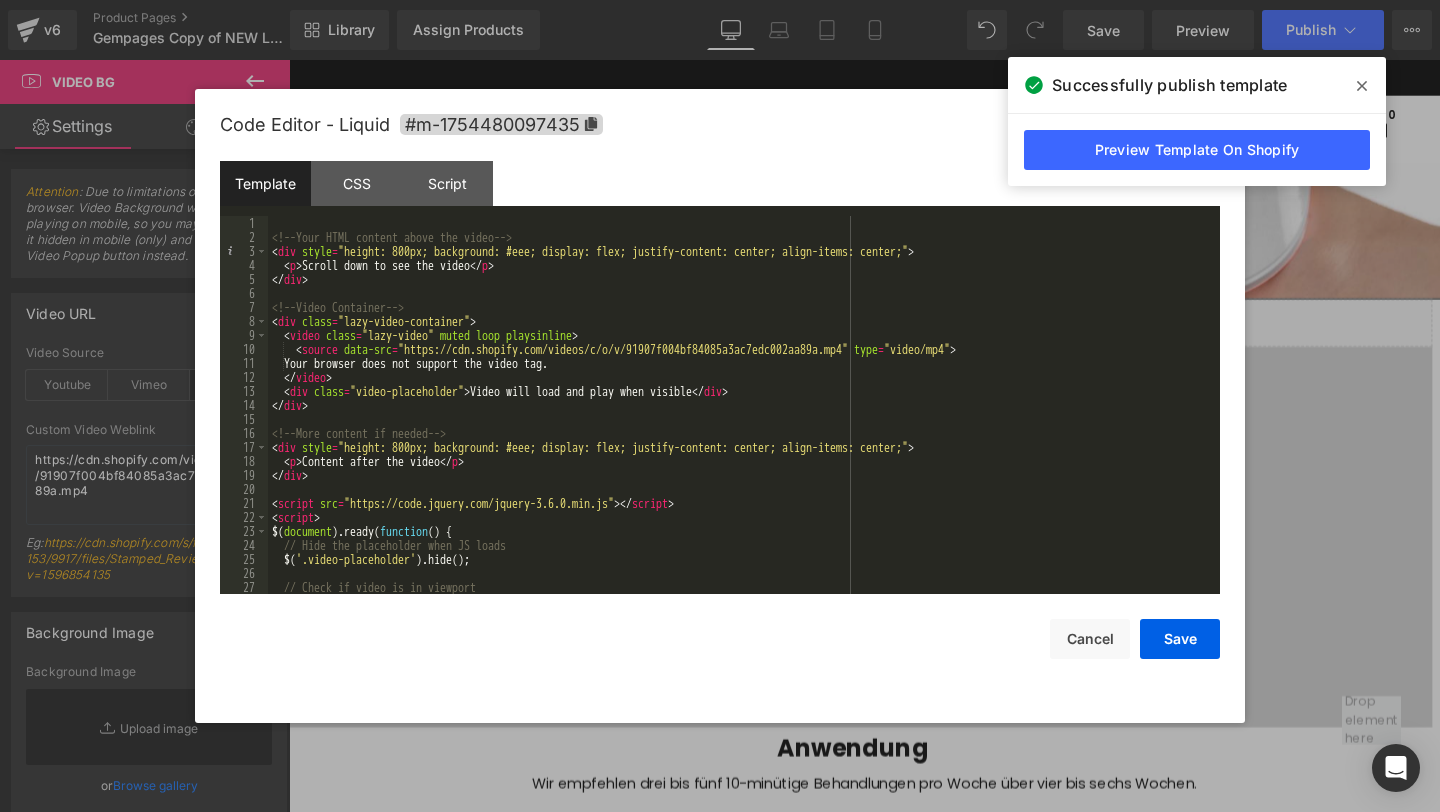 click on "lastRan = Date.now();" at bounding box center [740, 419] 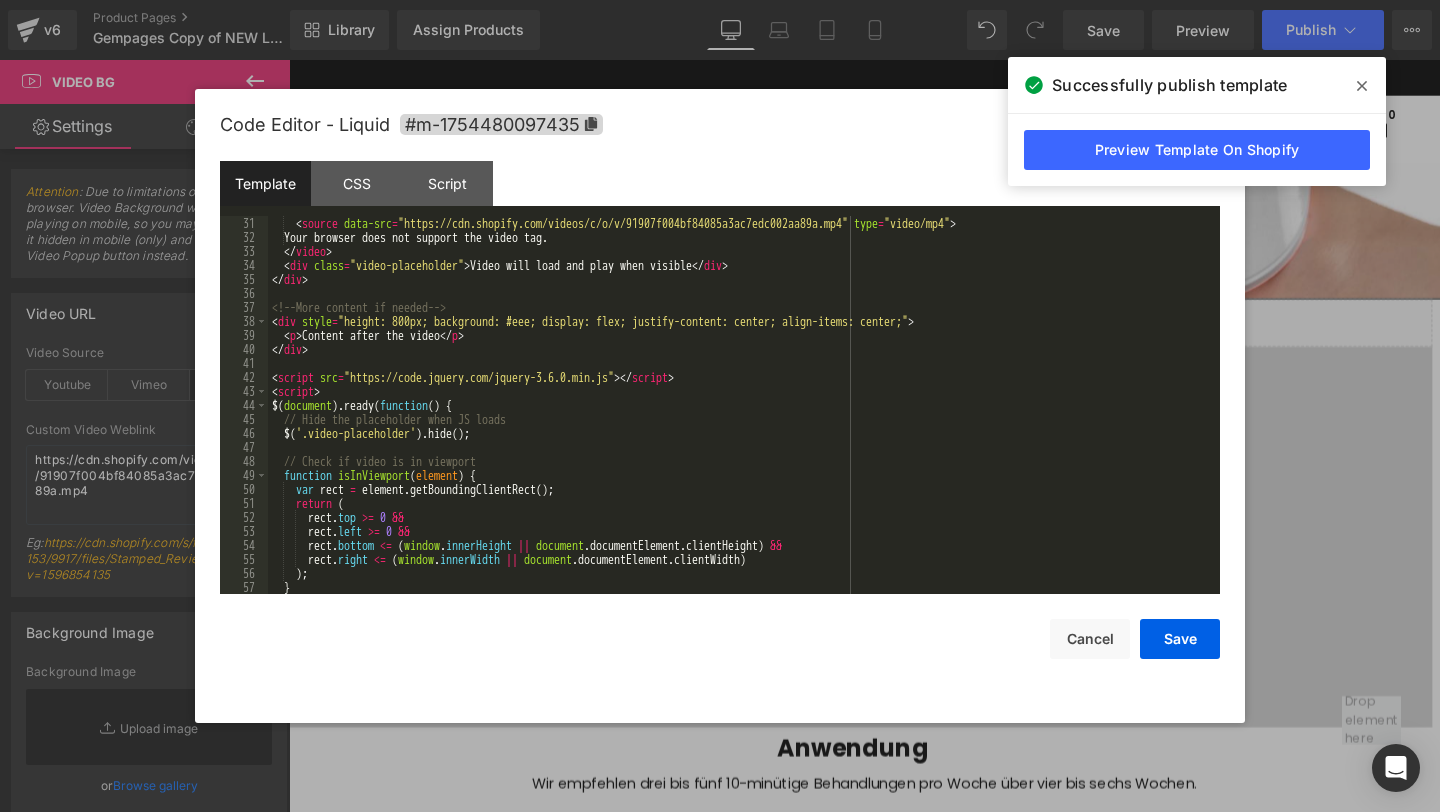 scroll, scrollTop: 896, scrollLeft: 0, axis: vertical 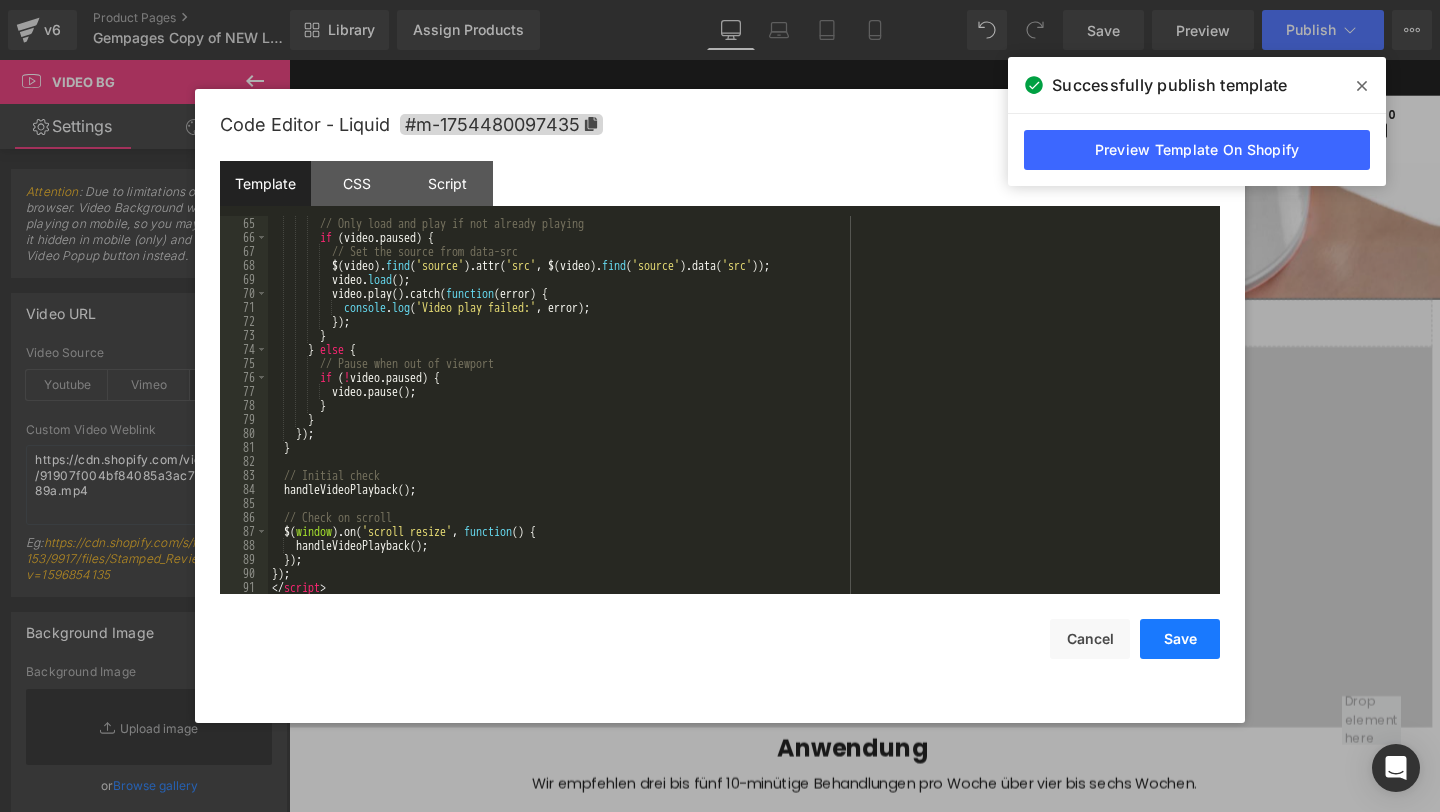 click on "Save" at bounding box center [1180, 639] 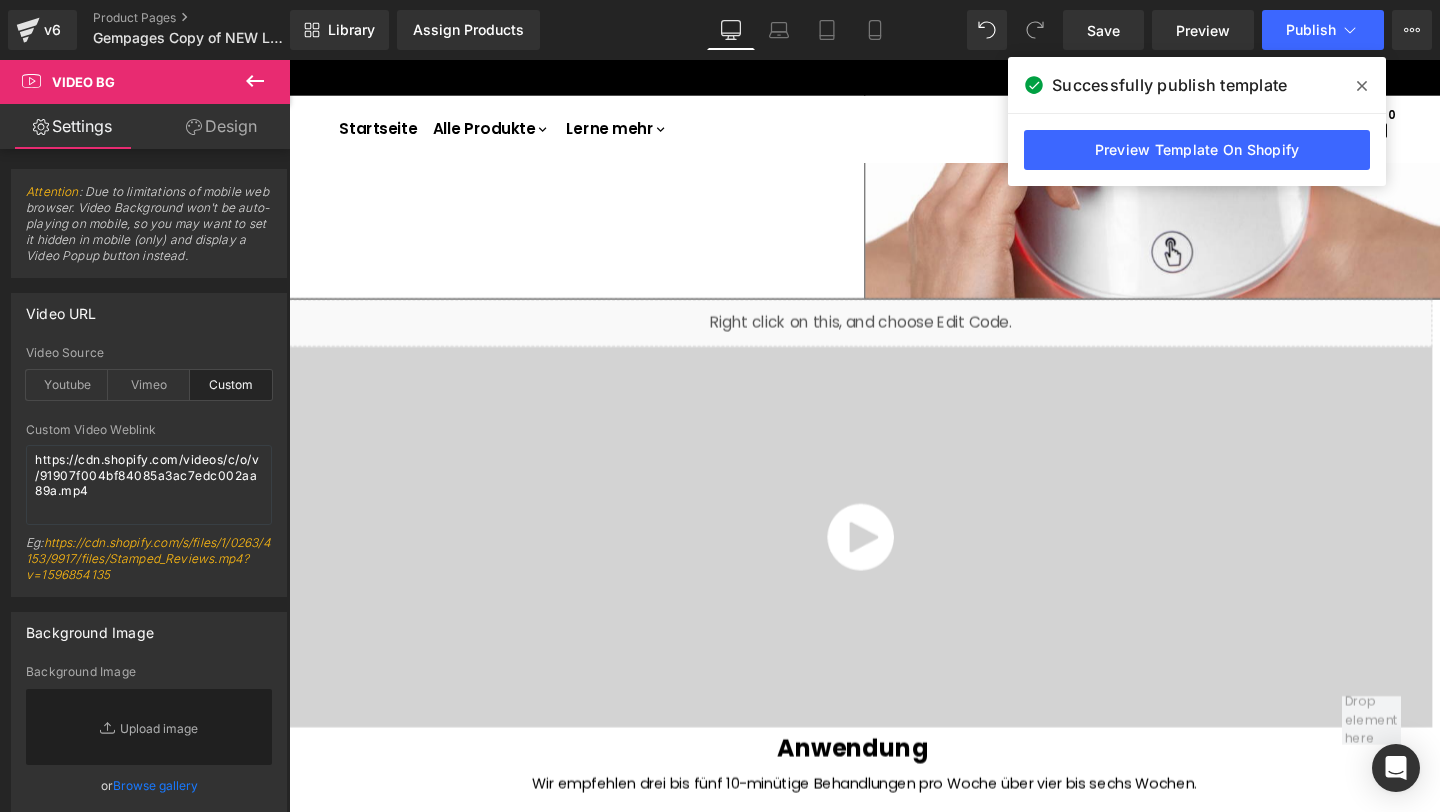 drag, startPoint x: 1358, startPoint y: 85, endPoint x: 1120, endPoint y: 13, distance: 248.65237 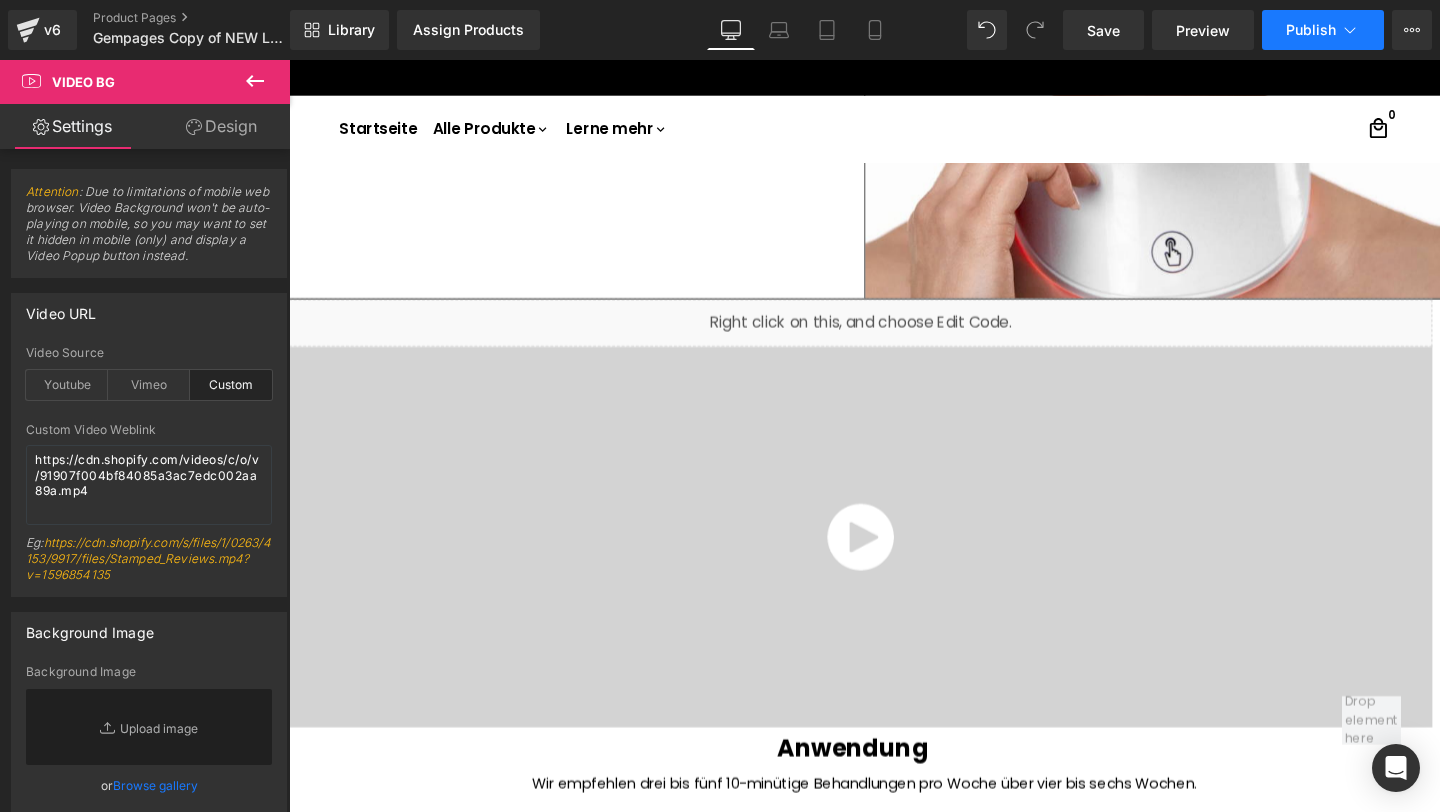 click on "Publish" at bounding box center [1311, 30] 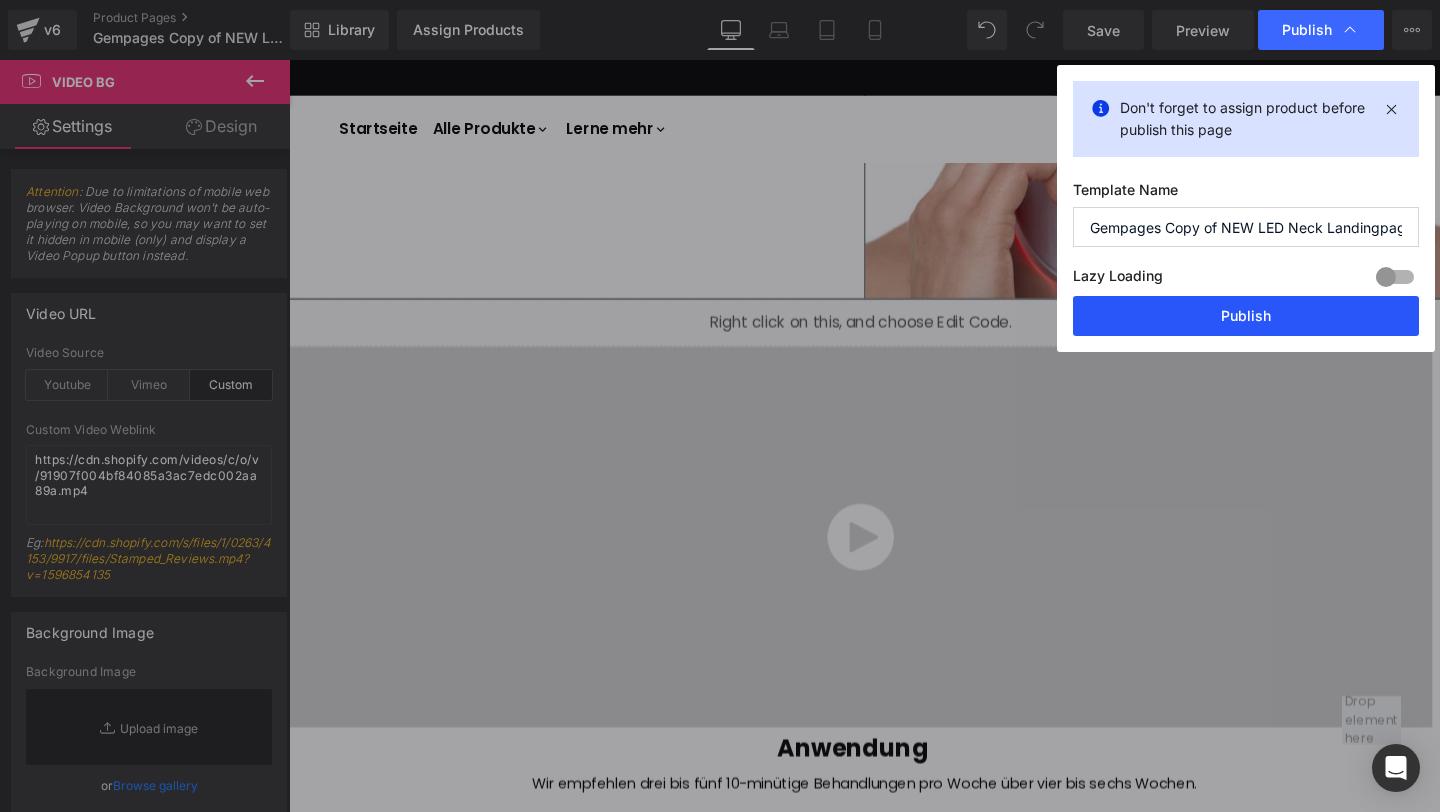 drag, startPoint x: 1141, startPoint y: 314, endPoint x: 601, endPoint y: 273, distance: 541.55426 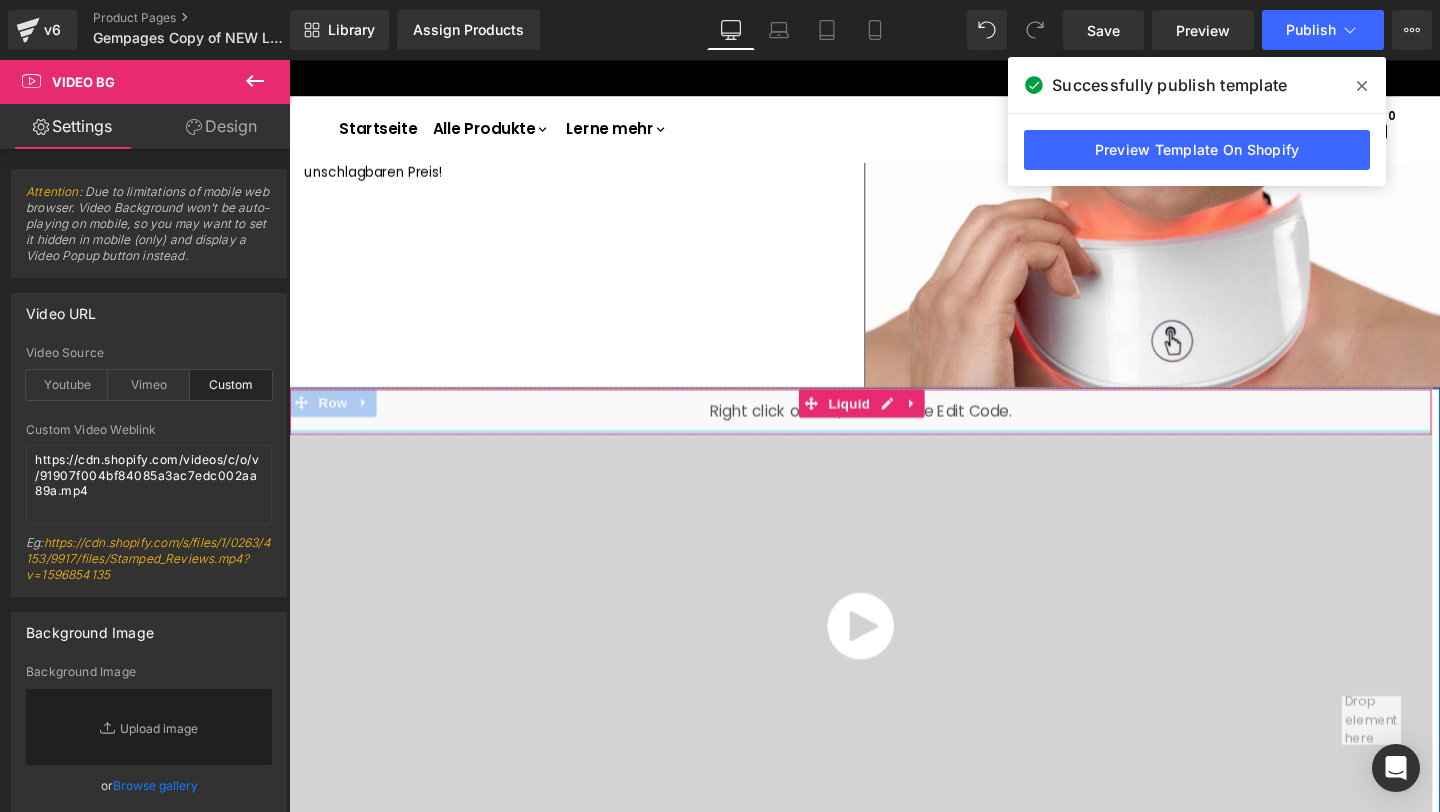 scroll, scrollTop: 1462, scrollLeft: 0, axis: vertical 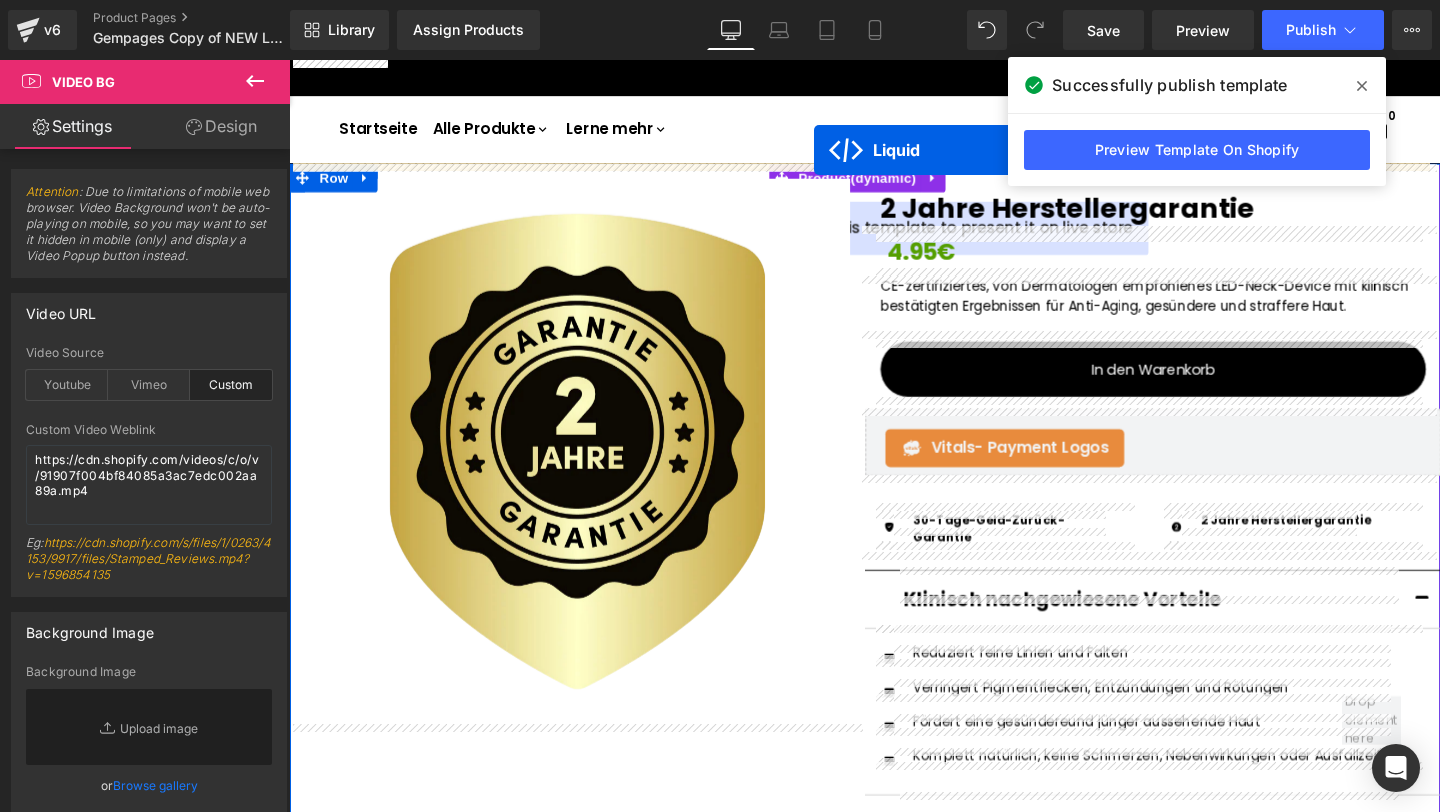 drag, startPoint x: 879, startPoint y: 430, endPoint x: 841, endPoint y: 155, distance: 277.61304 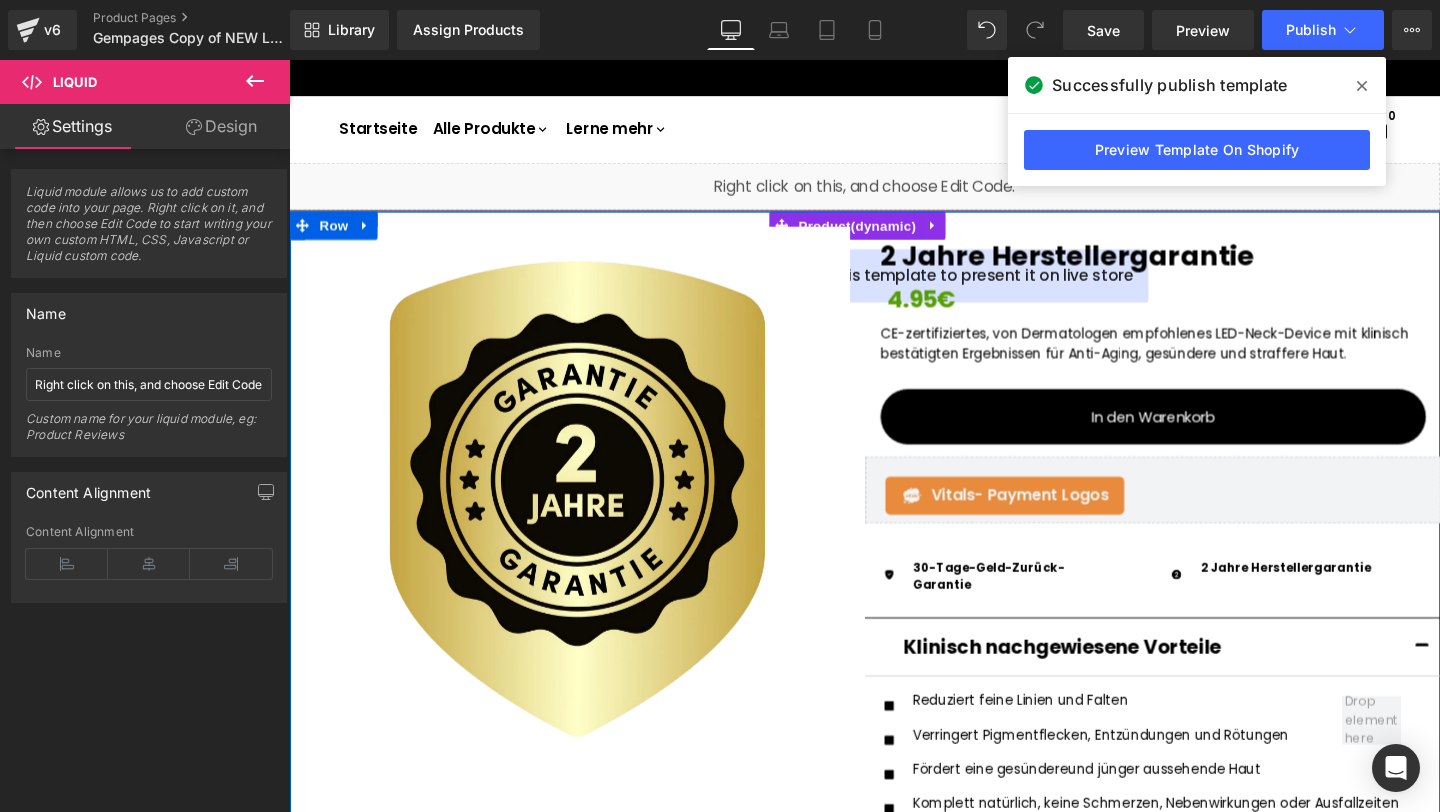click 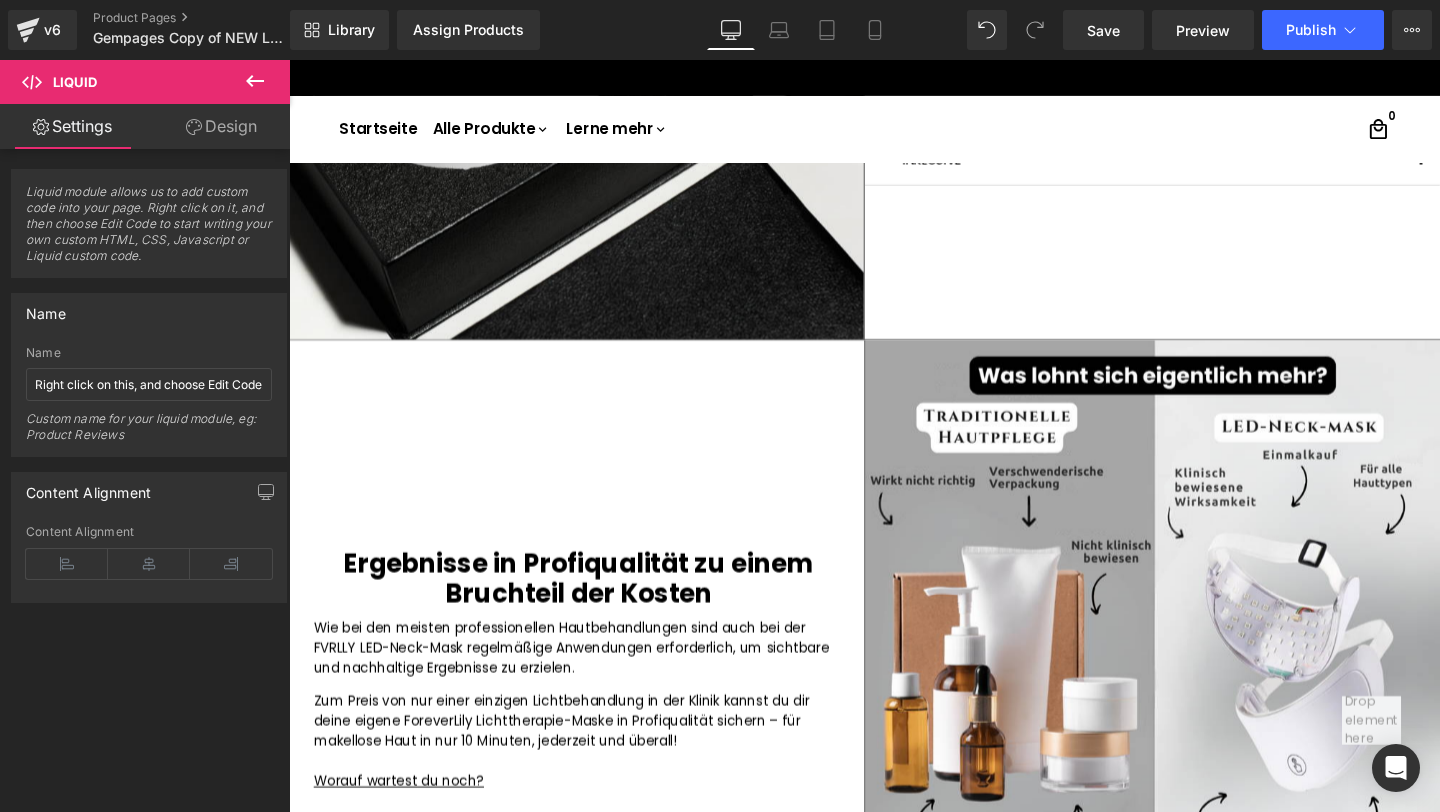 scroll, scrollTop: 4520, scrollLeft: 0, axis: vertical 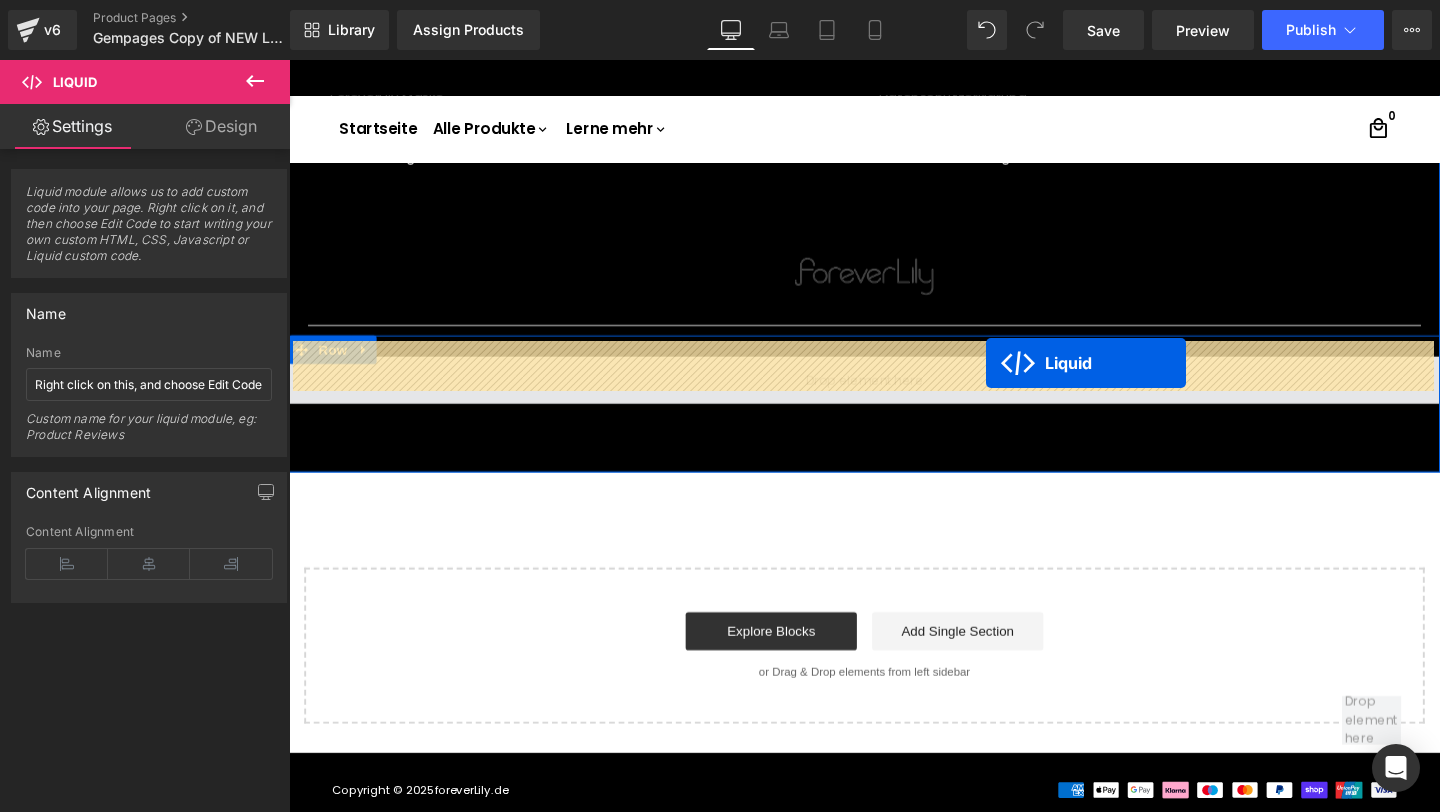 drag, startPoint x: 870, startPoint y: 181, endPoint x: 1022, endPoint y: 378, distance: 248.82323 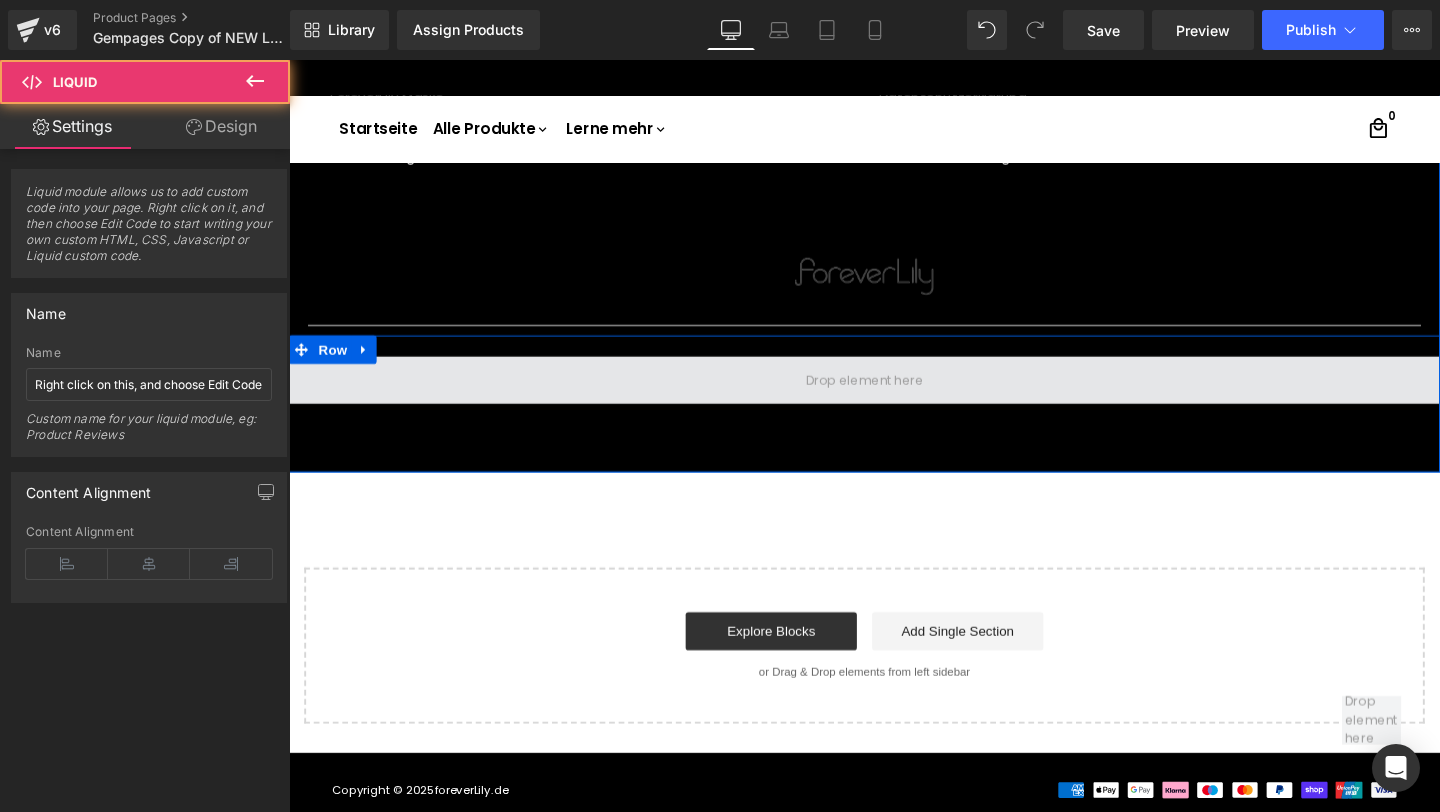 scroll, scrollTop: 4470, scrollLeft: 0, axis: vertical 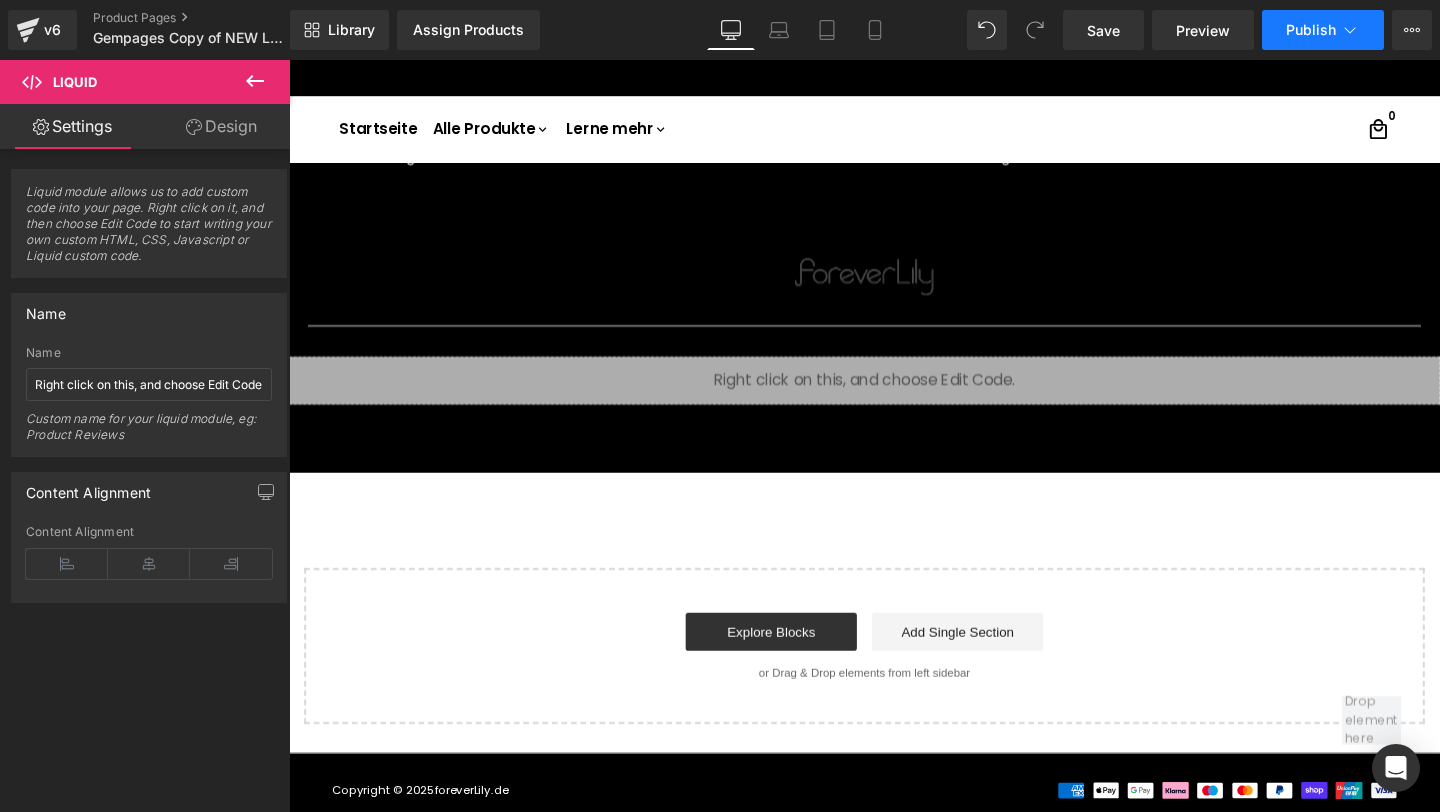 click on "Publish" at bounding box center [1311, 30] 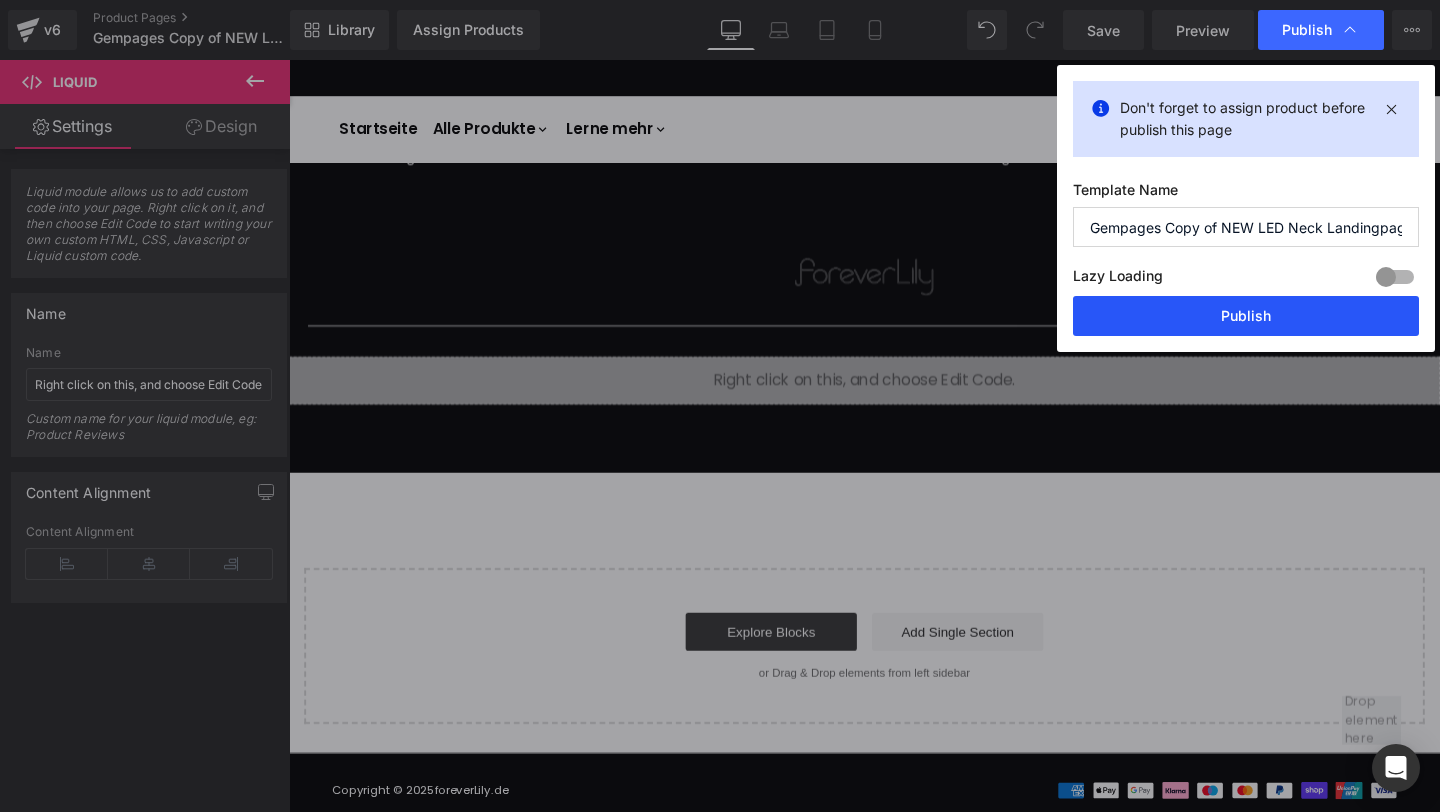 drag, startPoint x: 1211, startPoint y: 326, endPoint x: 946, endPoint y: 164, distance: 310.5946 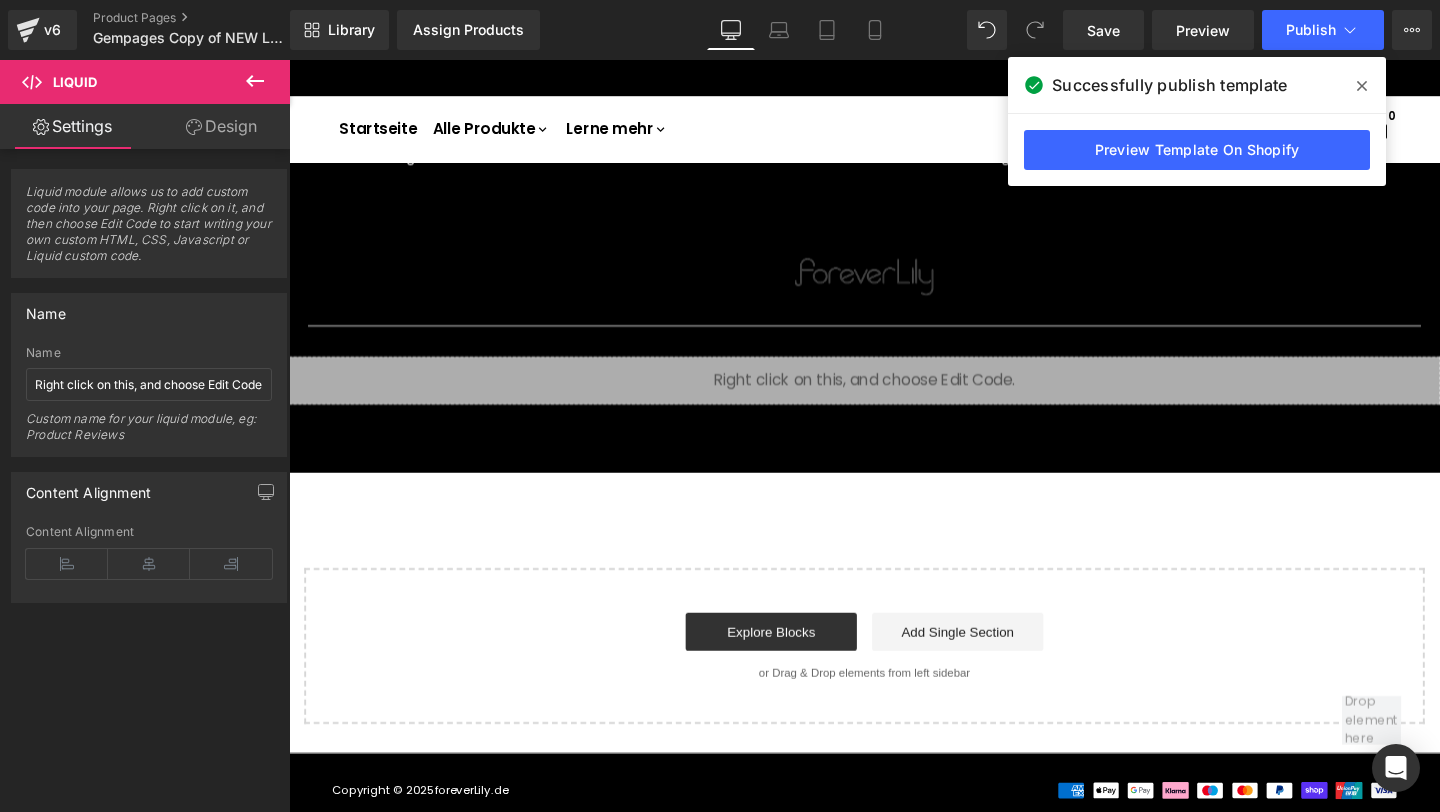 click 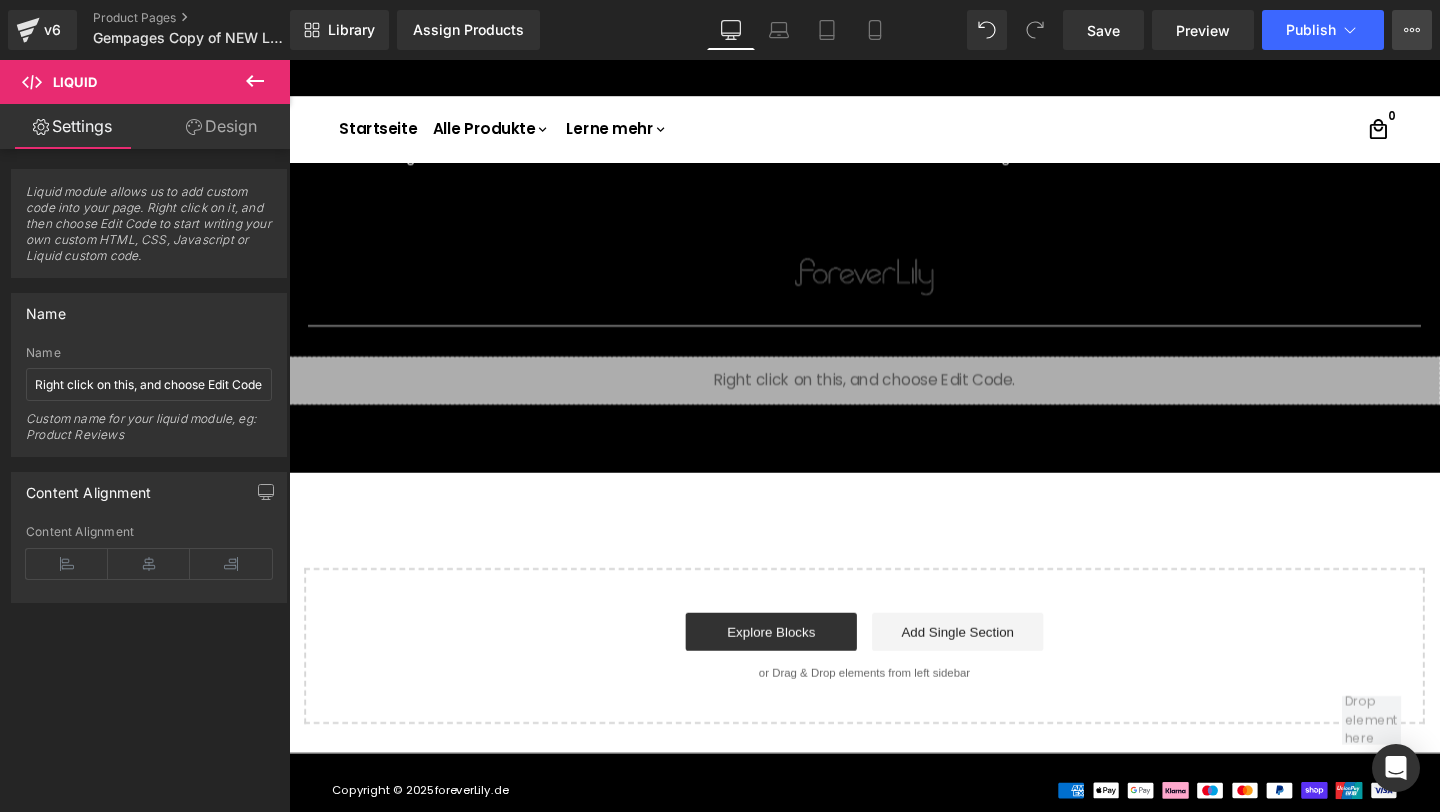 click 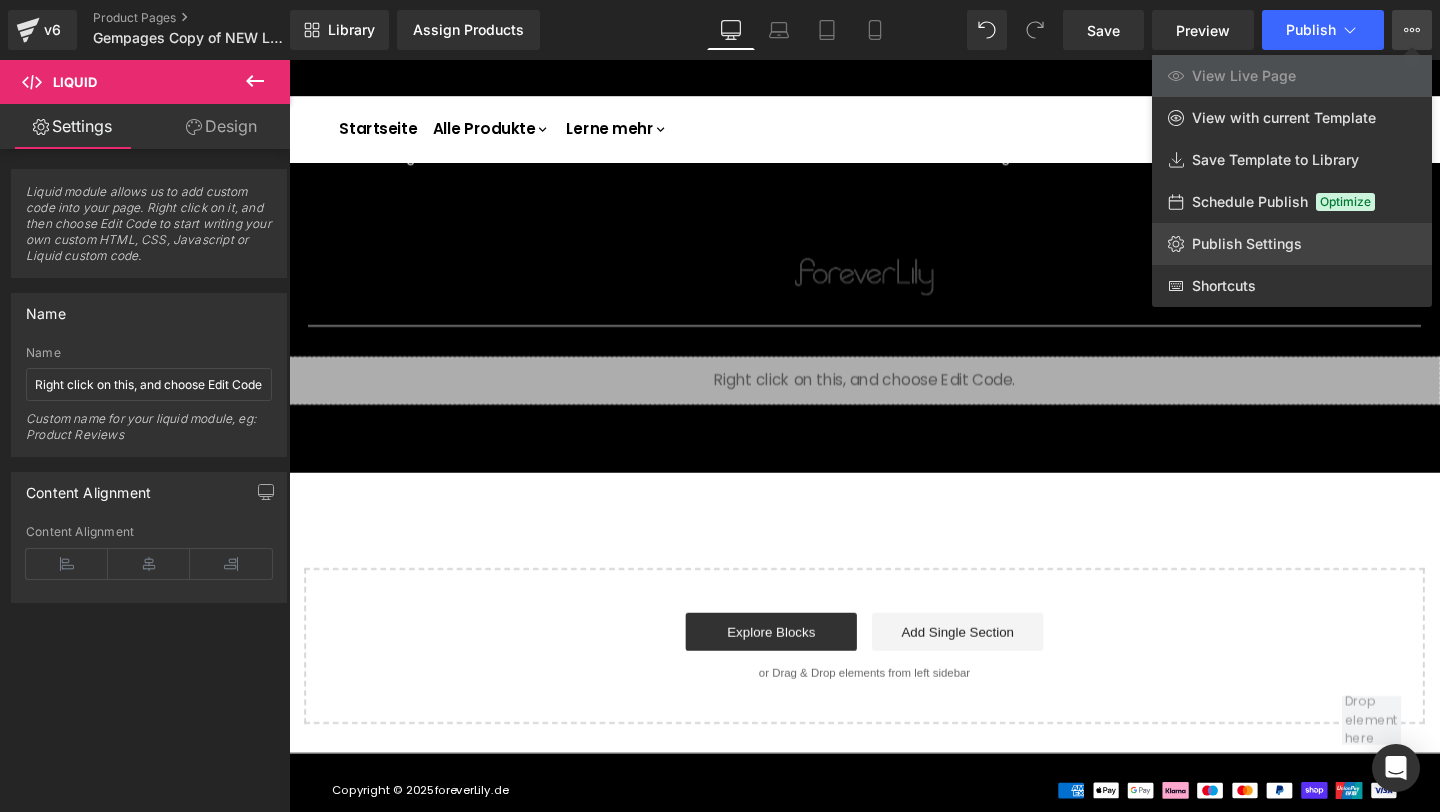 click on "Publish Settings" 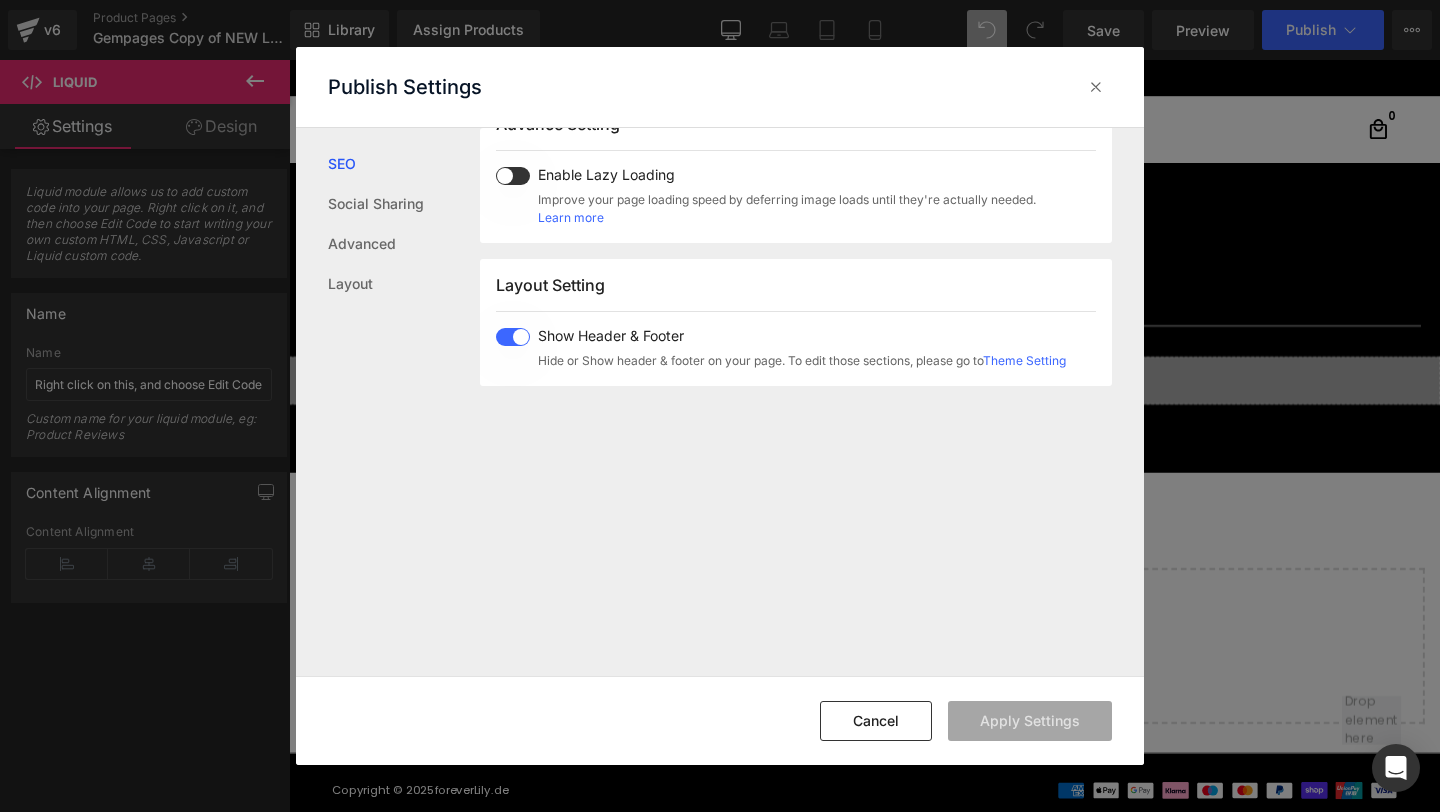 scroll, scrollTop: 115, scrollLeft: 0, axis: vertical 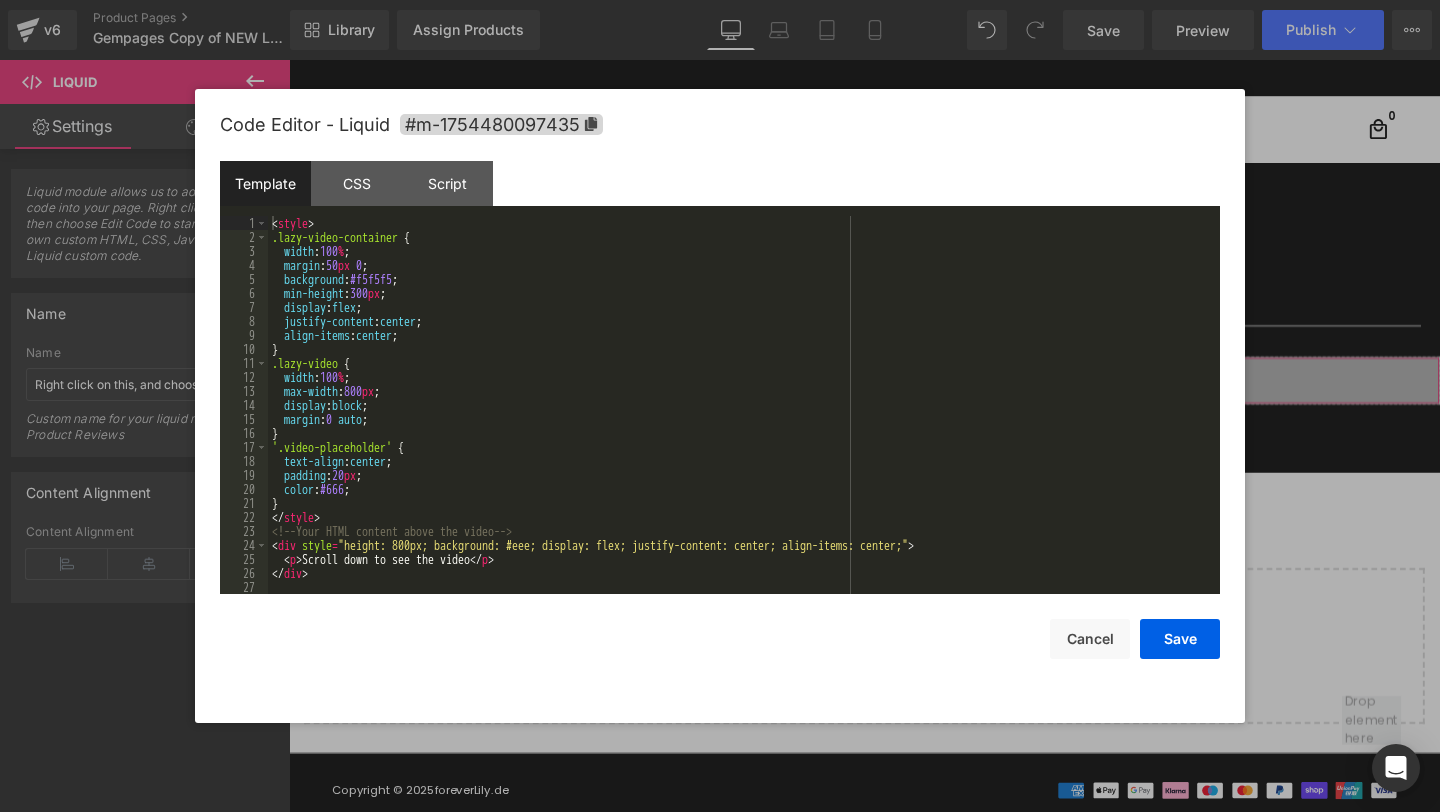 click on "Liquid You are previewing how the will restyle your page. You can not edit Elements in Preset Preview Mode. v6 Product Pages Gempages Copy of NEW LED Neck Landingpage Library Assign Products Product Preview No product match your search. Please try another keyword Manage assigned products Desktop Desktop Laptop Tablet Mobile Save Preview Publish Scheduled View Live Page View with current Template Save Template to Library Schedule Publish Optimize Publish Settings Shortcuts Your page can’t be published You've reached the maximum number of published pages on your plan (10/999999). You need to upgrade your plan or unpublish all your pages to get 1 publish slot. Unpublish pages Upgrade plan Elements Global Style liq Base Row rows, columns, layouts, div Heading headings, titles, h1,h2,h3,h4,h5,h6 Text Block texts, paragraphs, contents, blocks Image images, photos, alts, uploads Icon icons, symbols Button button, call to action, cta Separator Liquid Banner Parallax Stack" at bounding box center [720, 0] 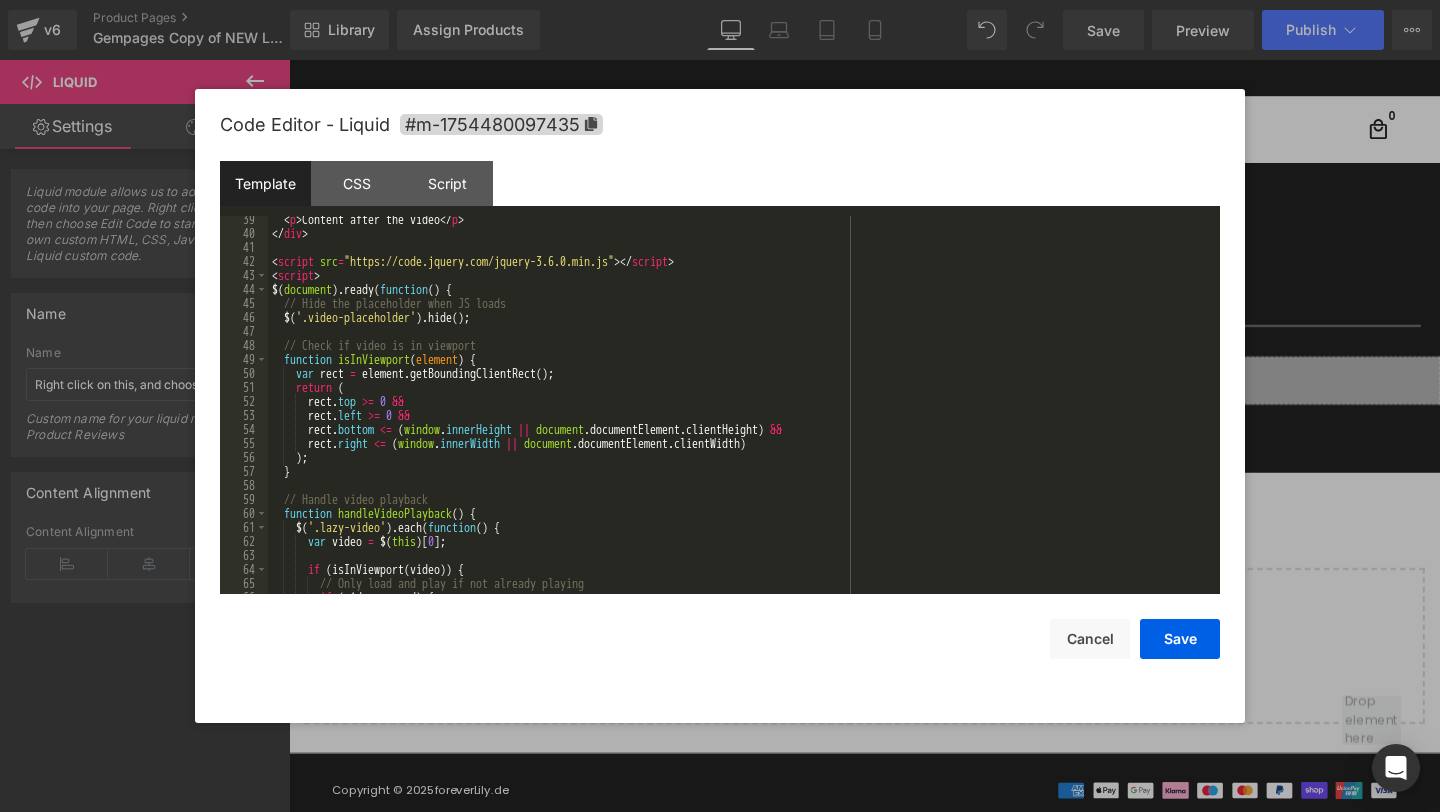 scroll, scrollTop: 656, scrollLeft: 0, axis: vertical 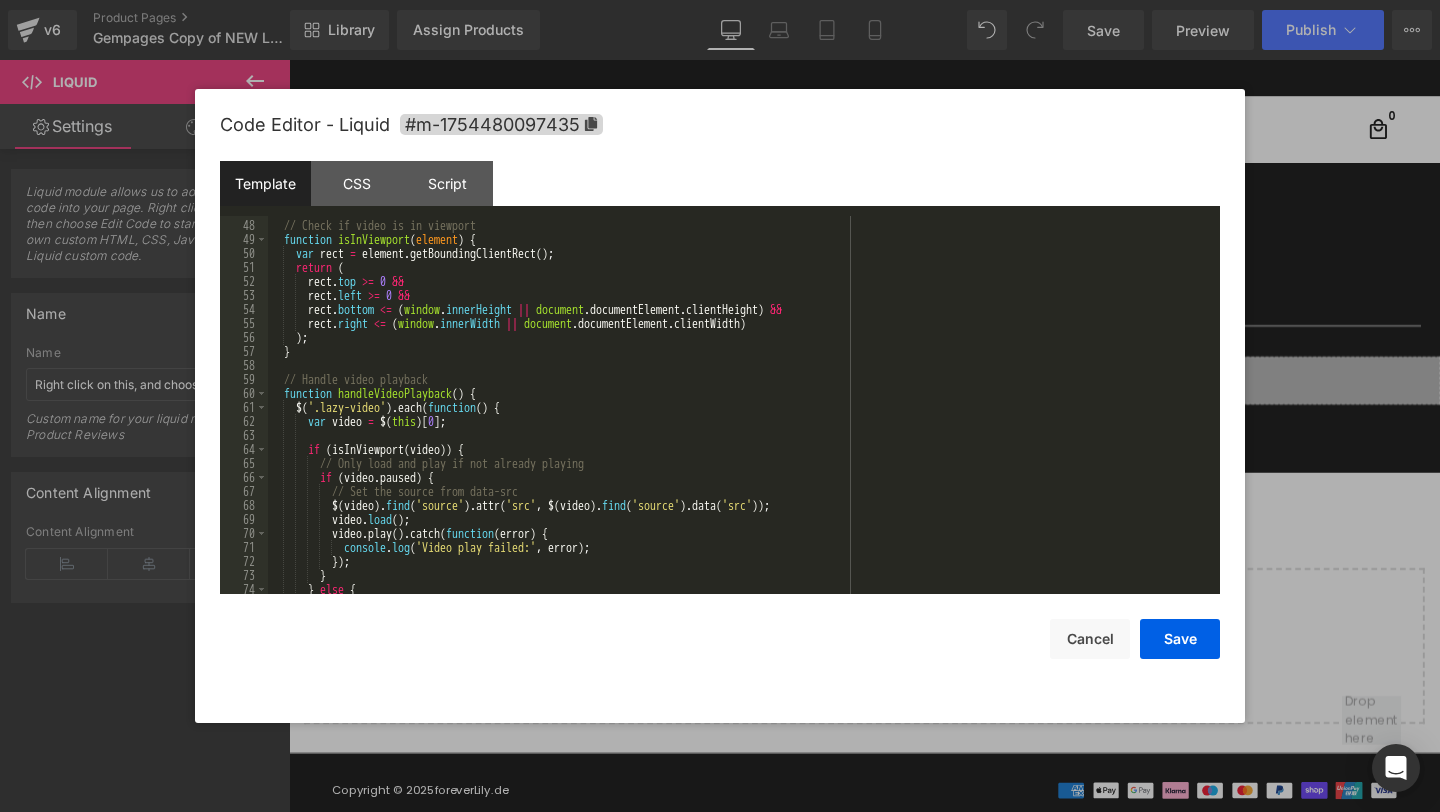 click on "// Check if video is in viewport    function   isInViewport ( element )   {       var   rect   =   element . getBoundingClientRect ( ) ;       return   (          rect . top   >=   0   &&          rect . left   >=   0   &&          rect . bottom   <=   ( window . innerHeight   ||   document . documentElement . clientHeight )   &&          rect . right   <=   ( window . innerWidth   ||   document . documentElement . clientWidth )       ) ;    }       // Handle video playback    function   handleVideoPlayback ( )   {       $ ( '.lazy-video' ) . each ( function ( )   {          var   video   =   $ ( this ) [ 0 ] ;                   if   ( isInViewport ( video ))   {             // Only load and play if not already playing             if   ( video . paused )   {                // Set the source from data-src                $ ( video ) . find ( 'source' ) . attr ( 'src' ,   $ ( video ) . find ( 'source' ) . data ( 'src' )) ;                video . load ( ) ;                video . play ( ) . catch ( function" at bounding box center [740, 407] 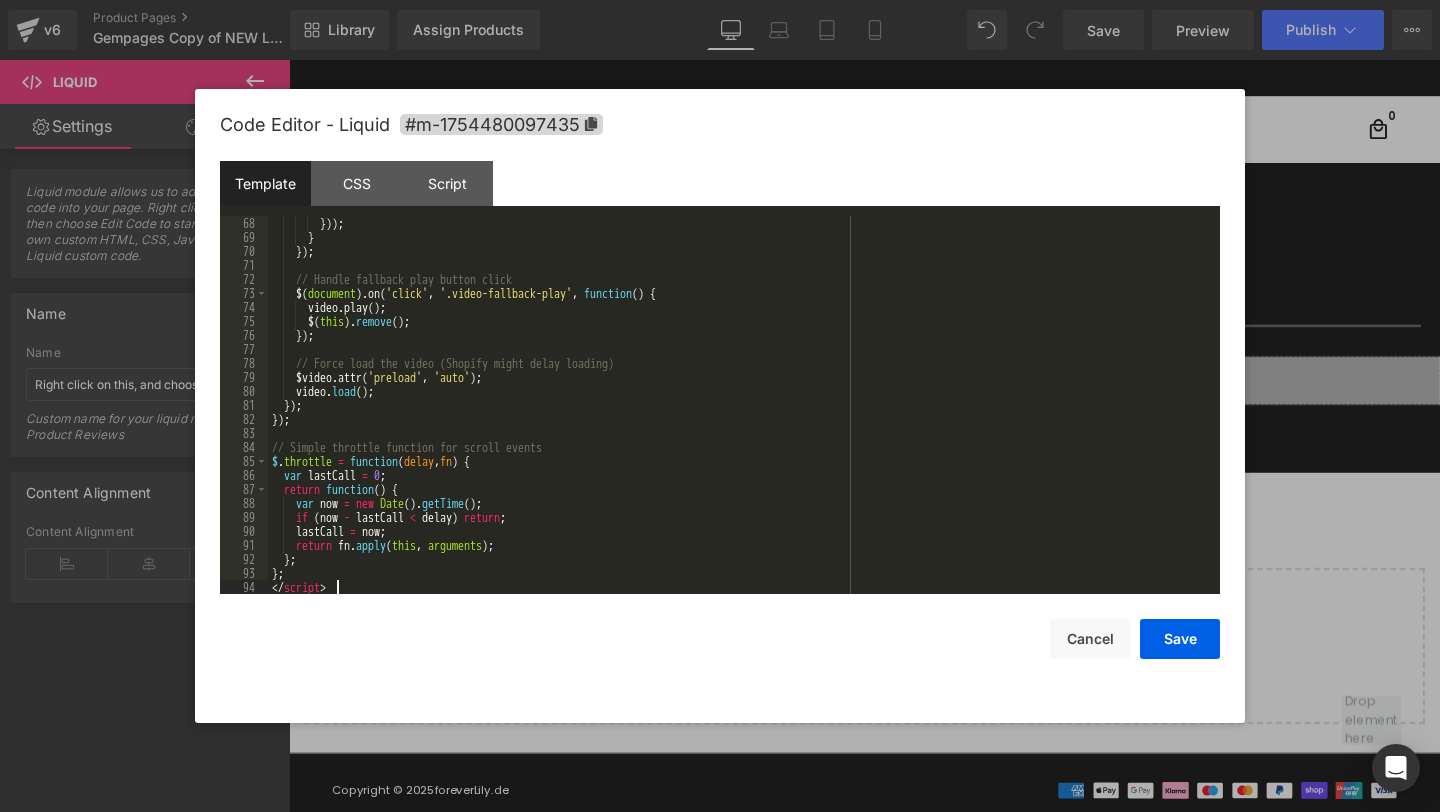 scroll, scrollTop: 0, scrollLeft: 0, axis: both 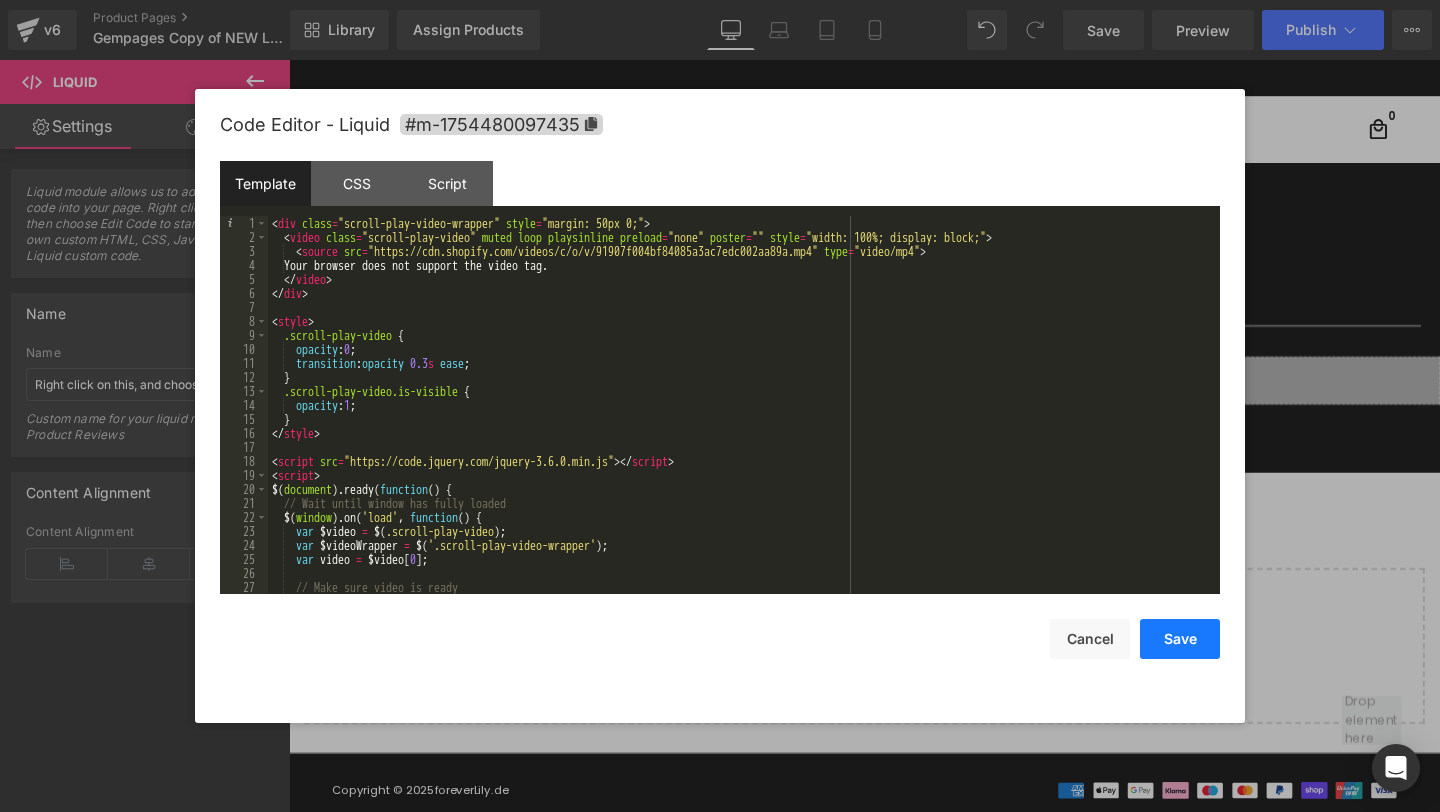 click on "Save" at bounding box center [1180, 639] 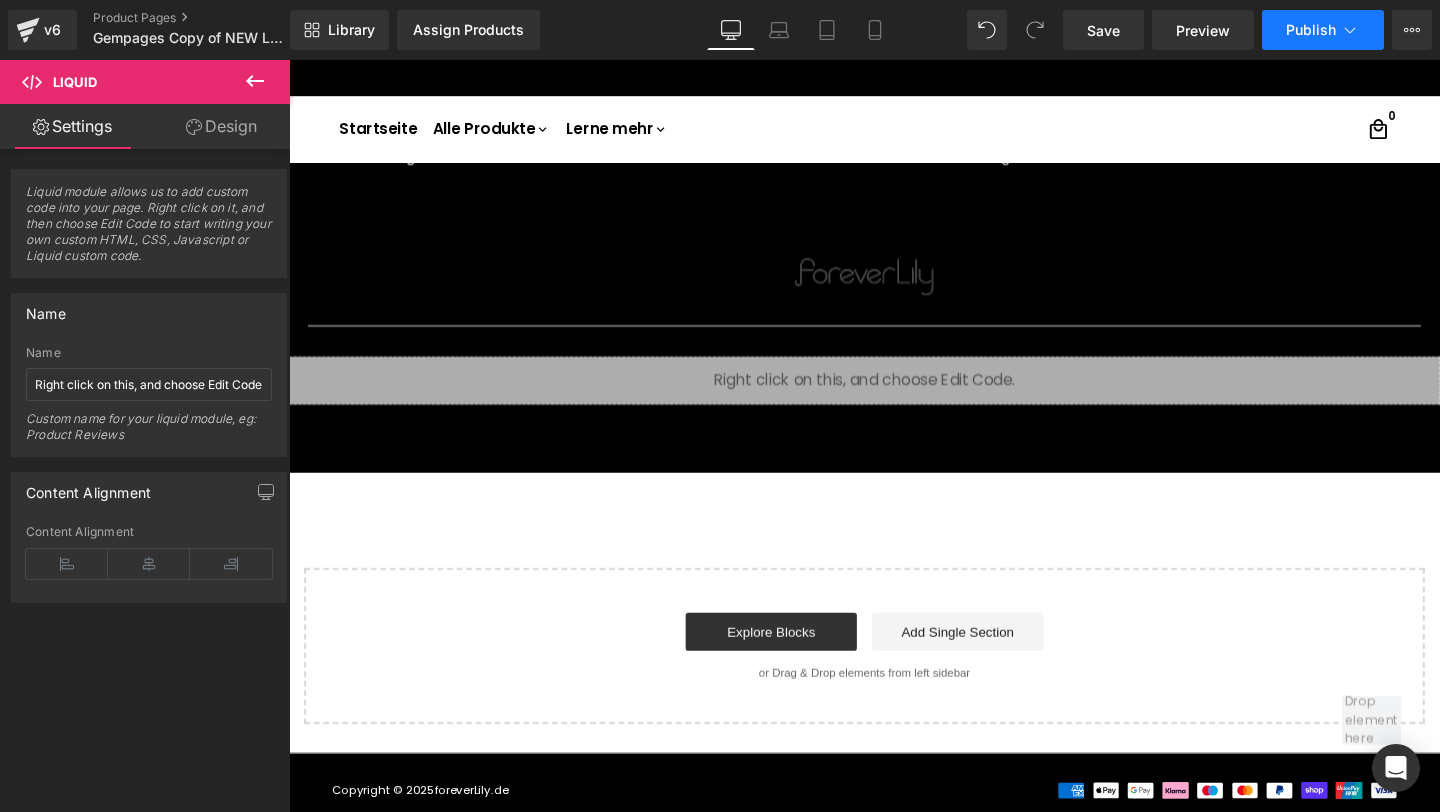 click on "Publish" at bounding box center [1311, 30] 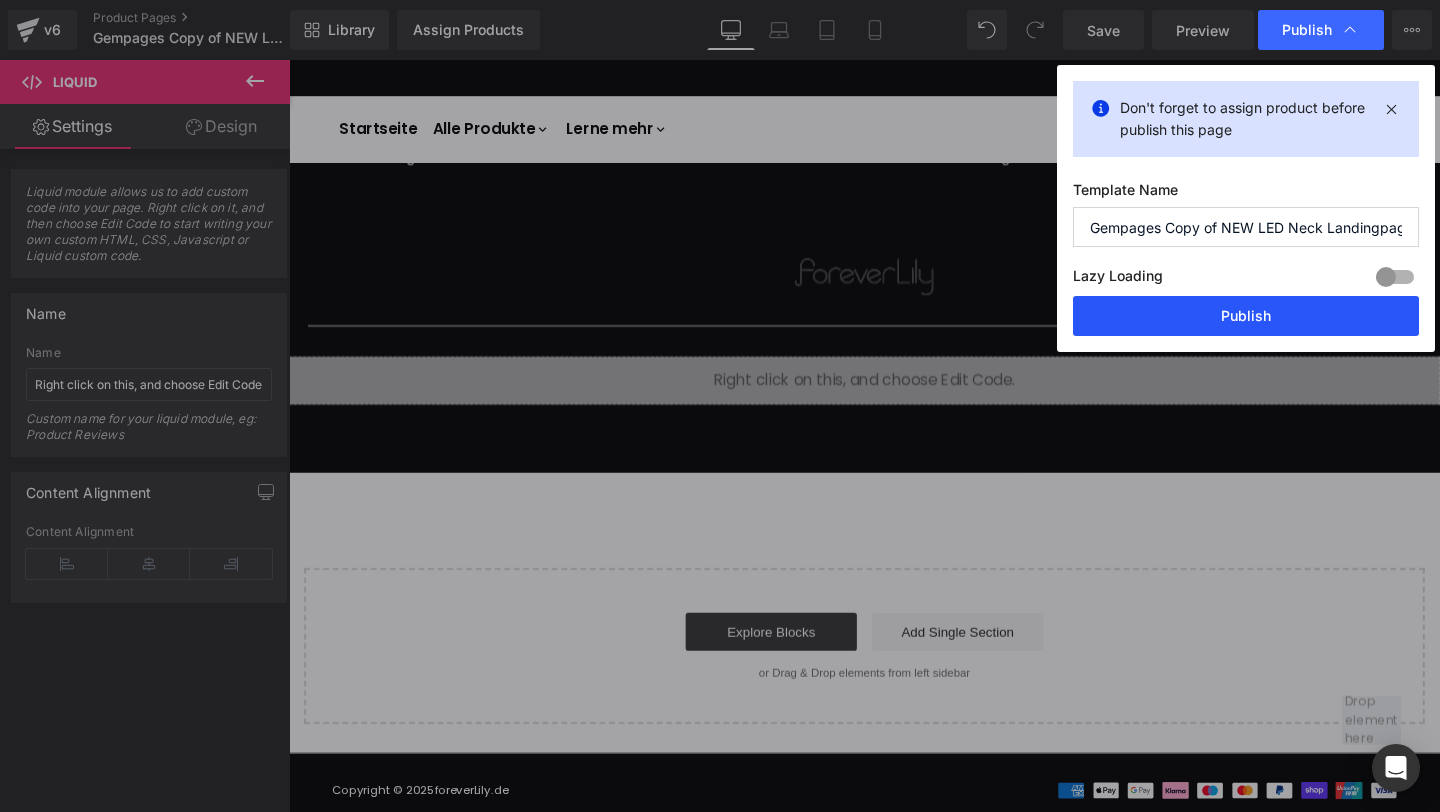 drag, startPoint x: 1250, startPoint y: 300, endPoint x: 1032, endPoint y: 268, distance: 220.3361 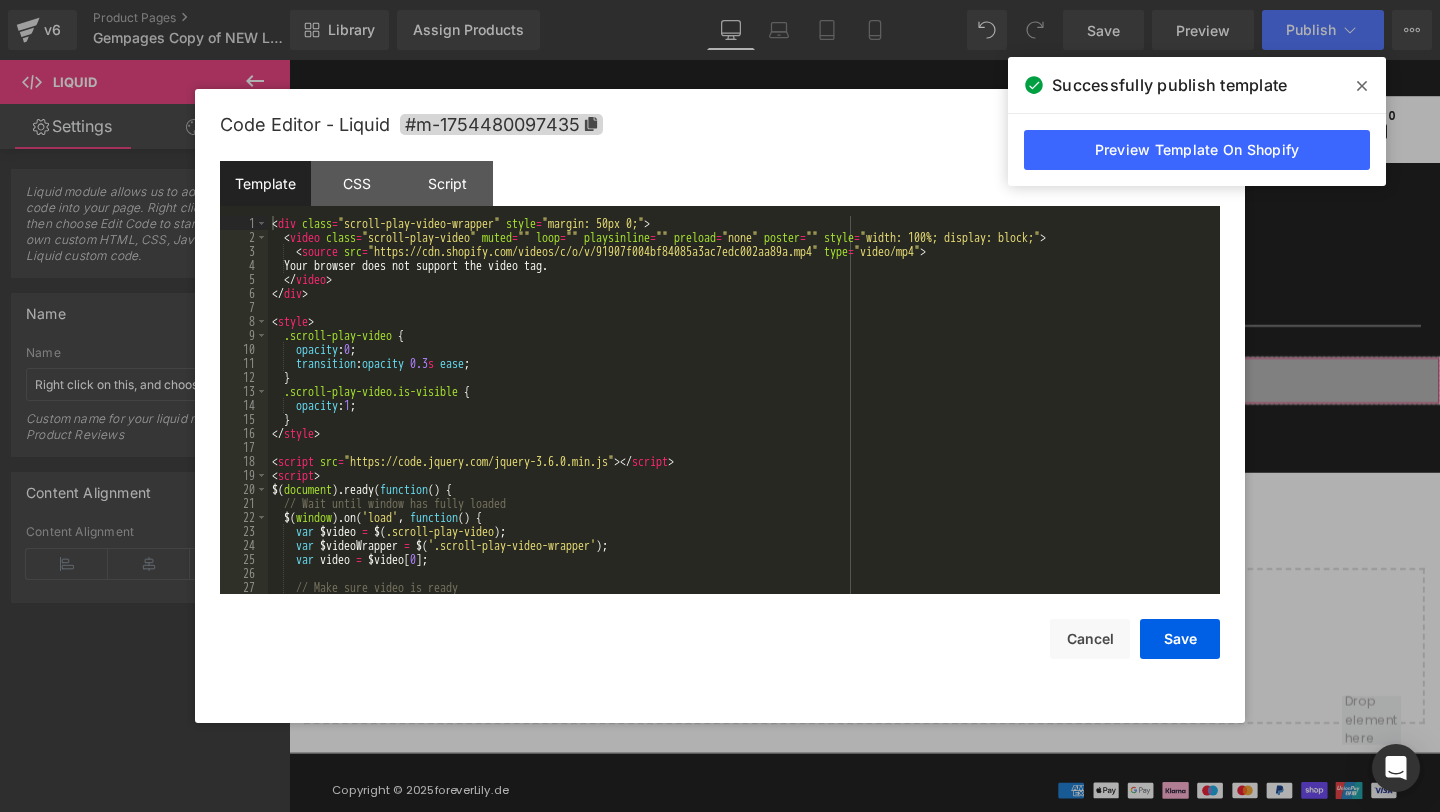 click on "Liquid You are previewing how the will restyle your page. You can not edit Elements in Preset Preview Mode. v6 Product Pages Gempages Copy of NEW LED Neck Landingpage Library Assign Products Product Preview No product match your search. Please try another keyword Manage assigned products Desktop Desktop Laptop Tablet Mobile Save Preview Publish Scheduled View Live Page View with current Template Save Template to Library Schedule Publish Optimize Publish Settings Shortcuts Your page can’t be published You've reached the maximum number of published pages on your plan (10/999999). You need to upgrade your plan or unpublish all your pages to get 1 publish slot. Unpublish pages Upgrade plan Elements Global Style liq Base Row rows, columns, layouts, div Heading headings, titles, h1,h2,h3,h4,h5,h6 Text Block texts, paragraphs, contents, blocks Image images, photos, alts, uploads Icon icons, symbols Button button, call to action, cta Separator Liquid Banner Parallax Stack" at bounding box center [720, 0] 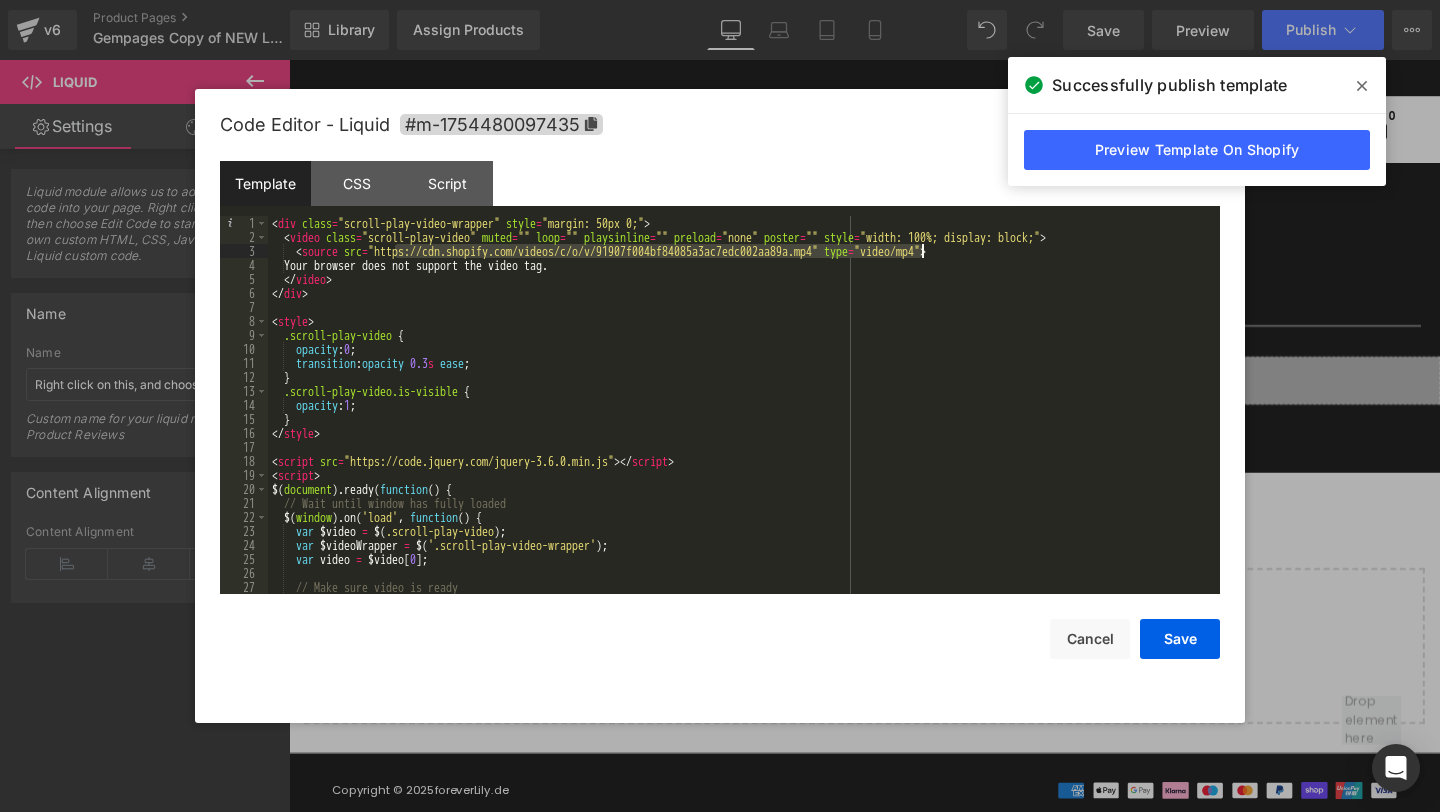drag, startPoint x: 396, startPoint y: 246, endPoint x: 921, endPoint y: 246, distance: 525 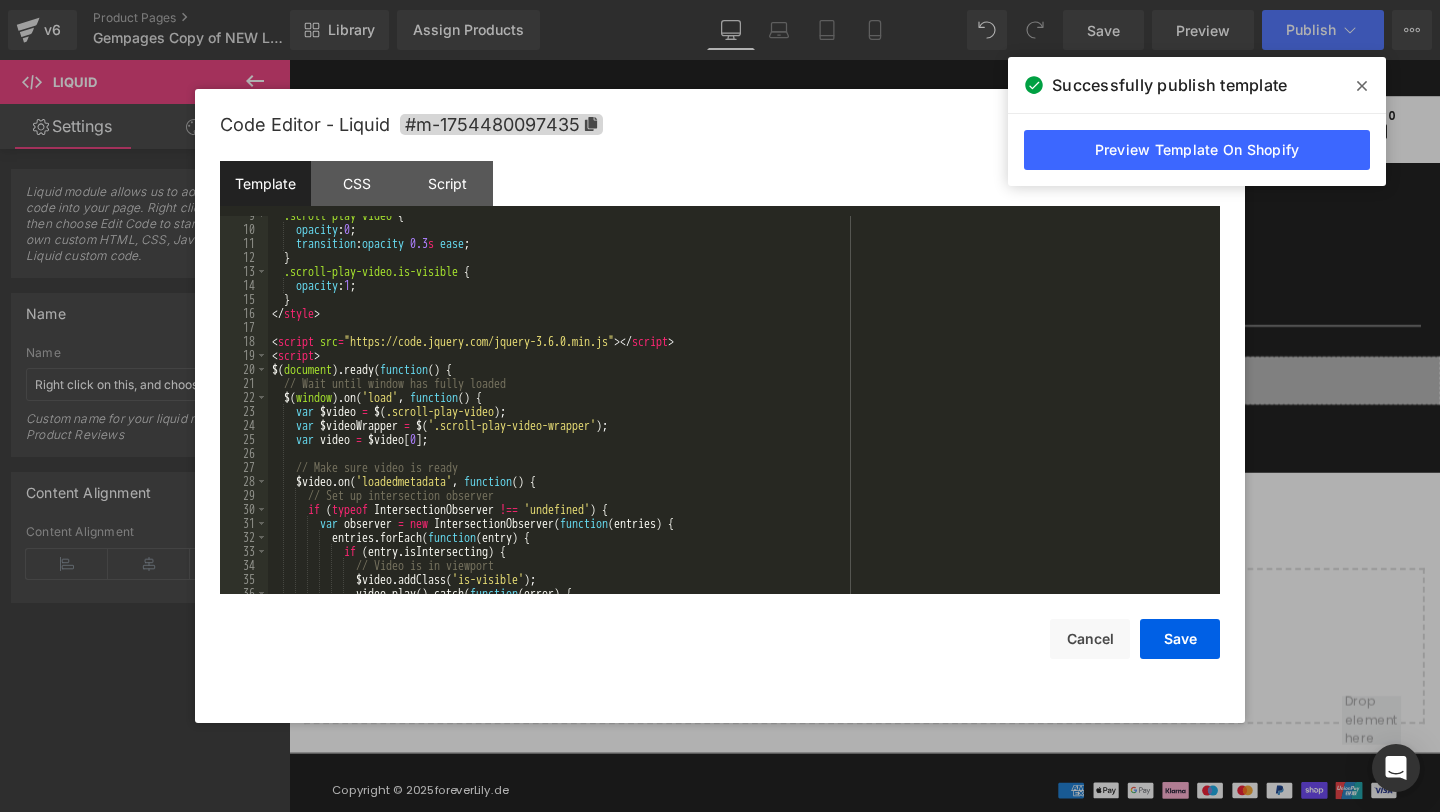 scroll, scrollTop: 180, scrollLeft: 0, axis: vertical 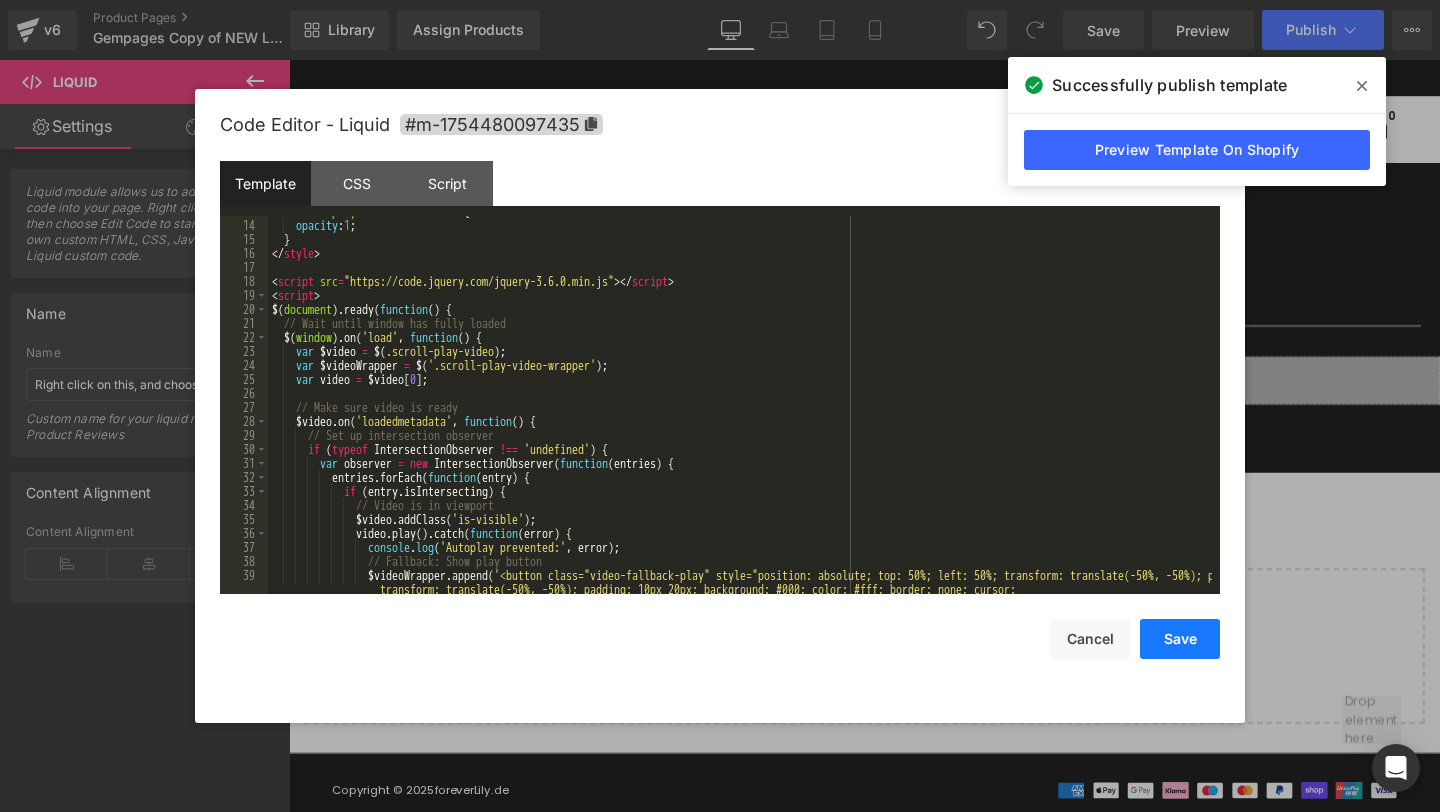 click on "Save" at bounding box center [1180, 639] 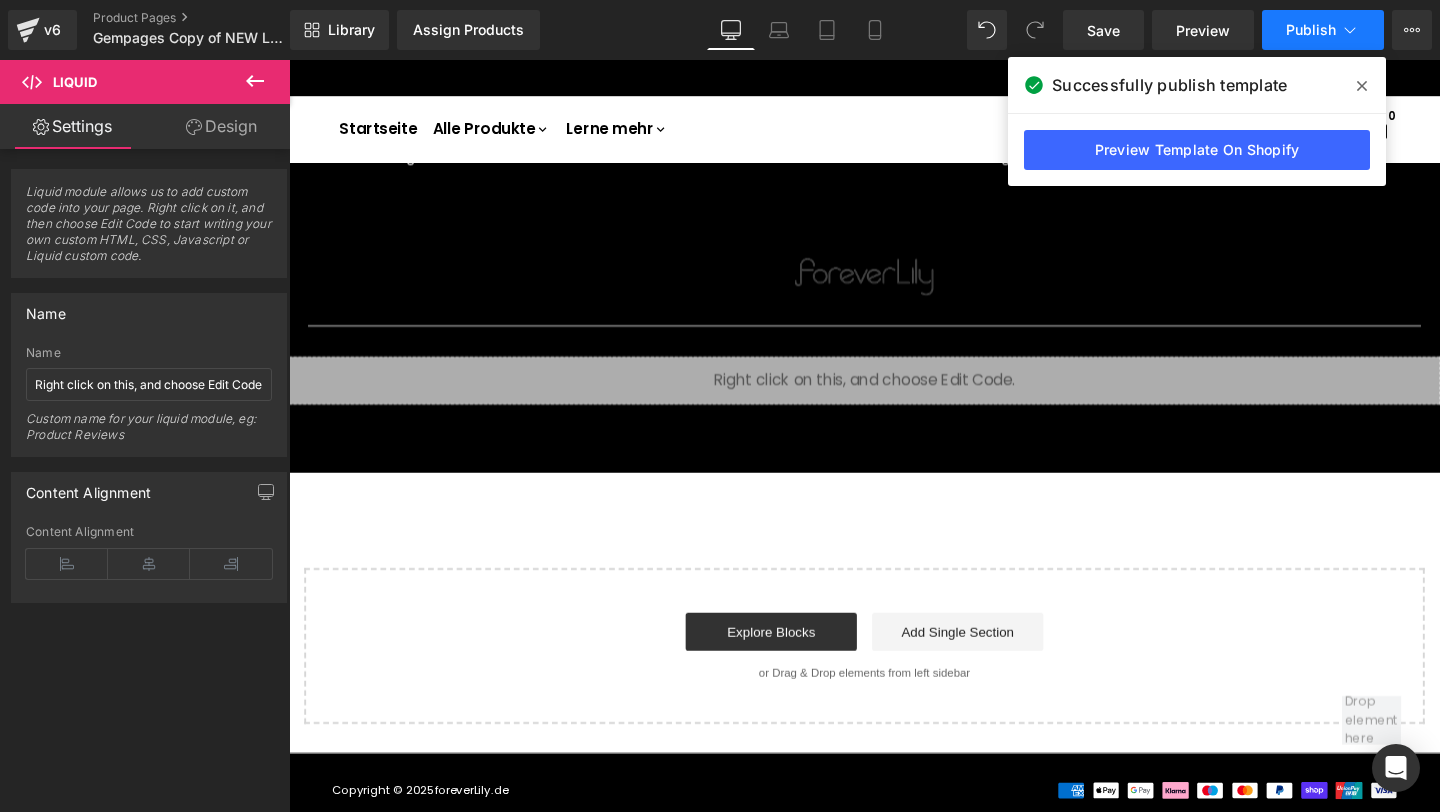click on "Publish" at bounding box center (1311, 30) 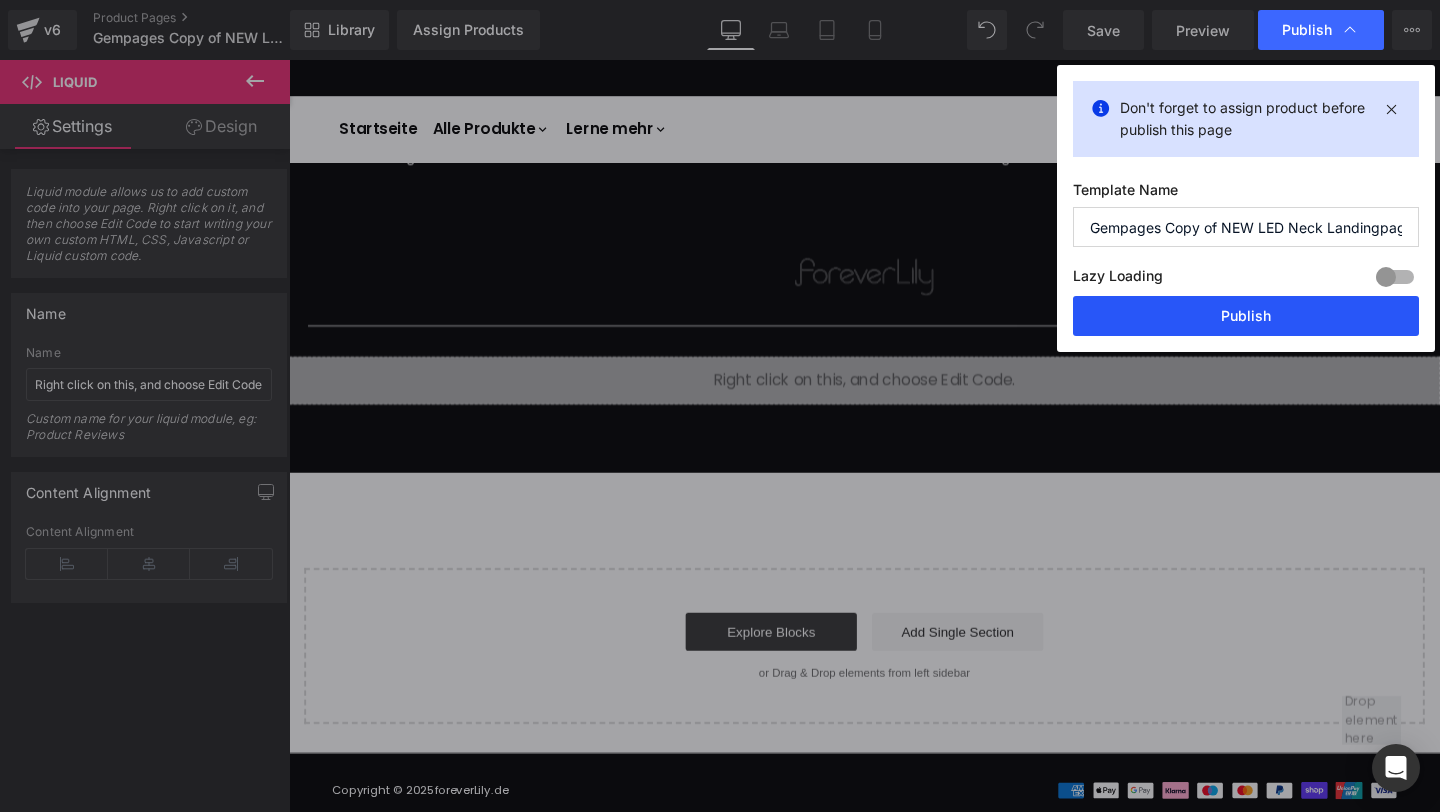 click on "Publish" at bounding box center (1246, 316) 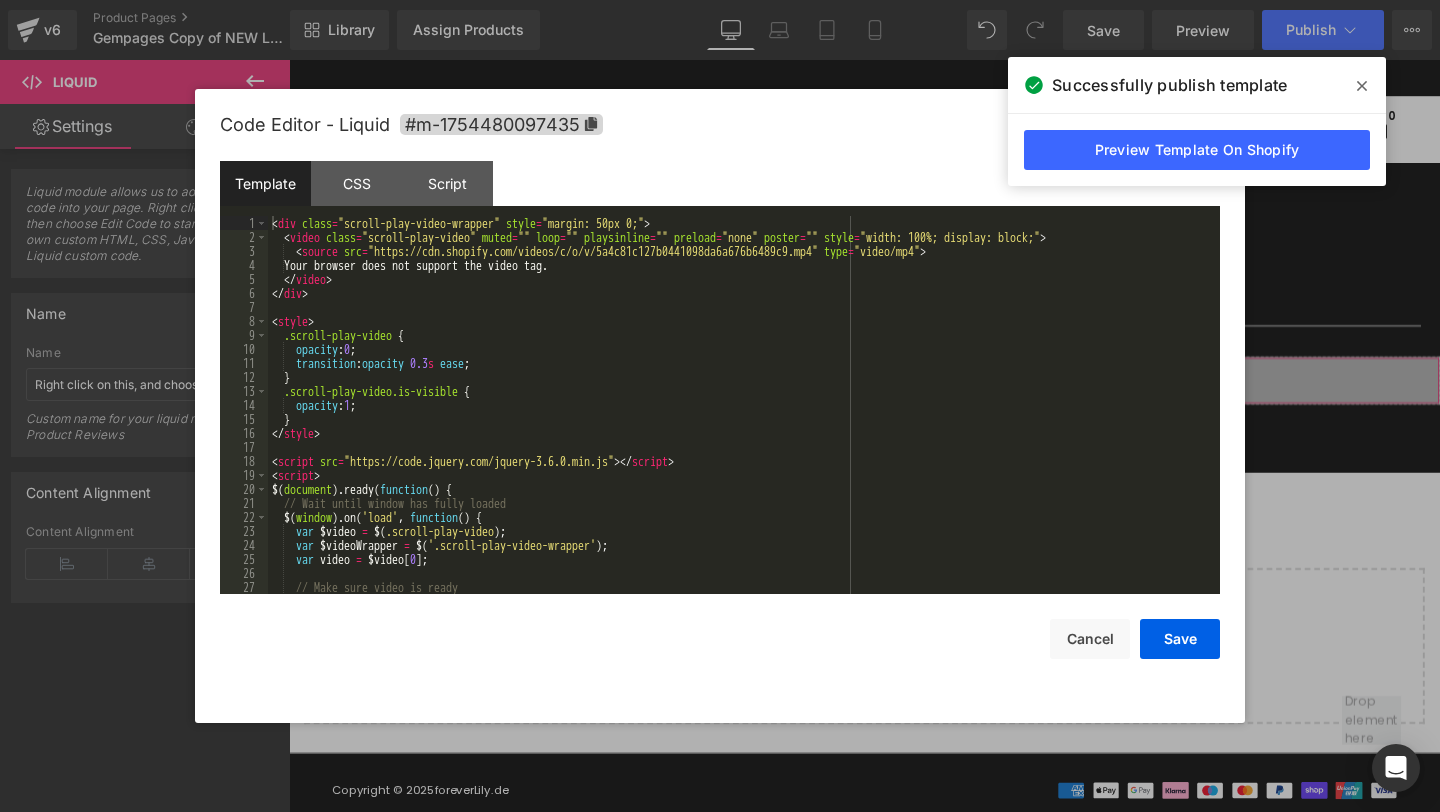 click on "Liquid You are previewing how the will restyle your page. You can not edit Elements in Preset Preview Mode. v6 Product Pages Gempages Copy of NEW LED Neck Landingpage Library Assign Products Product Preview No product match your search. Please try another keyword Manage assigned products Desktop Desktop Laptop Tablet Mobile Save Preview Publish Scheduled View Live Page View with current Template Save Template to Library Schedule Publish Optimize Publish Settings Shortcuts Your page can’t be published You've reached the maximum number of published pages on your plan (10/999999). You need to upgrade your plan or unpublish all your pages to get 1 publish slot. Unpublish pages Upgrade plan Elements Global Style liq Base Row rows, columns, layouts, div Heading headings, titles, h1,h2,h3,h4,h5,h6 Text Block texts, paragraphs, contents, blocks Image images, photos, alts, uploads Icon icons, symbols Button button, call to action, cta Separator Liquid Banner Parallax Stack" at bounding box center (720, 0) 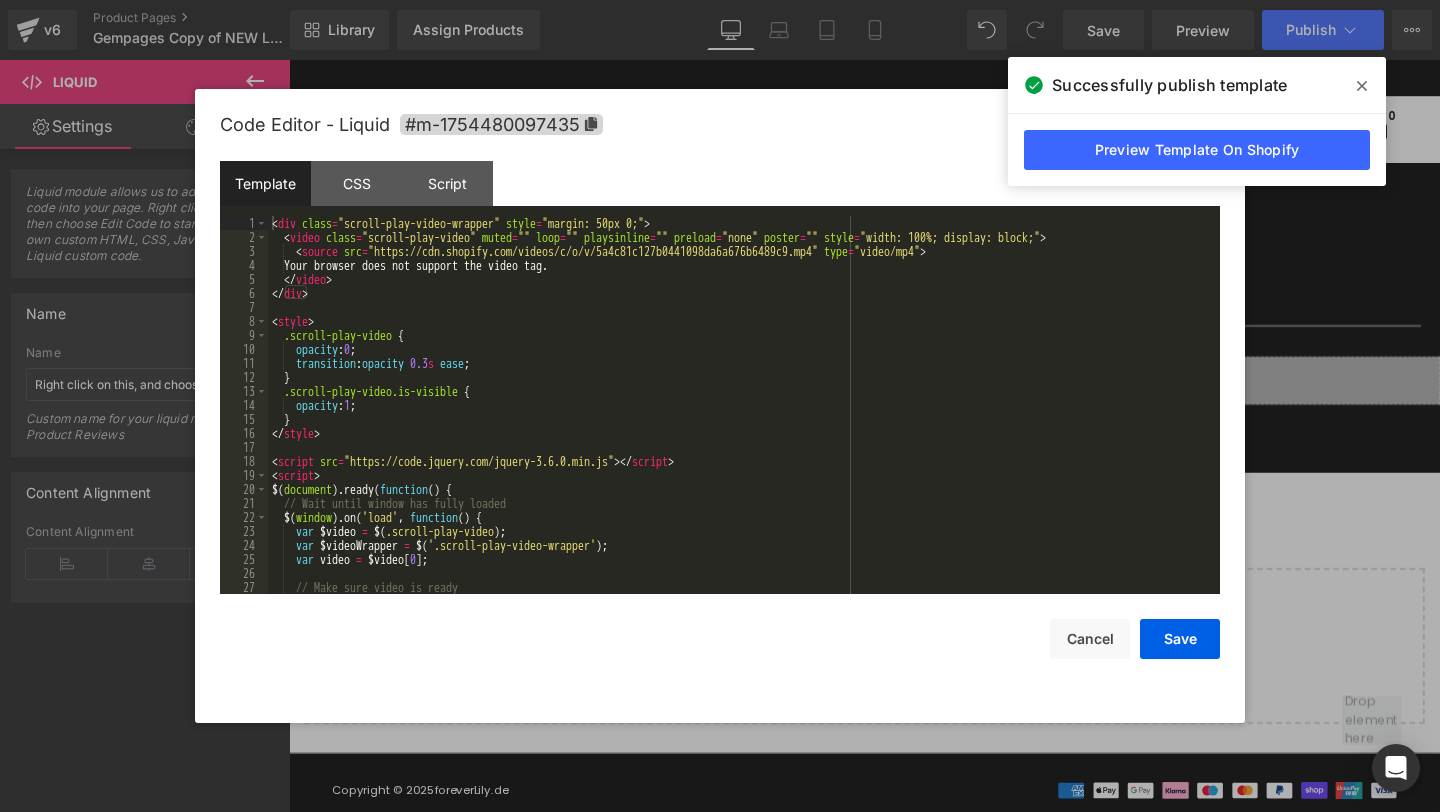 click on "div class = "scroll-play-video-wrapper" style = "margin: 50px 0;" > < video class = "scroll-play-video" muted = "" loop = "" playsinline = "" preload = "none" poster = "" style = "width: 100%; display: block;" > < source src = "https://cdn.shopify.com/videos/c/o/v/5a4c81c127b0441098da6a676b6489c9.mp4" type = "video/mp4" > Your browser does not support the video tag. < / video > < / div > < style > .scroll-play-video { opacity : 0 ; transition : opacity 0.3s ease ; } .scroll-play-video.is-visible { opacity : 1 ; } < / style > < script src = "https://code.jquery.com/jquery-3.6.0.min.js" > < / script > < script > $ ( document ) . ready ( function ( ) { // Wait until window has fully loaded $ ( window ) . on ( 'load' , function ( ) { var $video = $ ( '.scroll-play-video' ) ; var $videoWrapper = $ ( '.scroll-play-video-wrapper' ) ; var video = $video[0]; $video.on" at bounding box center [740, 419] 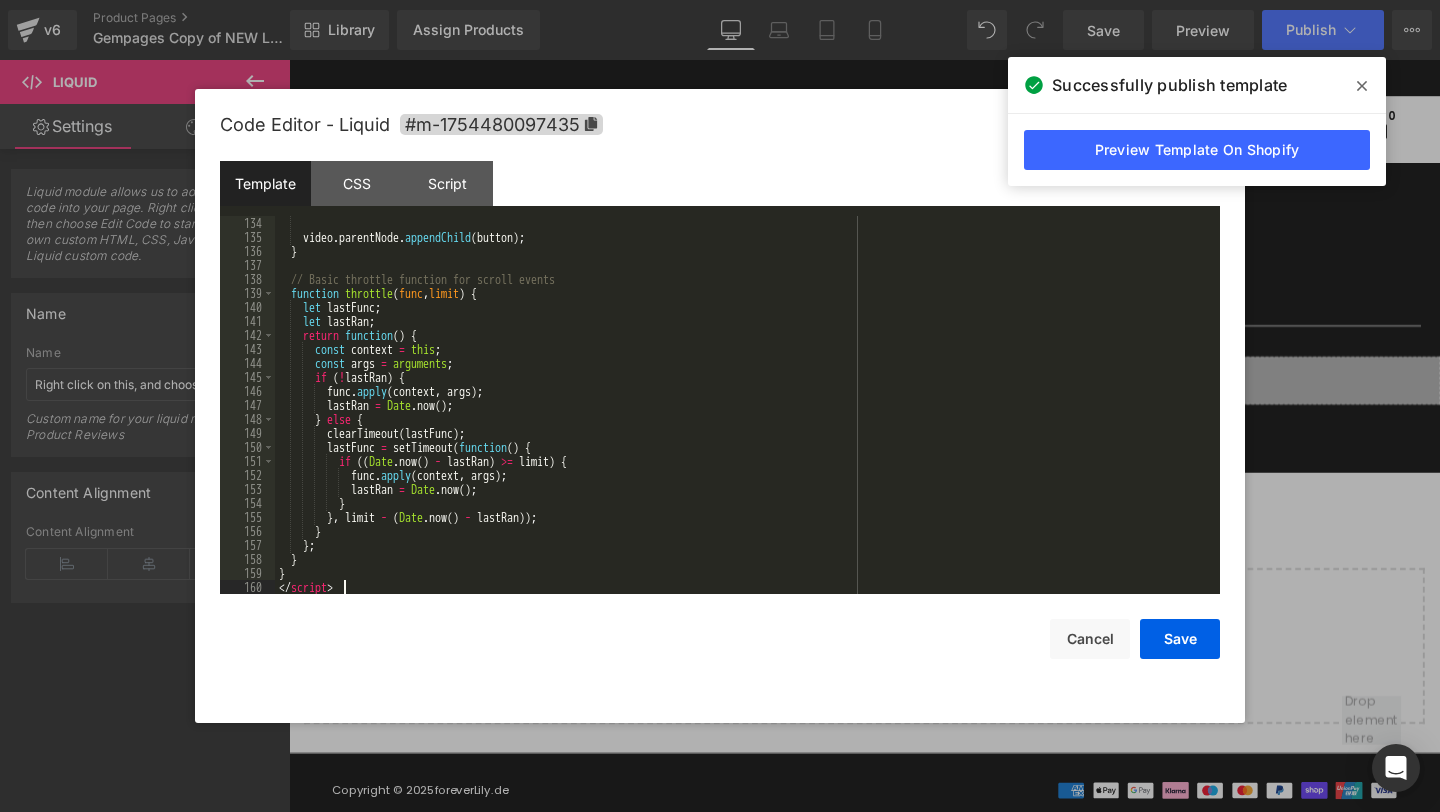 scroll, scrollTop: 1862, scrollLeft: 0, axis: vertical 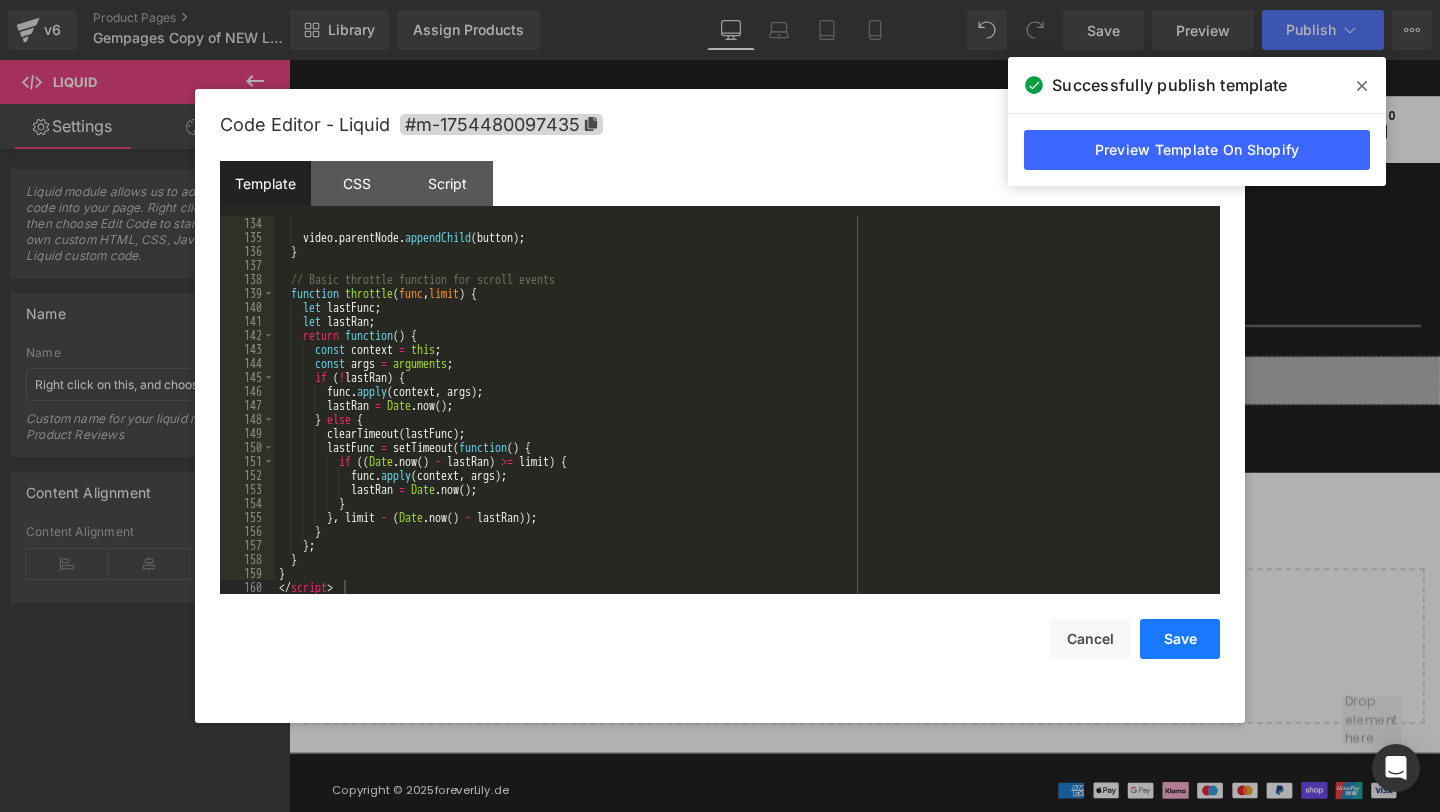 click on "Save" at bounding box center (1180, 639) 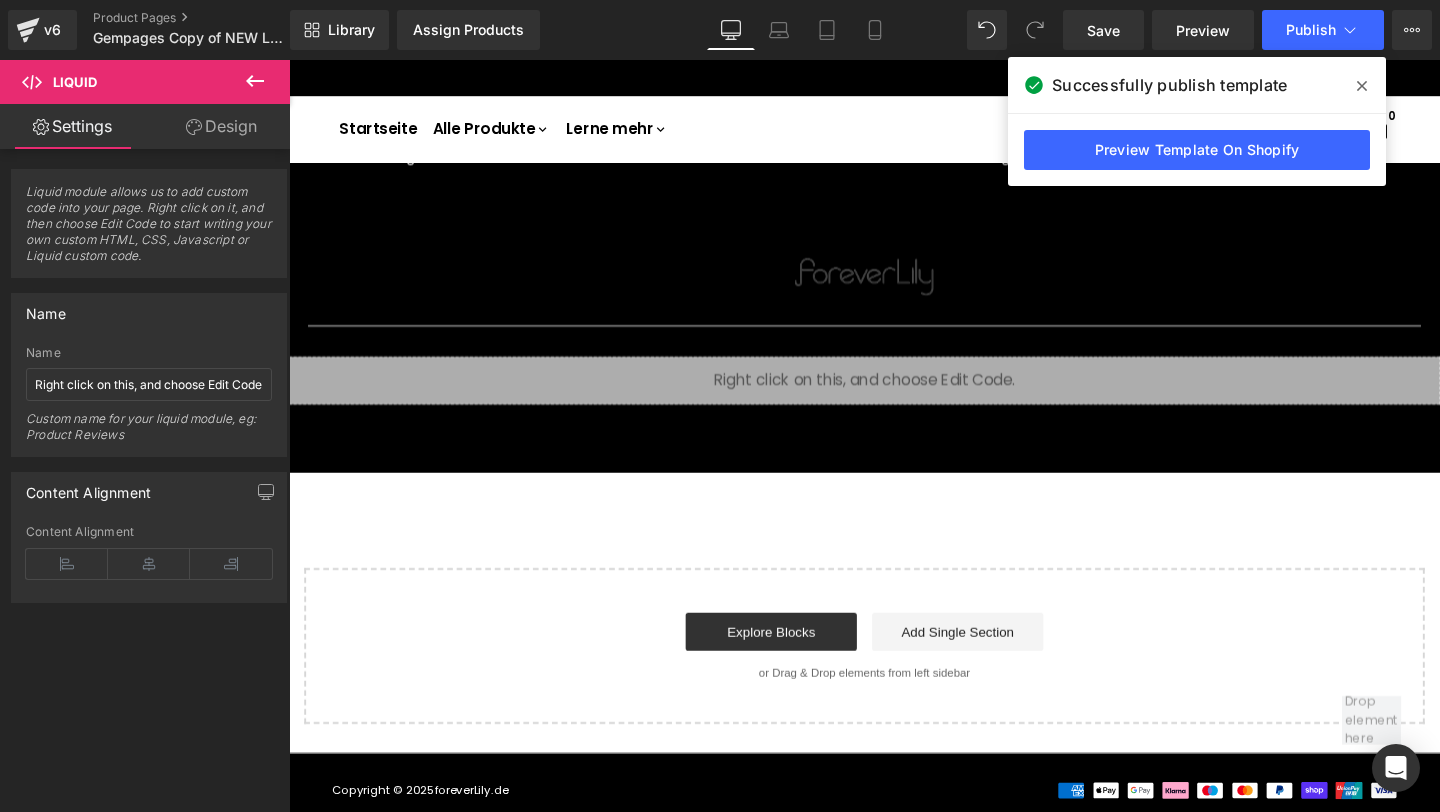 click at bounding box center (1362, 86) 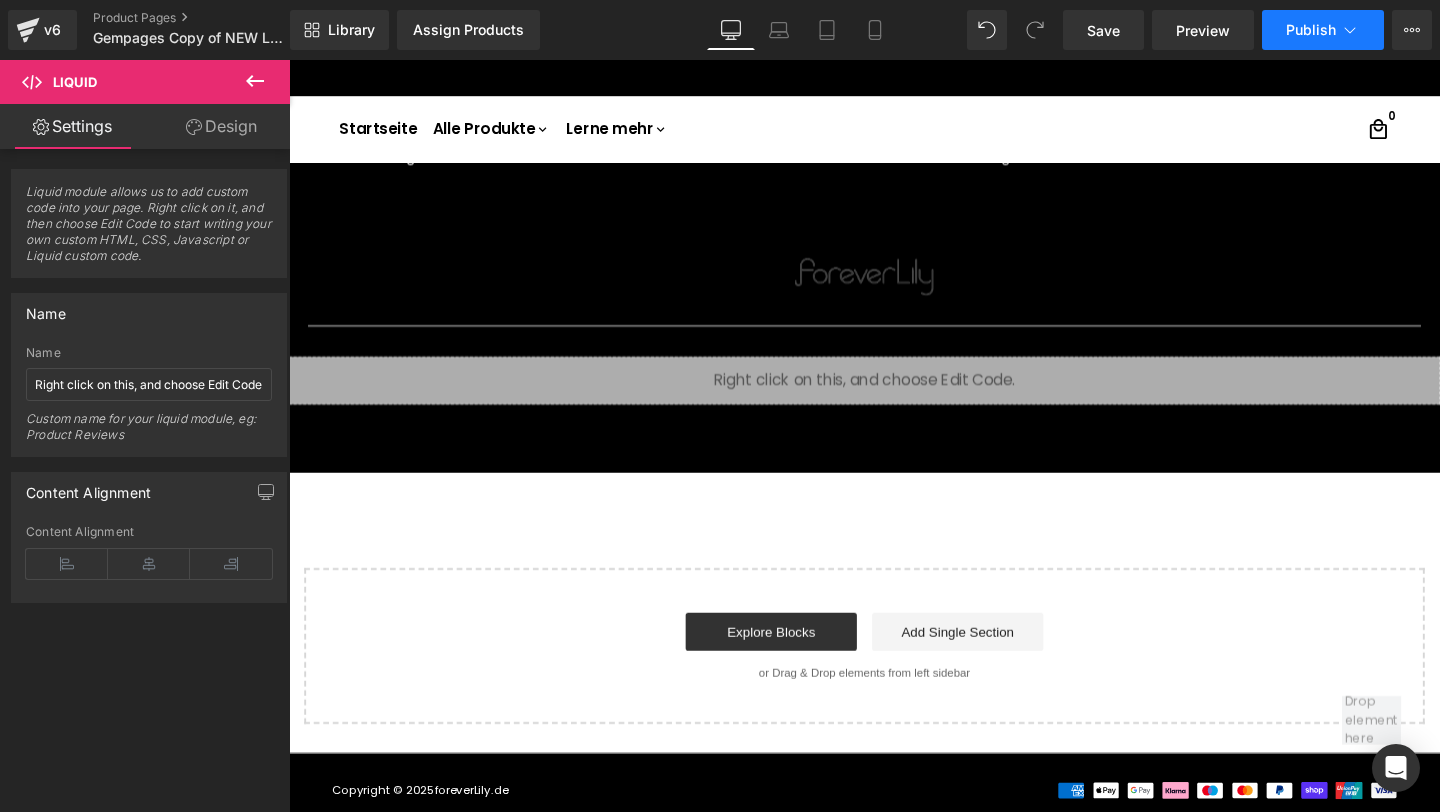 click on "Publish" at bounding box center (1311, 30) 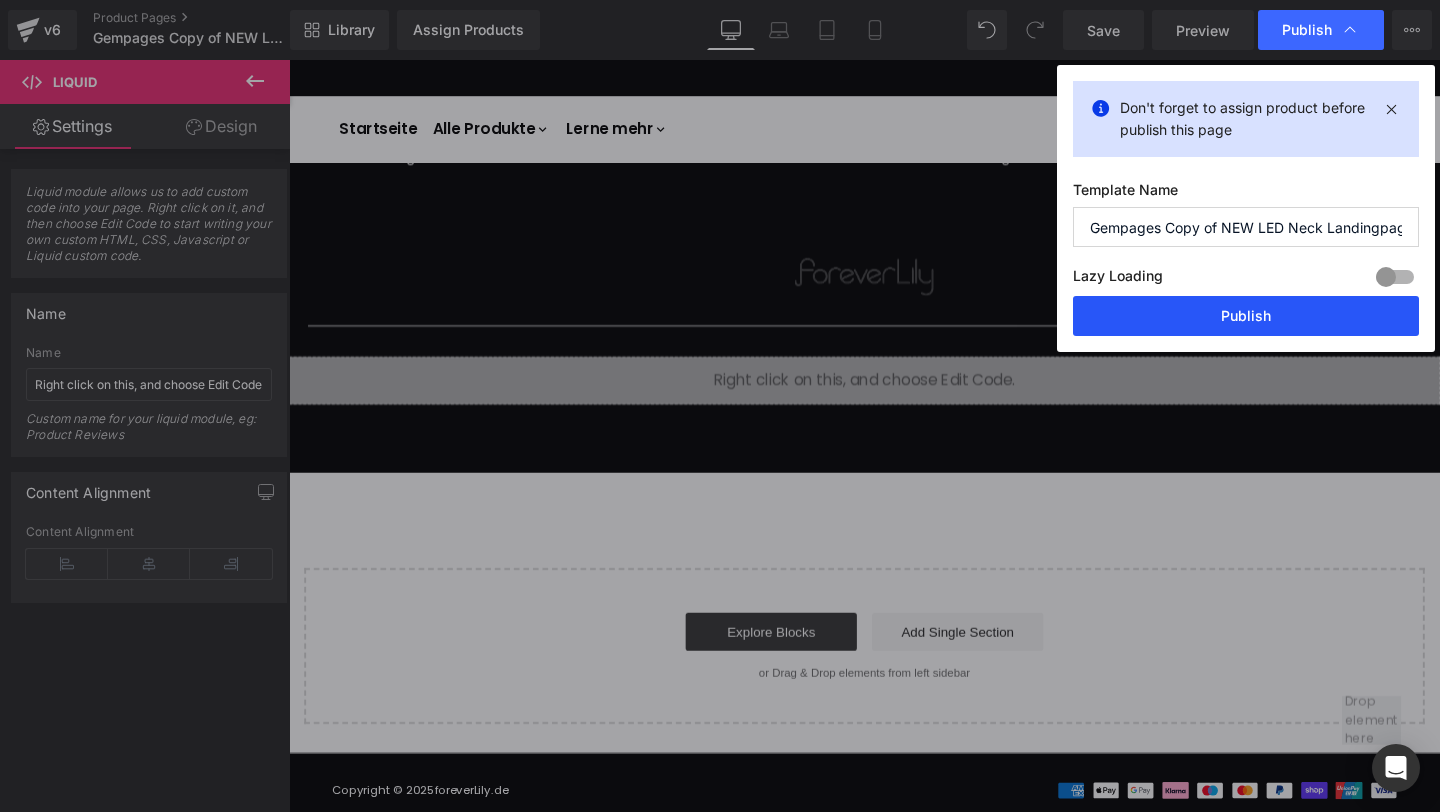 click on "Publish" at bounding box center (1246, 316) 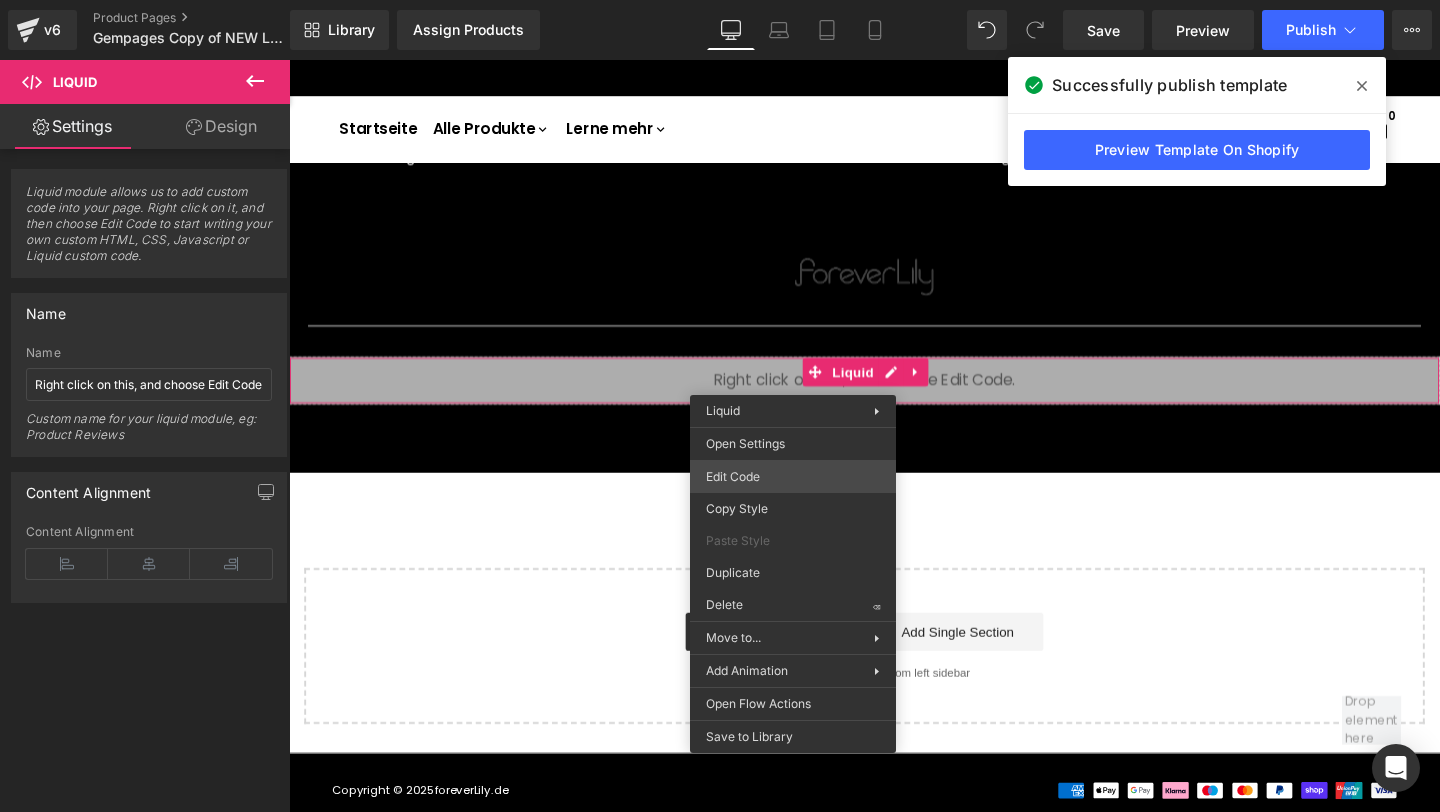 click on "Liquid You are previewing how the will restyle your page. You can not edit Elements in Preset Preview Mode. v6 Product Pages Gempages Copy of NEW LED Neck Landingpage Library Assign Products Product Preview No product match your search. Please try another keyword Manage assigned products Desktop Desktop Laptop Tablet Mobile Save Preview Publish Scheduled View Live Page View with current Template Save Template to Library Schedule Publish Optimize Publish Settings Shortcuts Your page can’t be published You've reached the maximum number of published pages on your plan (10/999999). You need to upgrade your plan or unpublish all your pages to get 1 publish slot. Unpublish pages Upgrade plan Elements Global Style liq Base Row rows, columns, layouts, div Heading headings, titles, h1,h2,h3,h4,h5,h6 Text Block texts, paragraphs, contents, blocks Image images, photos, alts, uploads Icon icons, symbols Button button, call to action, cta Separator Liquid Banner Parallax Stack" at bounding box center [720, 0] 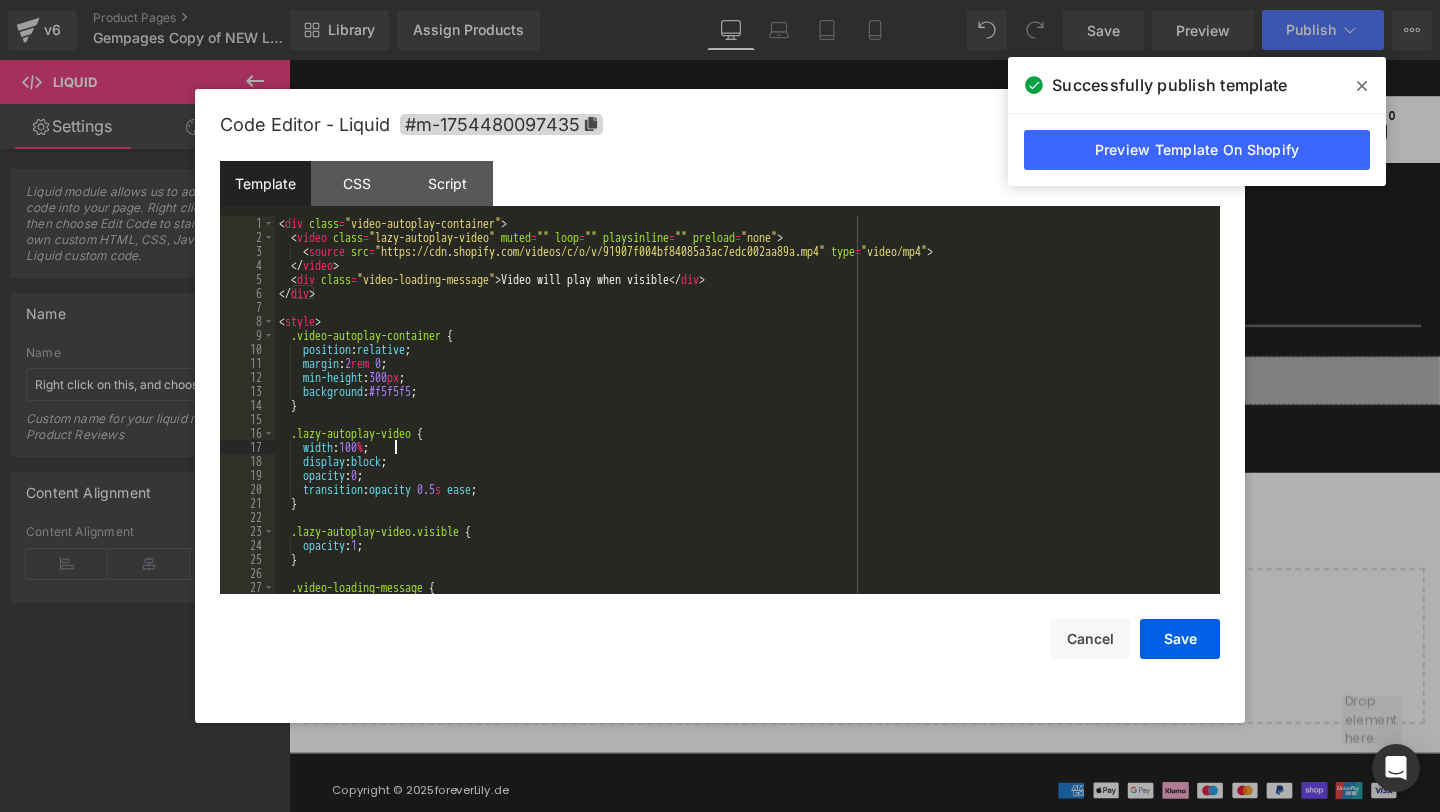 click on "<div class="video-autoplay-container">   <video class="lazy-autoplay-video" muted="" loop="" playsinline="" preload="none" poster="" style="width: 100%; display: block; opacity: 0; transition: opacity 0.5s ease;">      <source src="https://cdn.shopify.com/videos/c/o/v/91907f004bf84085a3ac7edc002aa89a.mp4" type="video/mp4">   </video>   <div class="video-loading-message">Video will play when visible</div></div><style>    .video-autoplay-container {       position: relative;       margin: 2rem 0;       min-height: 300px;       background: #f5f5f5;    }       .lazy-autoplay-video {       width: 100%;       display: block;       opacity: 0;       transition: opacity 0.5s ease;    }       .lazy-autoplay-video.visible {       opacity: 1;    }       .video-loading-message {       position: absolute;" at bounding box center [743, 419] 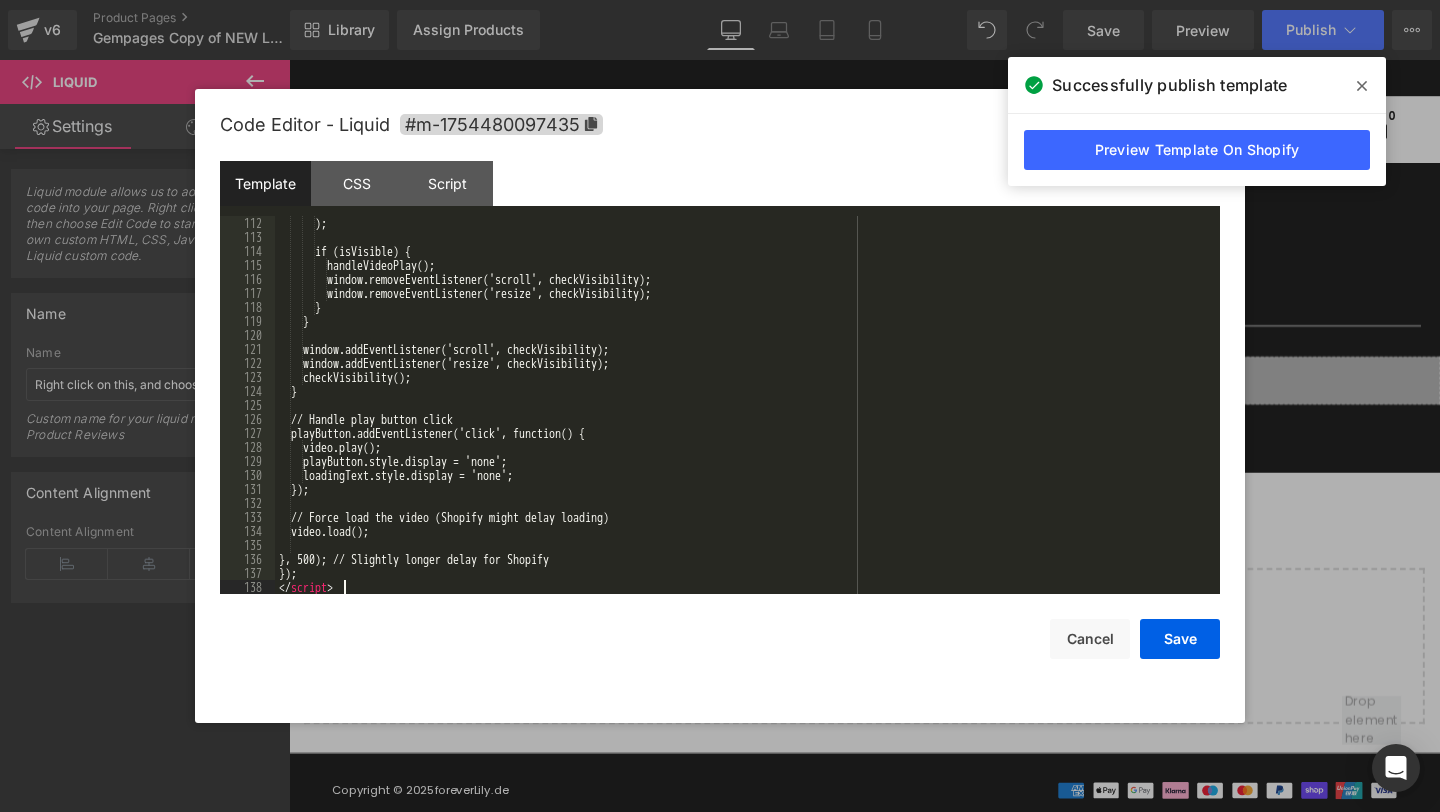 scroll, scrollTop: 1554, scrollLeft: 0, axis: vertical 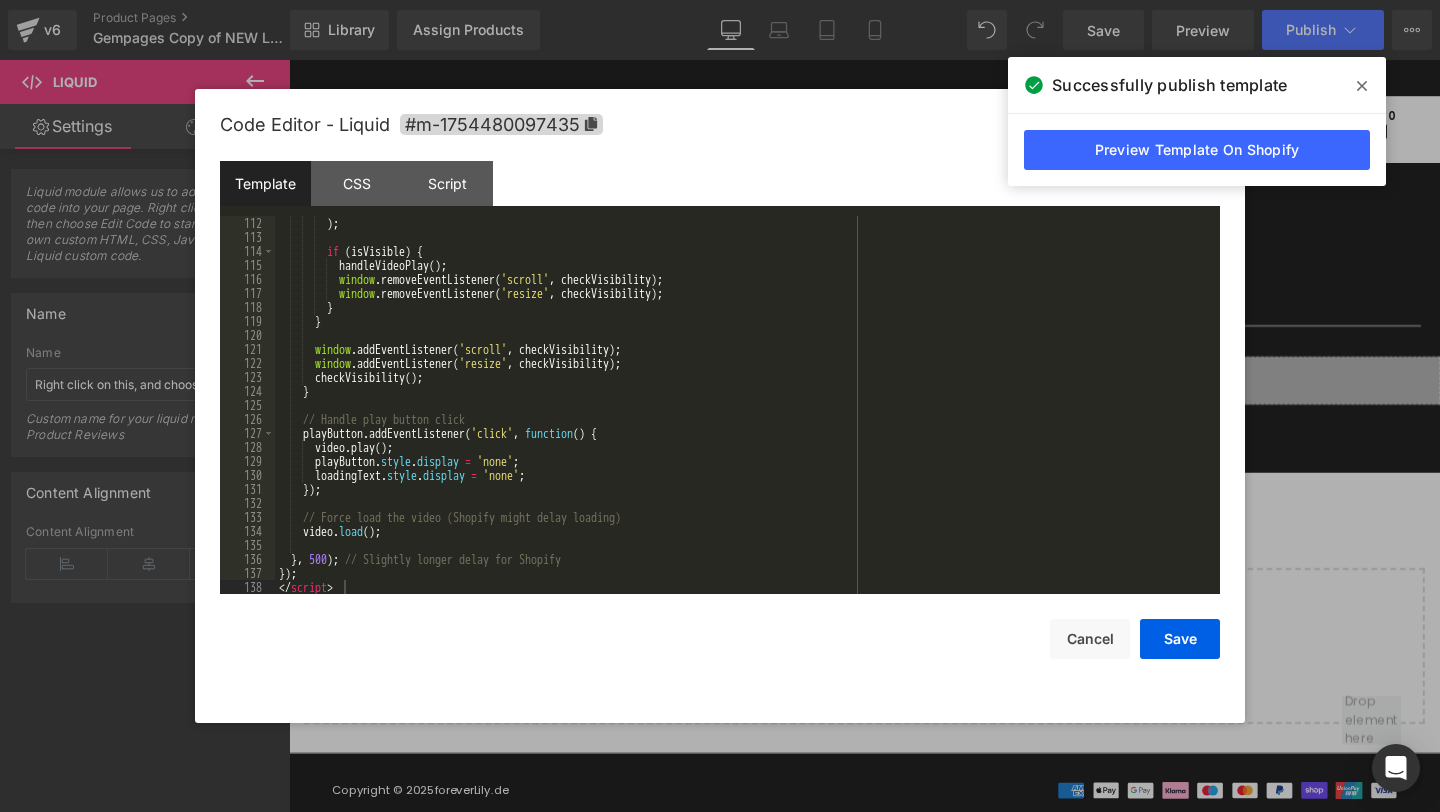 click 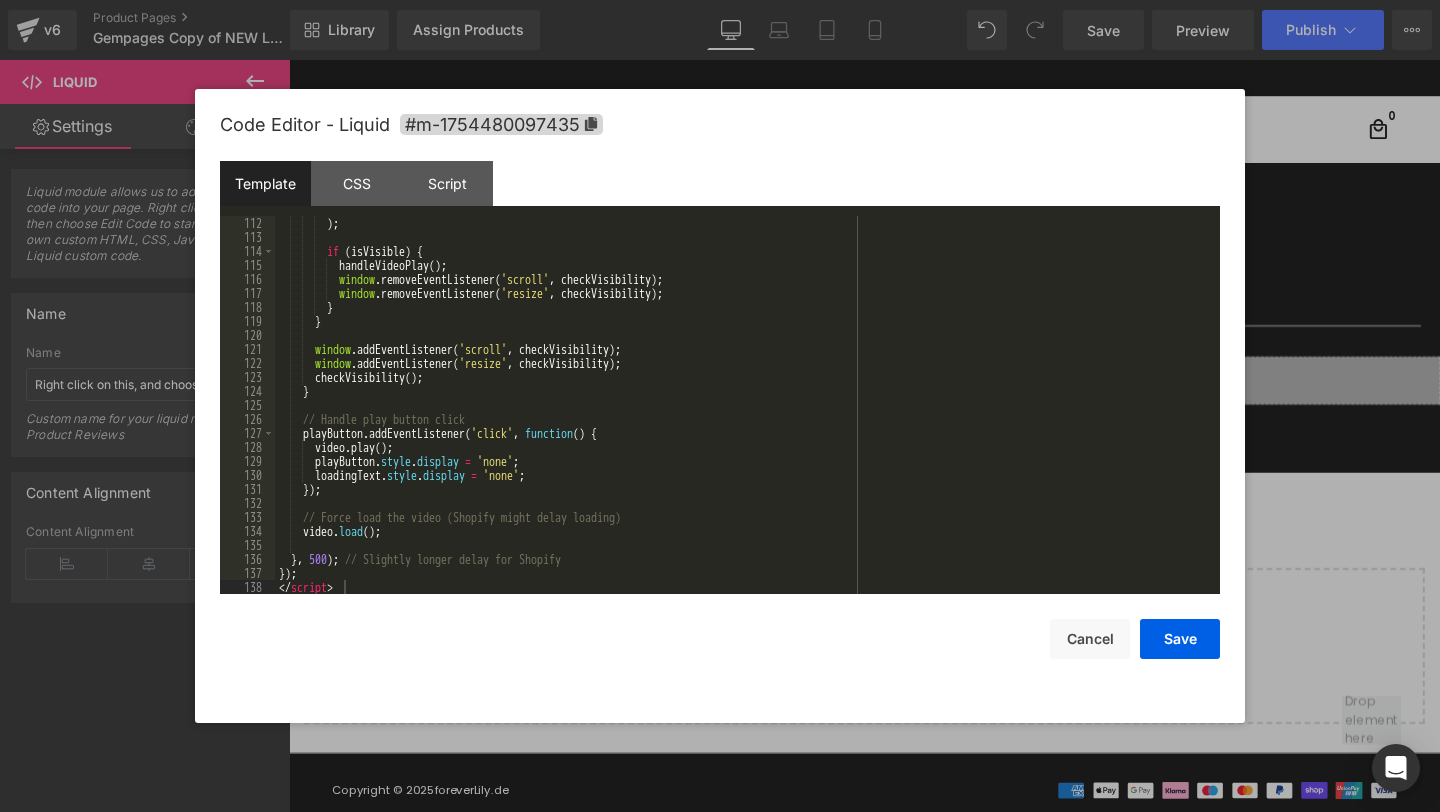 click at bounding box center [720, 406] 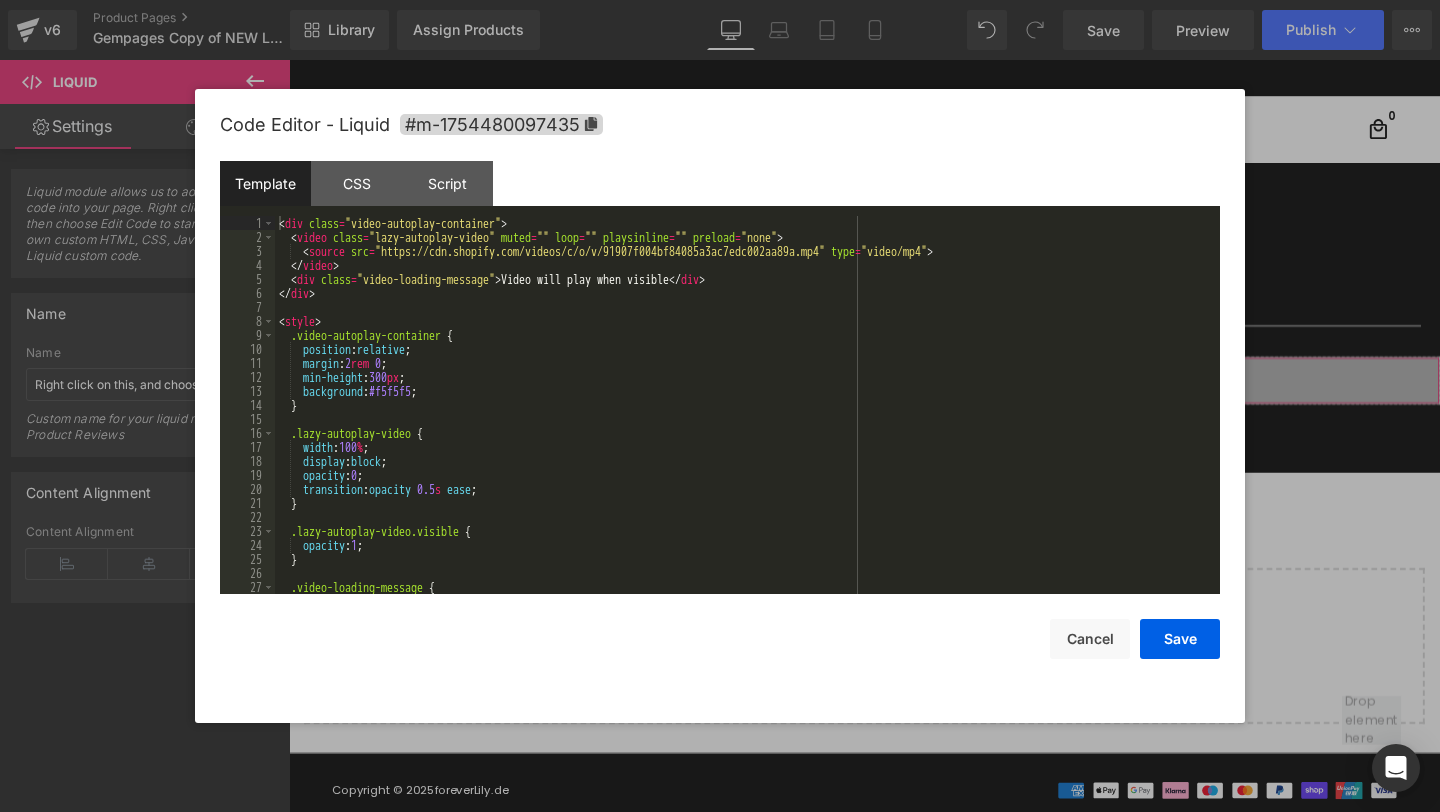 click on "Liquid You are previewing how the will restyle your page. You can not edit Elements in Preset Preview Mode. v6 Product Pages Gempages Copy of NEW LED Neck Landingpage Library Assign Products Product Preview No product match your search. Please try another keyword Manage assigned products Desktop Desktop Laptop Tablet Mobile Save Preview Publish Scheduled View Live Page View with current Template Save Template to Library Schedule Publish Optimize Publish Settings Shortcuts Your page can’t be published You've reached the maximum number of published pages on your plan (10/999999). You need to upgrade your plan or unpublish all your pages to get 1 publish slot. Unpublish pages Upgrade plan Elements Global Style liq Base Row rows, columns, layouts, div Heading headings, titles, h1,h2,h3,h4,h5,h6 Text Block texts, paragraphs, contents, blocks Image images, photos, alts, uploads Icon icons, symbols Button button, call to action, cta Separator Liquid Banner Parallax Stack" at bounding box center (720, 0) 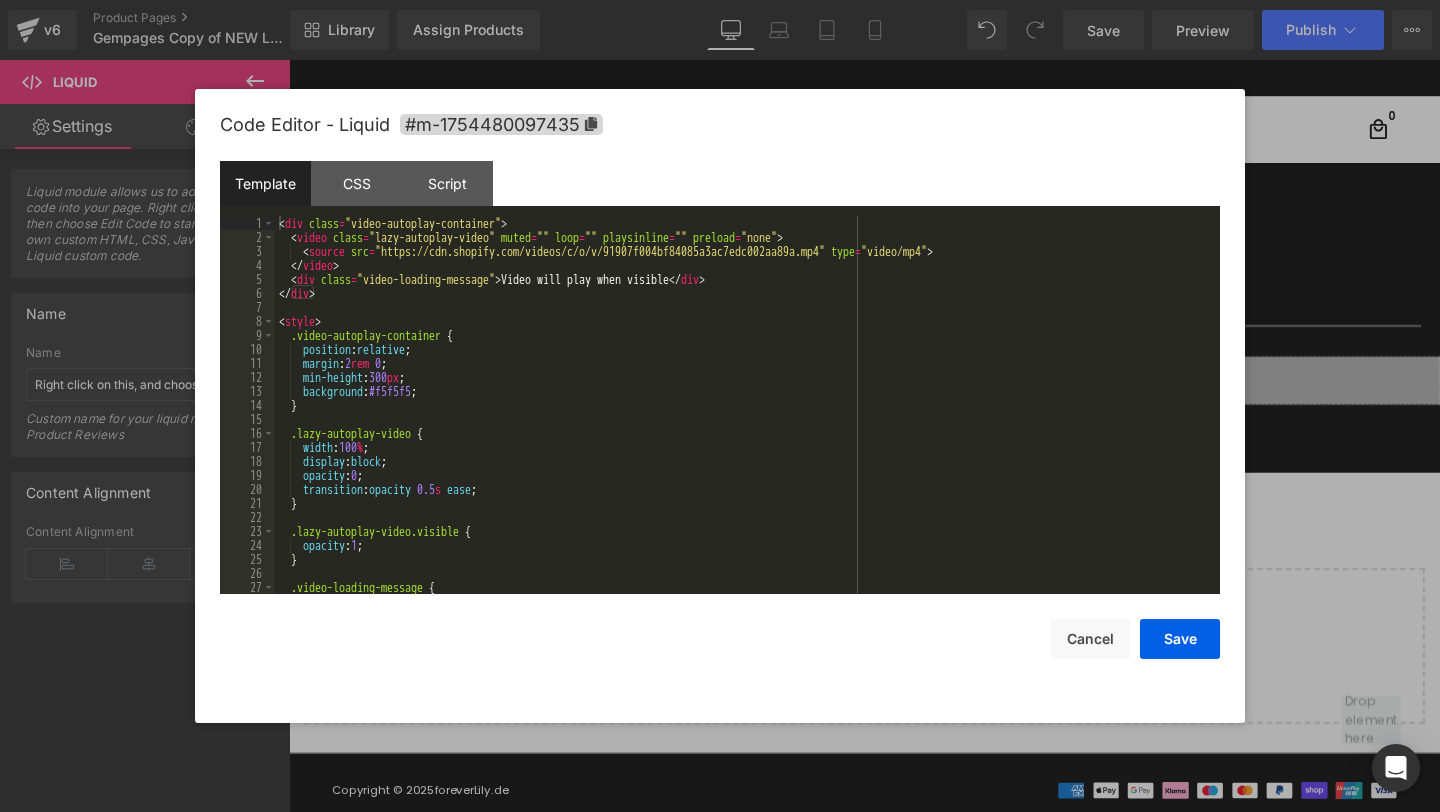 click on "<div class="video-autoplay-container">   <video class="lazy-autoplay-video" muted="" loop="" playsinline="" preload="none" poster="" style="width: 100%; display: block; opacity: 0; transition: opacity 0.5s ease;">      <source src="https://cdn.shopify.com/videos/c/o/v/91907f004bf84085a3ac7edc002aa89a.mp4" type="video/mp4">   </video>   <div class="video-loading-message">Video will play when visible</div></div><style>    .video-autoplay-container {       position: relative;       margin: 2rem 0;       min-height: 300px;       background: #f5f5f5;    }       .lazy-autoplay-video {       width: 100%;       display: block;       opacity: 0;       transition: opacity 0.5s ease;    }       .lazy-autoplay-video.visible {       opacity: 1;    }       .video-loading-message {       position: absolute;" at bounding box center [743, 419] 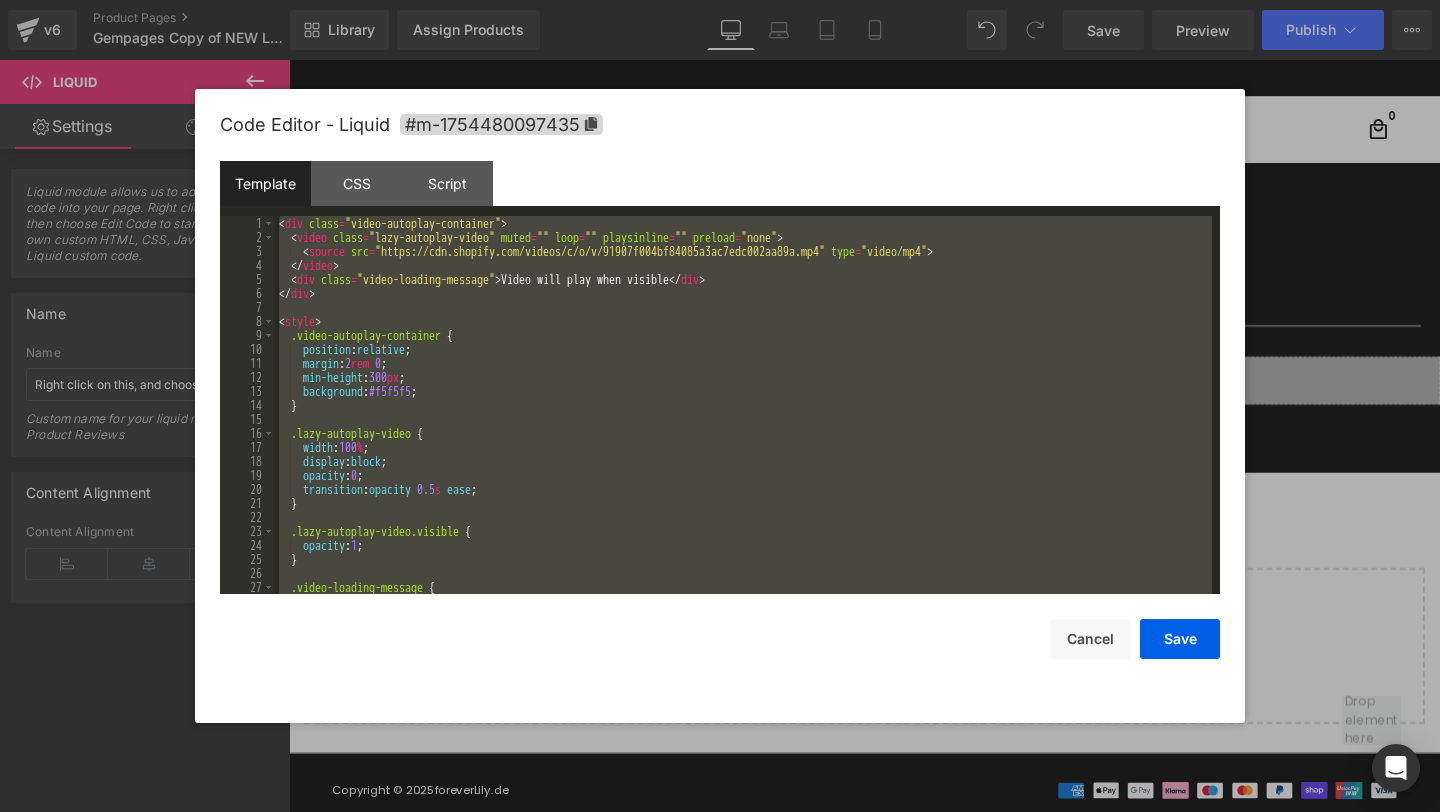 scroll, scrollTop: 1554, scrollLeft: 0, axis: vertical 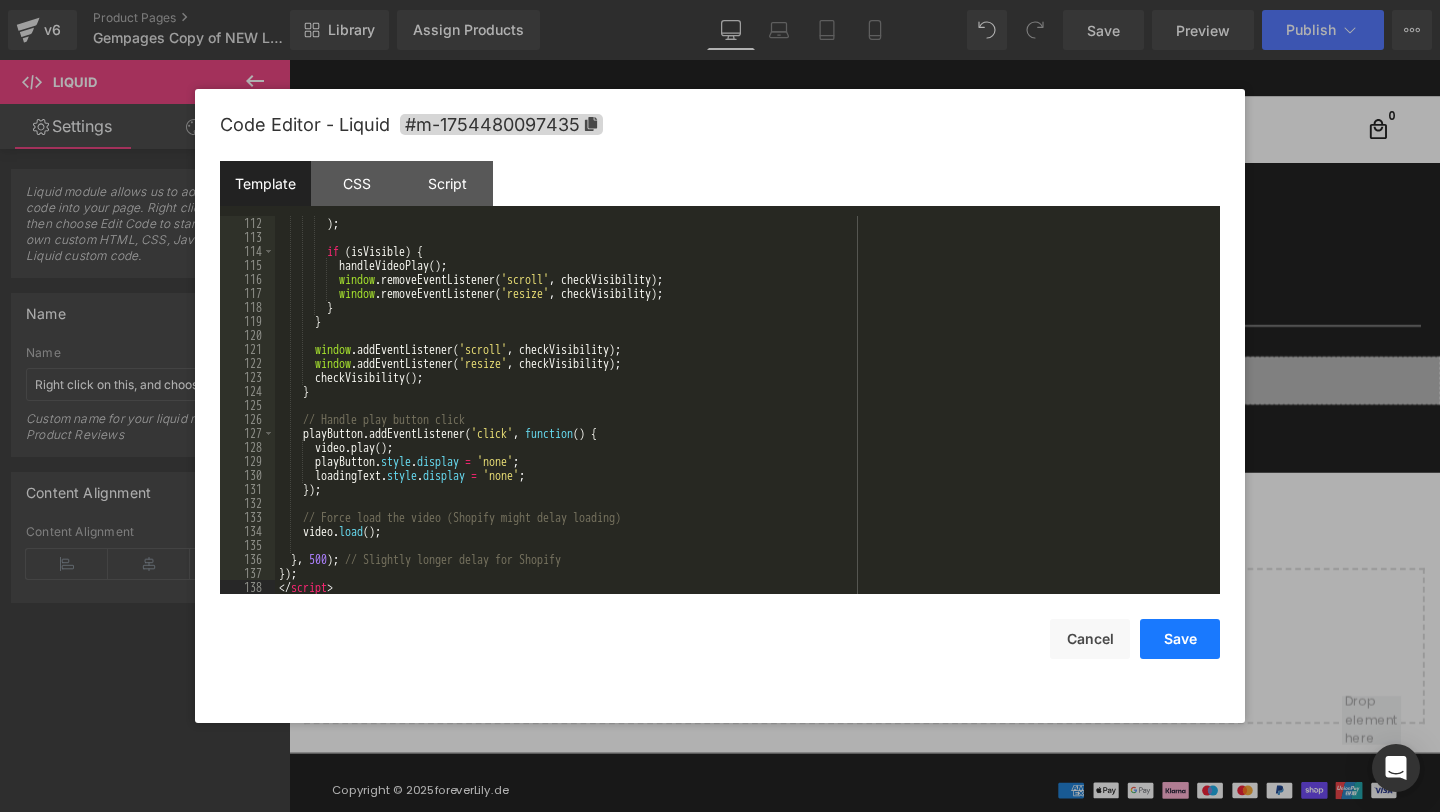 click on "Save" at bounding box center (1180, 639) 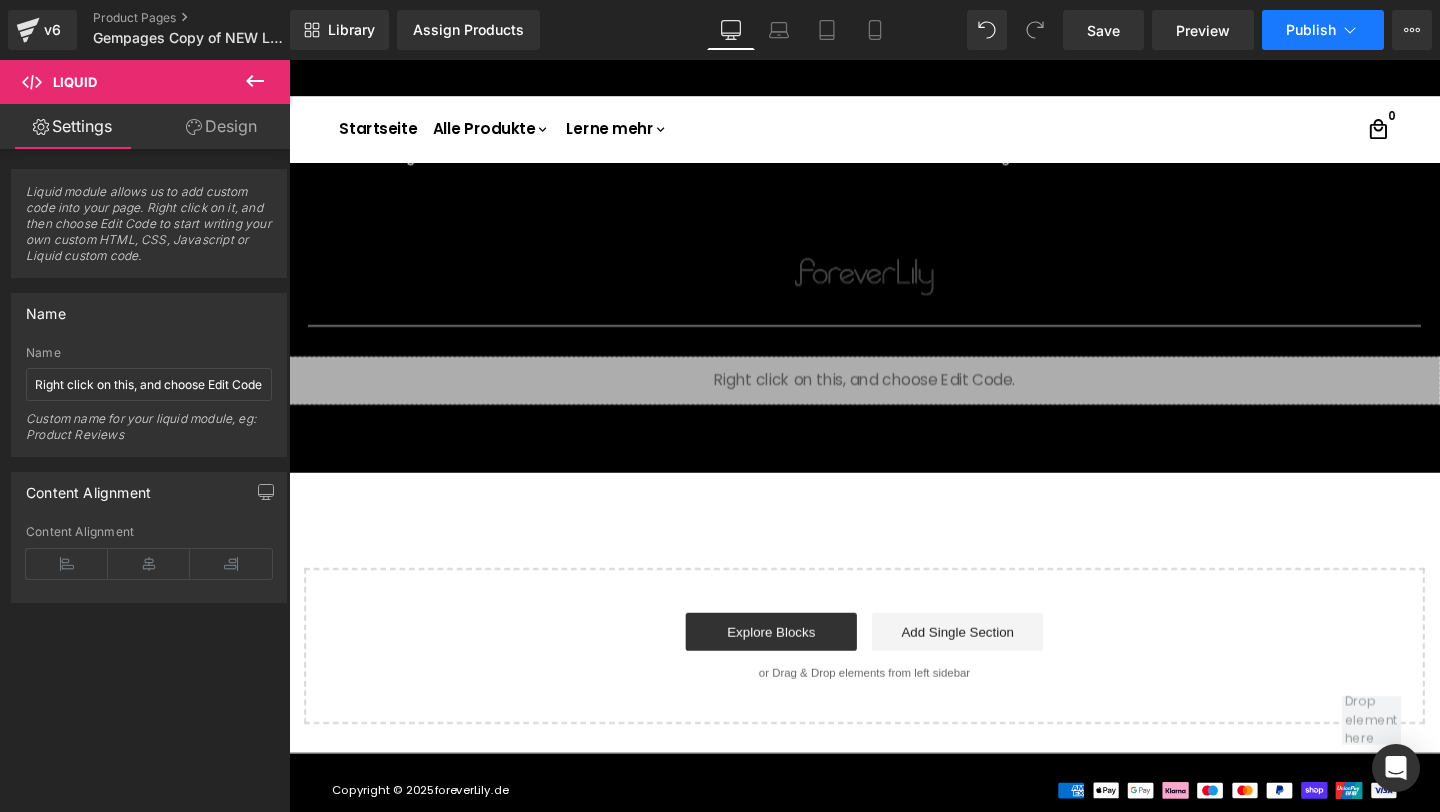 click on "Publish" at bounding box center [1311, 30] 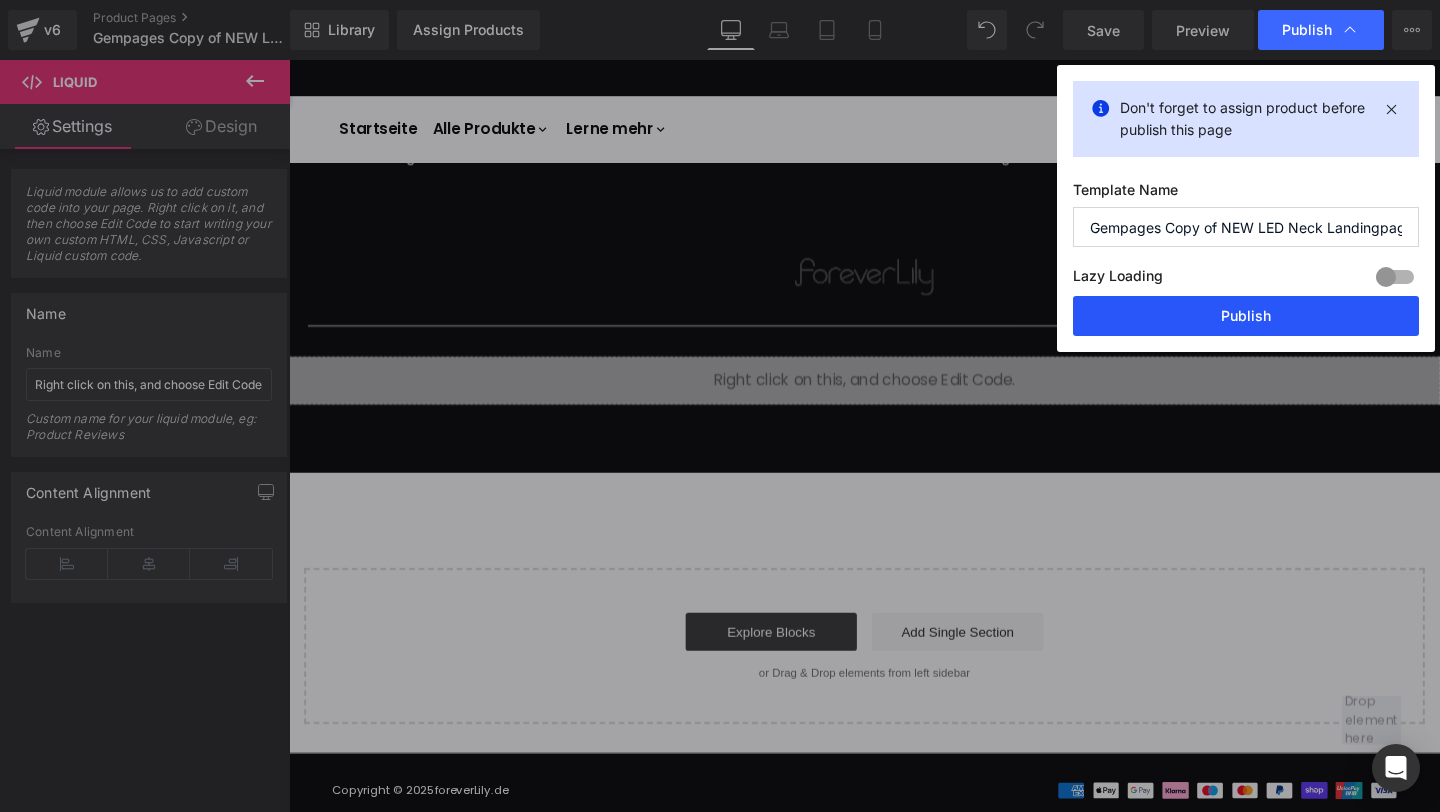 click on "Publish" at bounding box center (1246, 316) 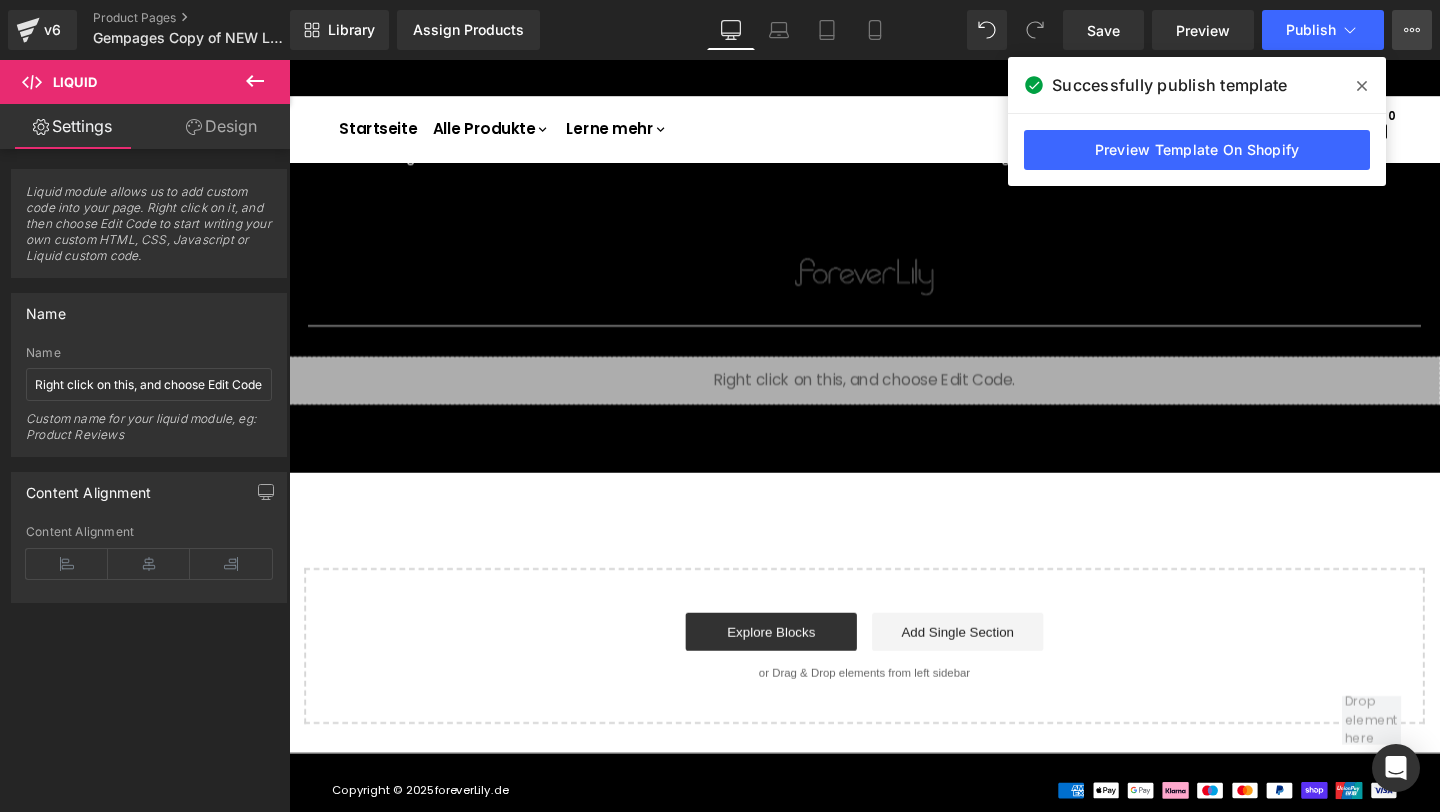 click 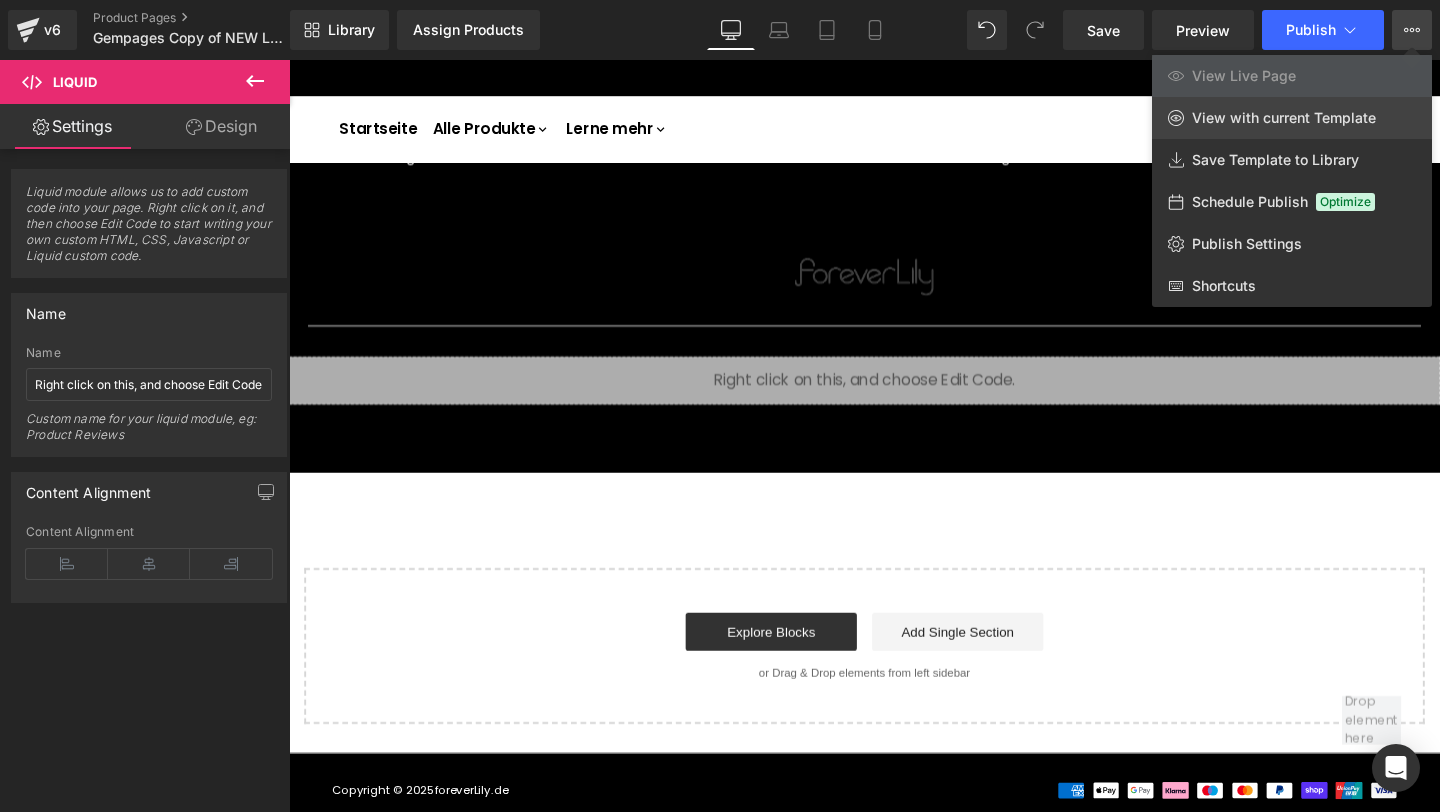 click on "View with current Template" at bounding box center [1284, 118] 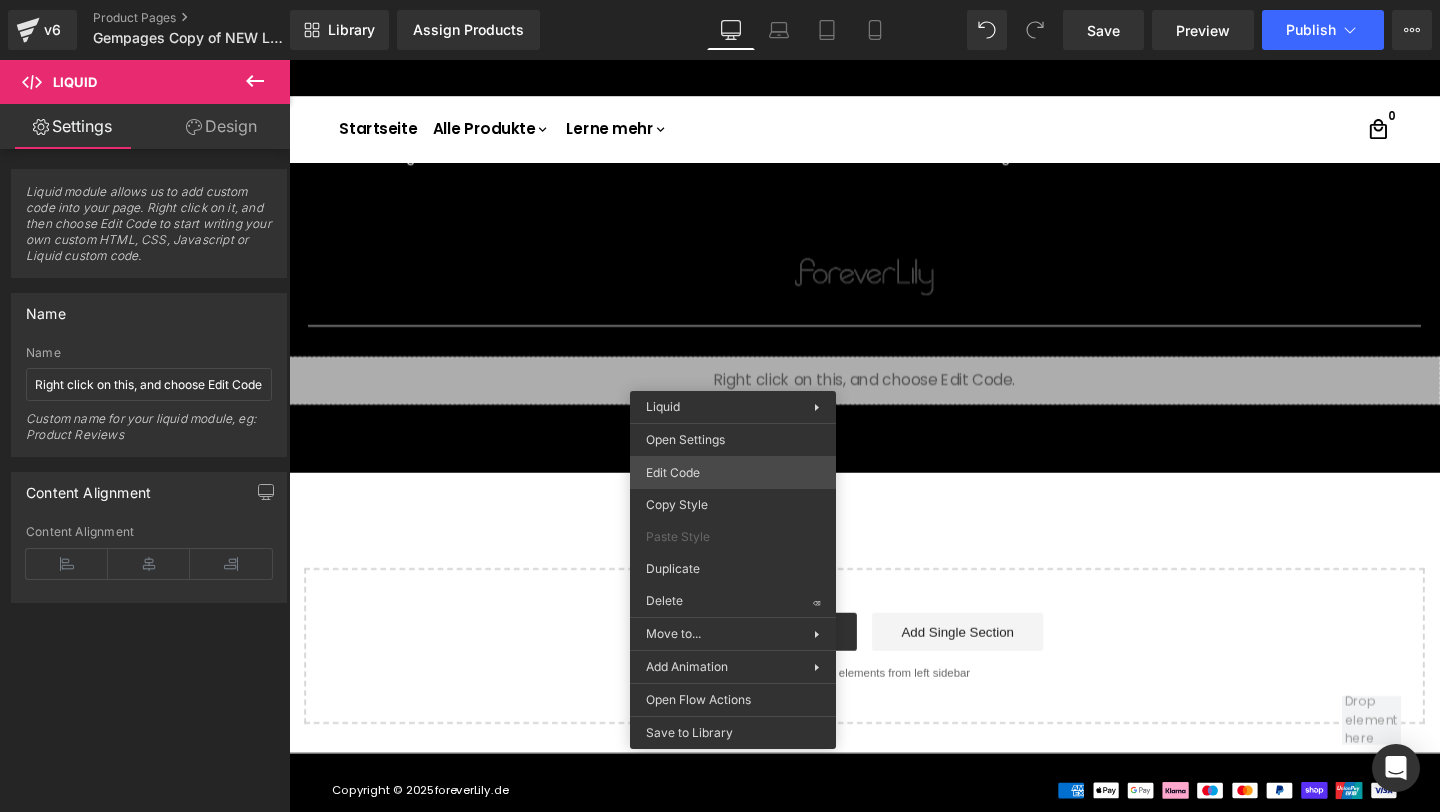 click on "Liquid You are previewing how the will restyle your page. You can not edit Elements in Preset Preview Mode. v6 Product Pages Gempages Copy of NEW LED Neck Landingpage Library Assign Products Product Preview No product match your search. Please try another keyword Manage assigned products Desktop Desktop Laptop Tablet Mobile Save Preview Publish Scheduled View Live Page View with current Template Save Template to Library Schedule Publish Optimize Publish Settings Shortcuts Your page can’t be published You've reached the maximum number of published pages on your plan (10/999999). You need to upgrade your plan or unpublish all your pages to get 1 publish slot. Unpublish pages Upgrade plan Elements Global Style liq Base Row rows, columns, layouts, div Heading headings, titles, h1,h2,h3,h4,h5,h6 Text Block texts, paragraphs, contents, blocks Image images, photos, alts, uploads Icon icons, symbols Button button, call to action, cta Separator Liquid Banner Parallax Stack" at bounding box center (720, 0) 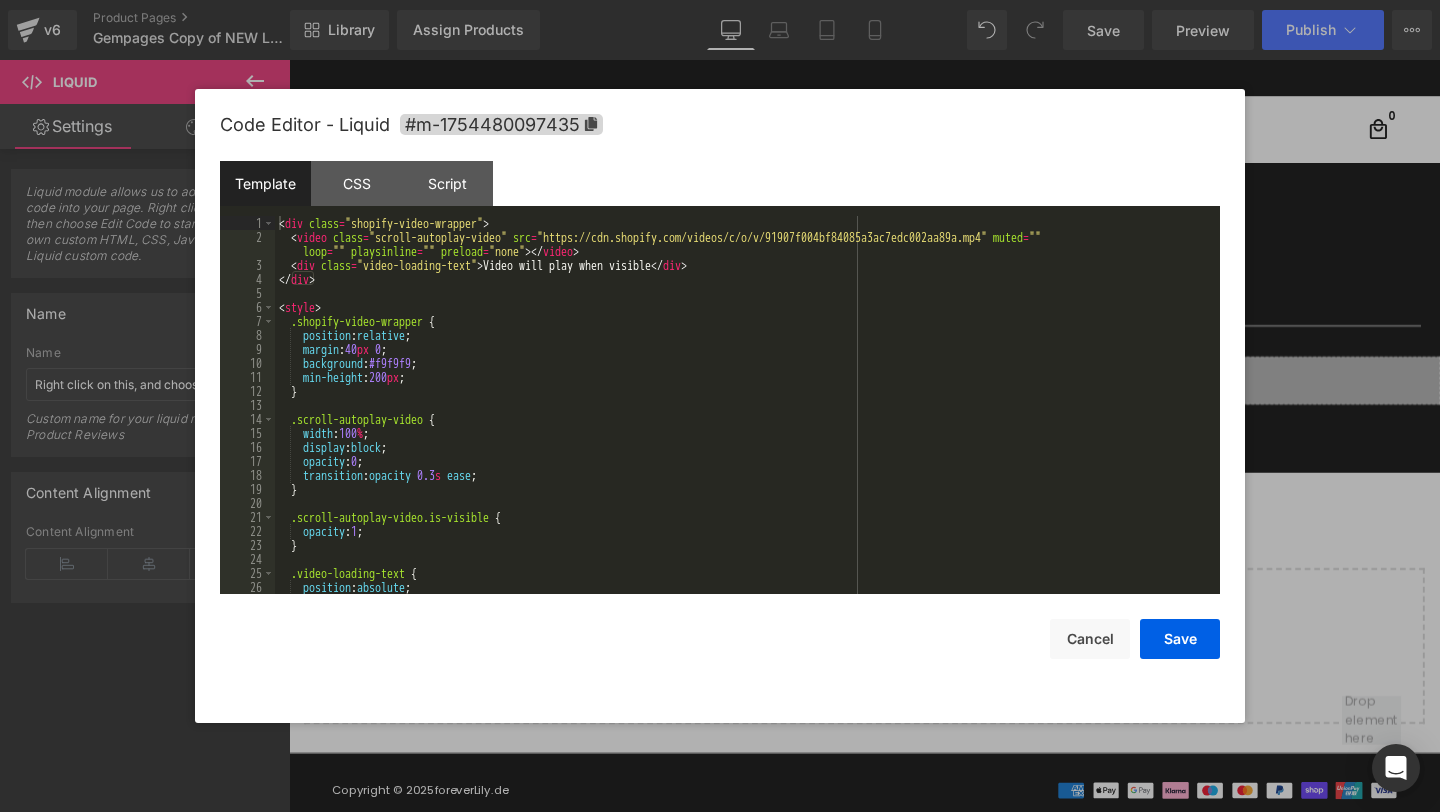 click on "< div   class = "shopify-video-wrapper" >    < video   class = "scroll-autoplay-video"   src = "https://cdn.shopify.com/videos/c/o/v/91907f004bf84085a3ac7edc002aa89a.mp4"   muted = ""        loop = ""   playsinline = ""   preload = "none" > </ video >    < div   class = "video-loading-text" > Video will play when visible </ div > </ div > < style >    .shopify-video-wrapper   {       position :  relative ;       margin :  40 px   0 ;       background :  #f9f9f9 ;       min-height :  200 px ;    }       .scroll-autoplay-video   {       width :  100 % ;       display :  block ;       opacity :  0 ;       transition :  opacity   0.3 s   ease ;    }       .scroll-autoplay-video.is-visible   {       opacity :  1 ;    }       .video-loading-text   {       position :  absolute ;       top :  50 % ;" at bounding box center [743, 419] 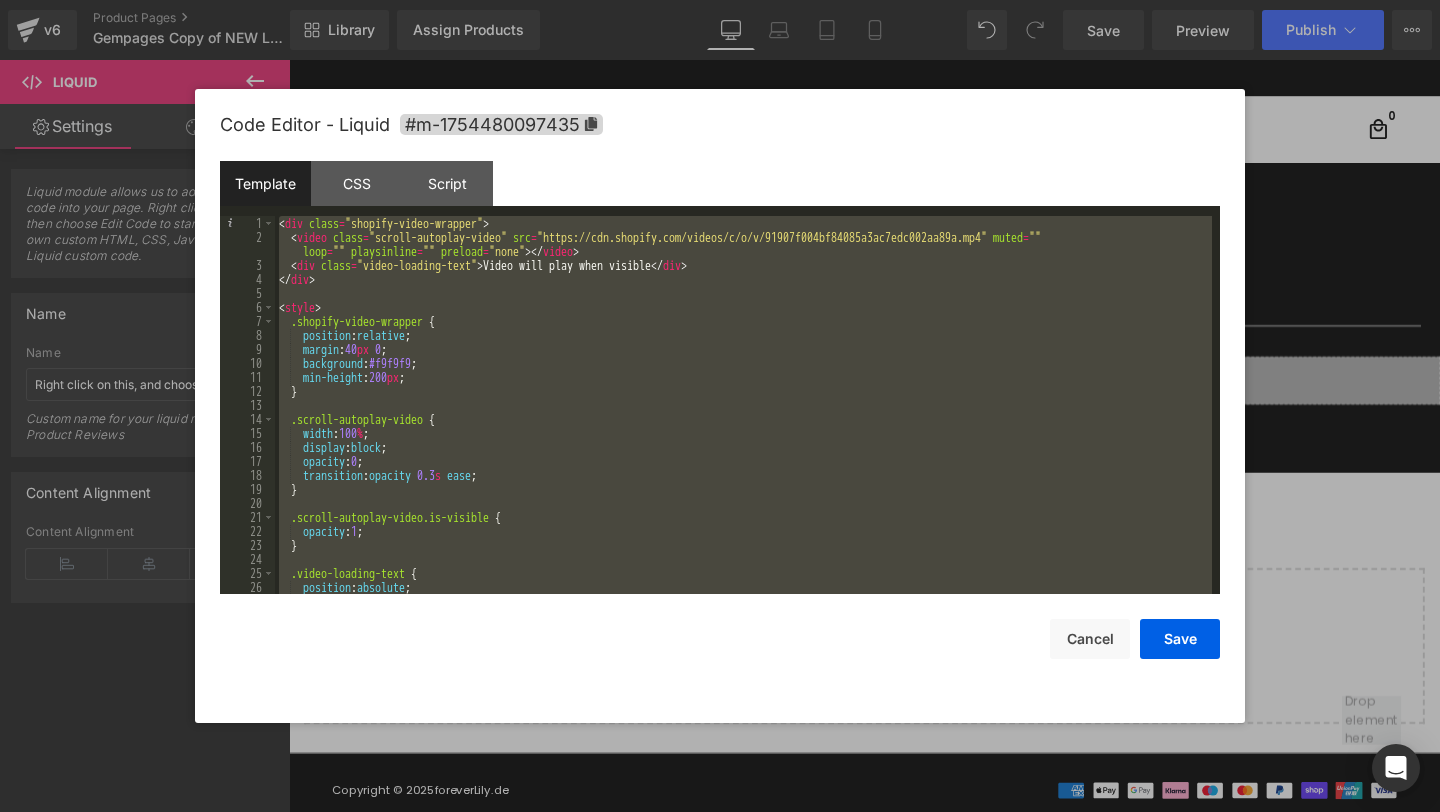 click at bounding box center (720, 406) 